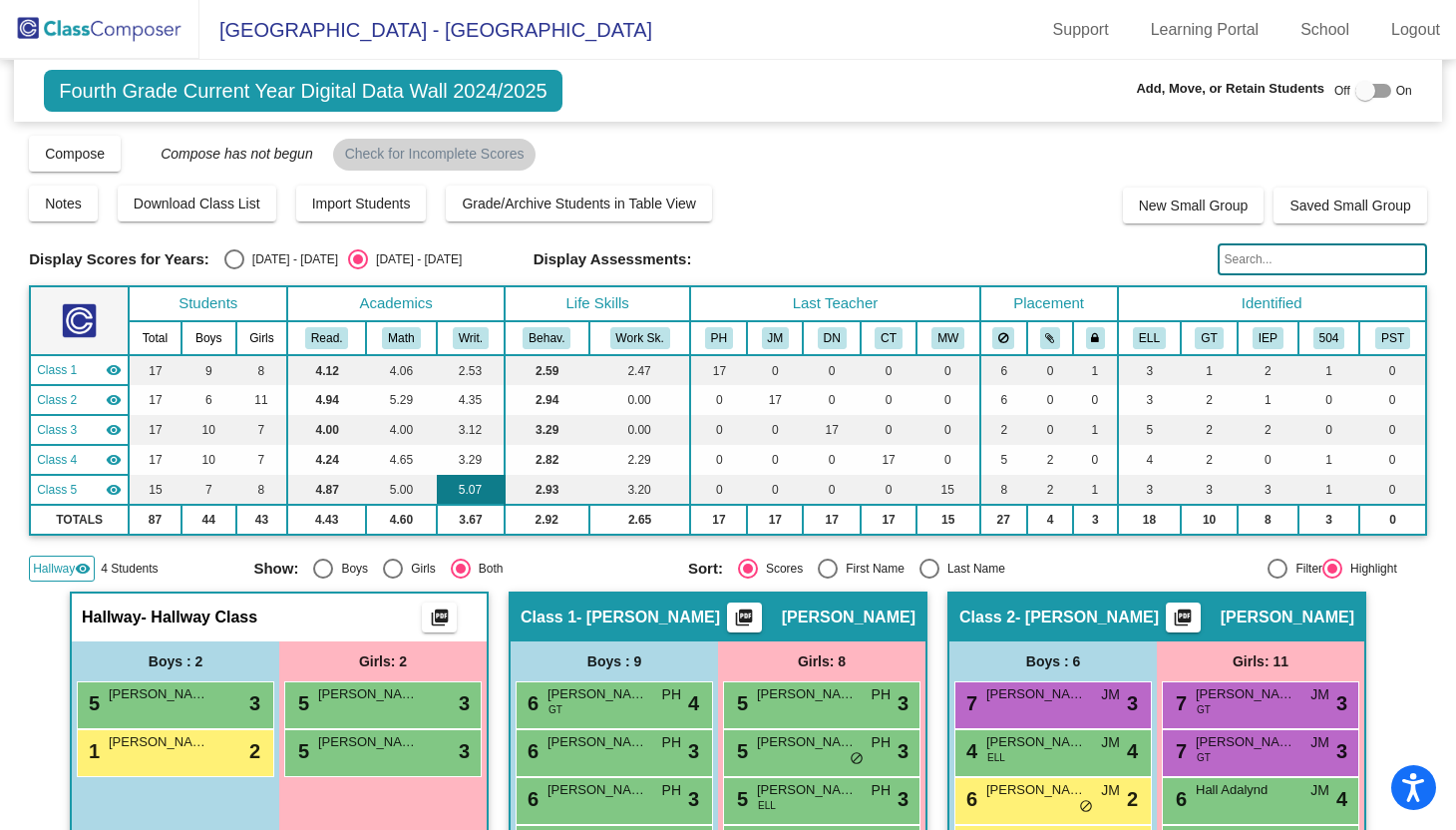 scroll, scrollTop: 0, scrollLeft: 0, axis: both 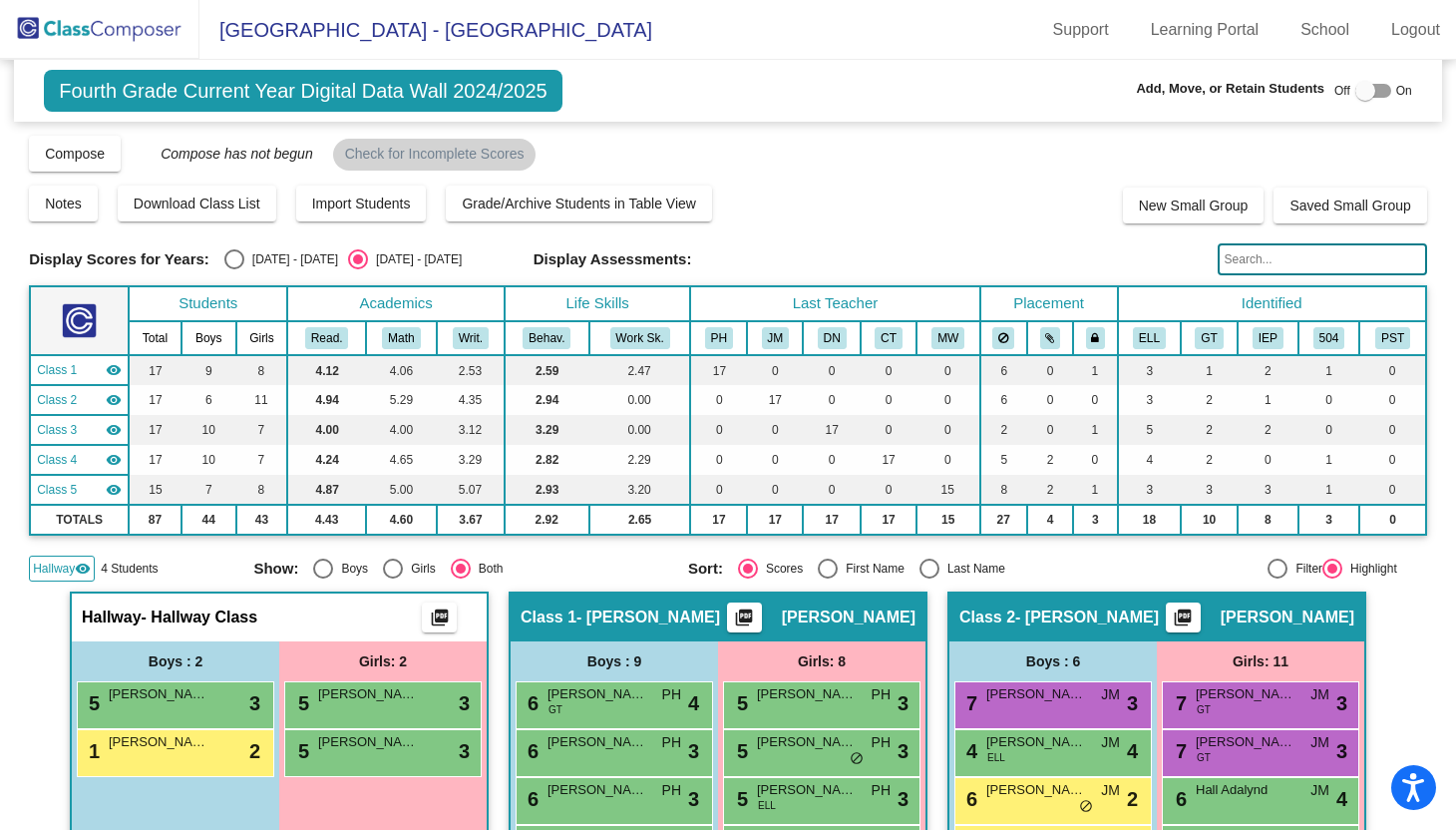 click 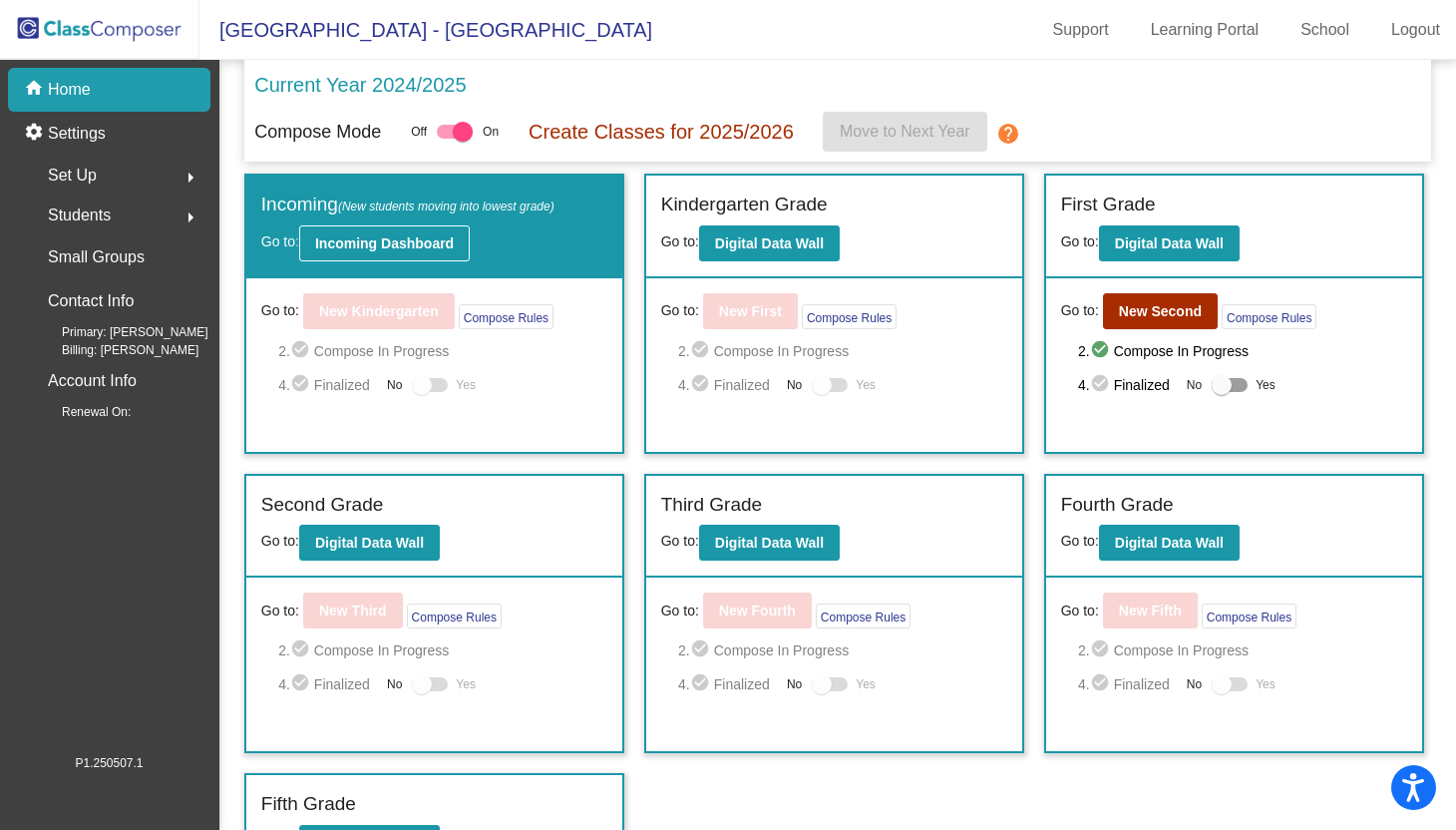 click on "Incoming Dashboard" 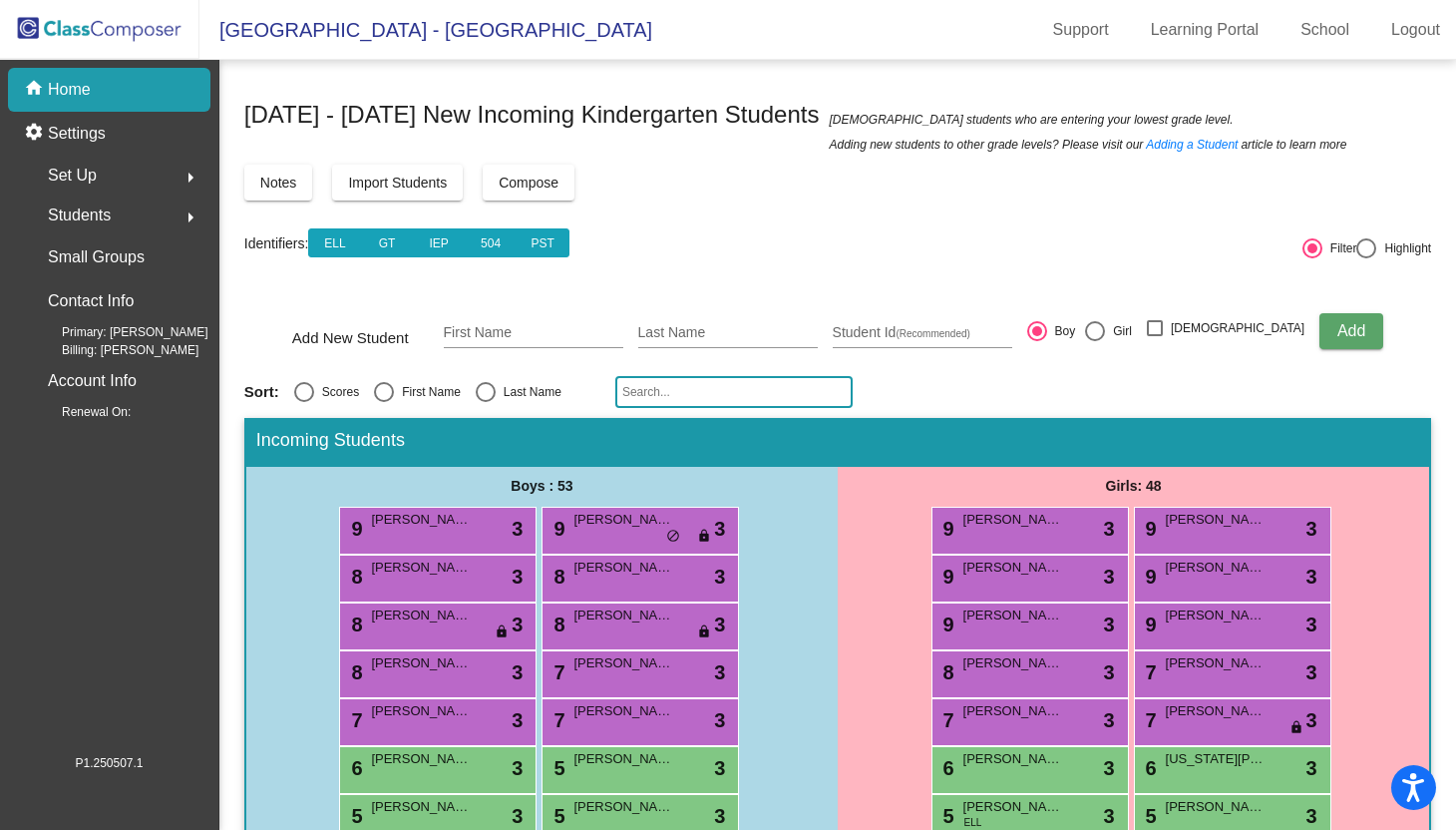 click 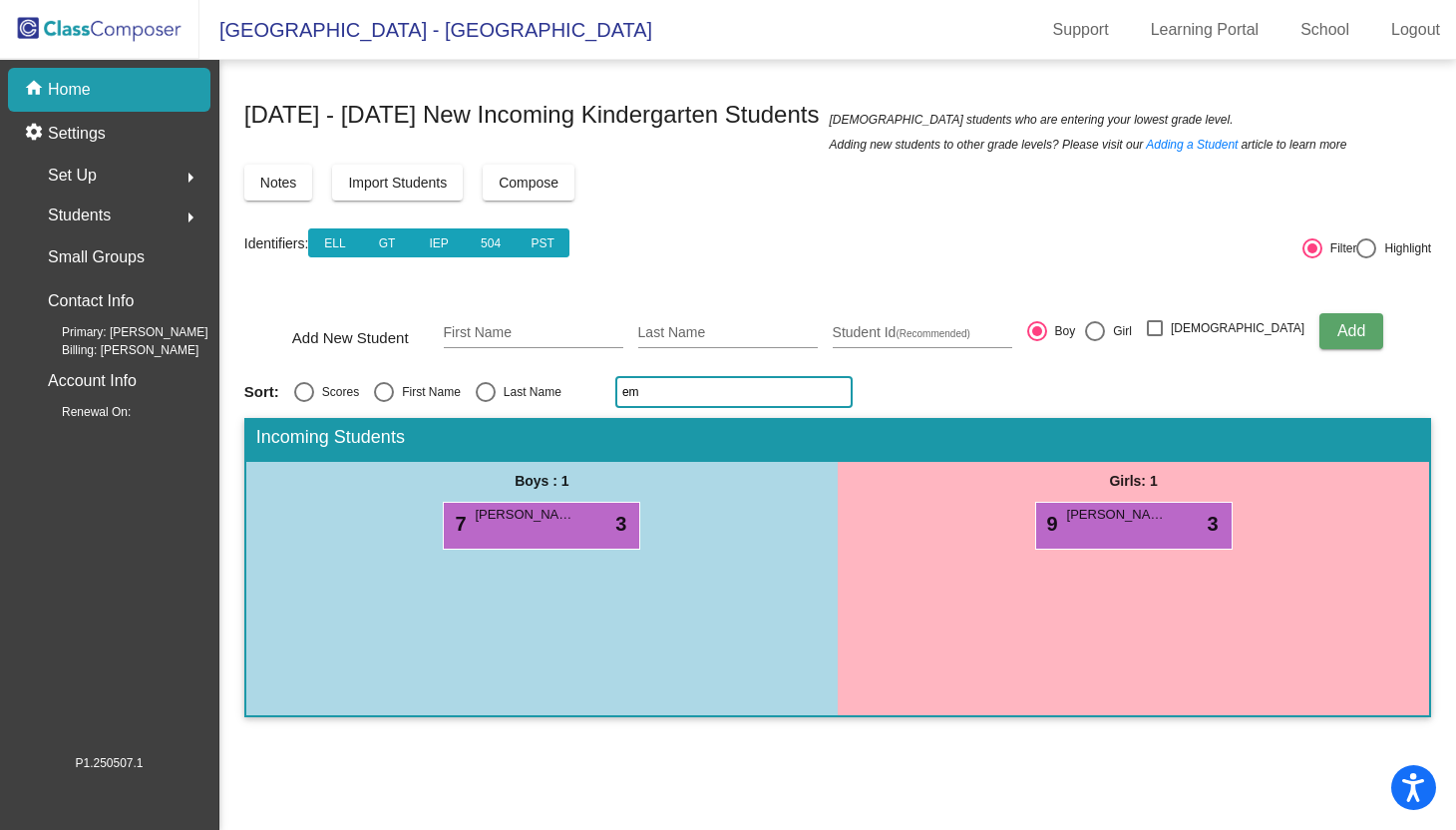 type on "e" 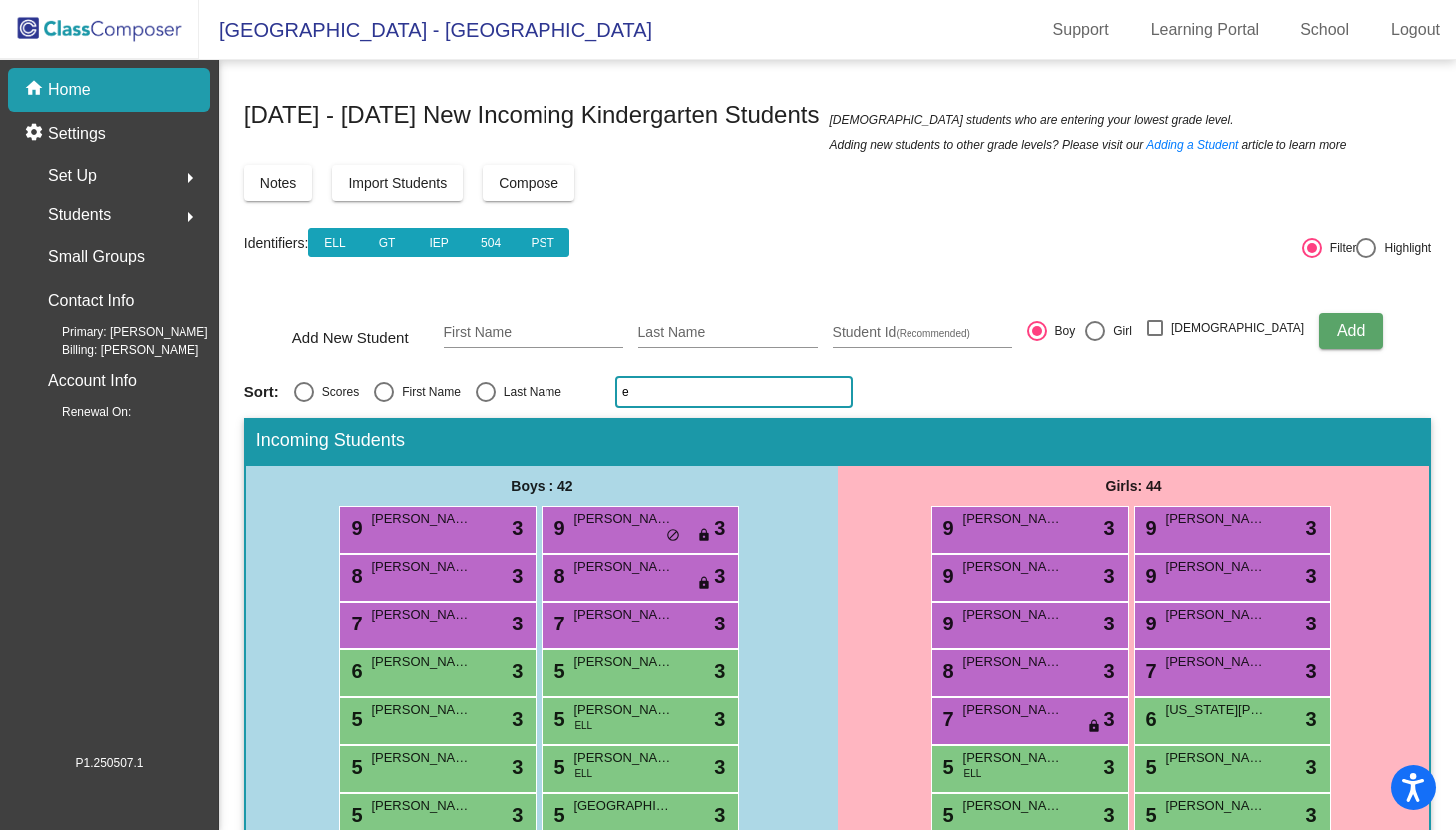 type 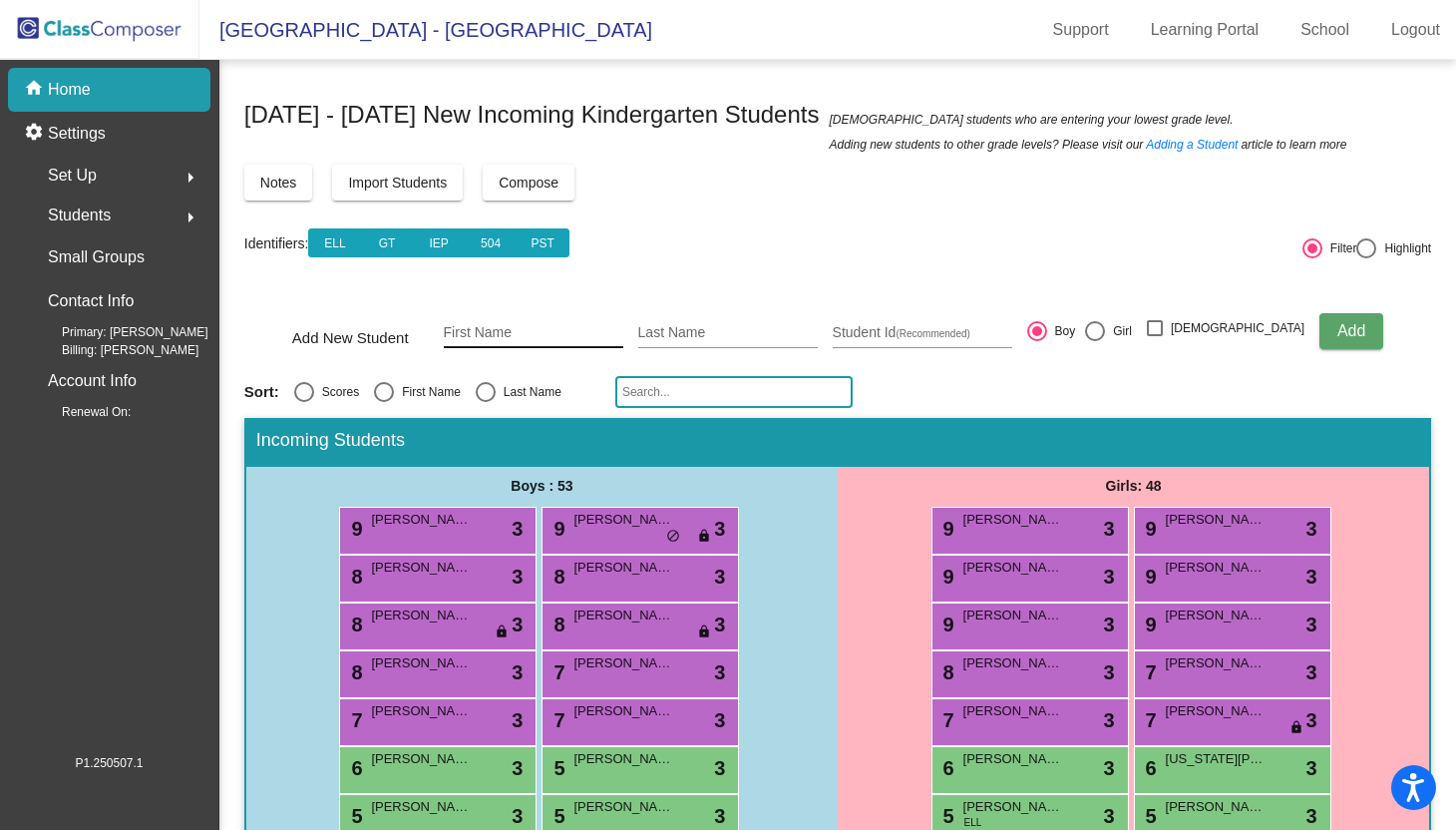 click on "First Name" at bounding box center [534, 333] 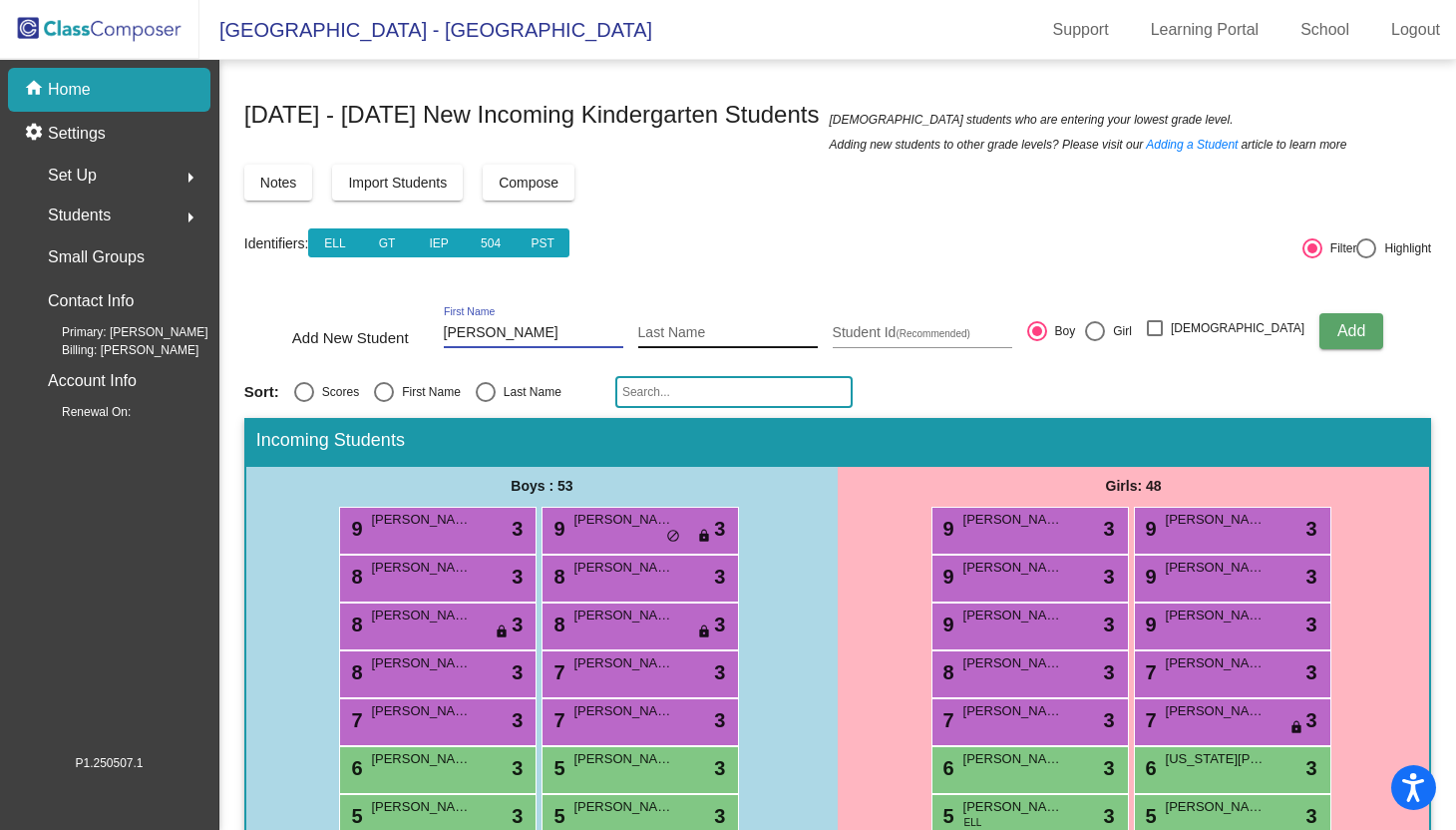 type on "Emma" 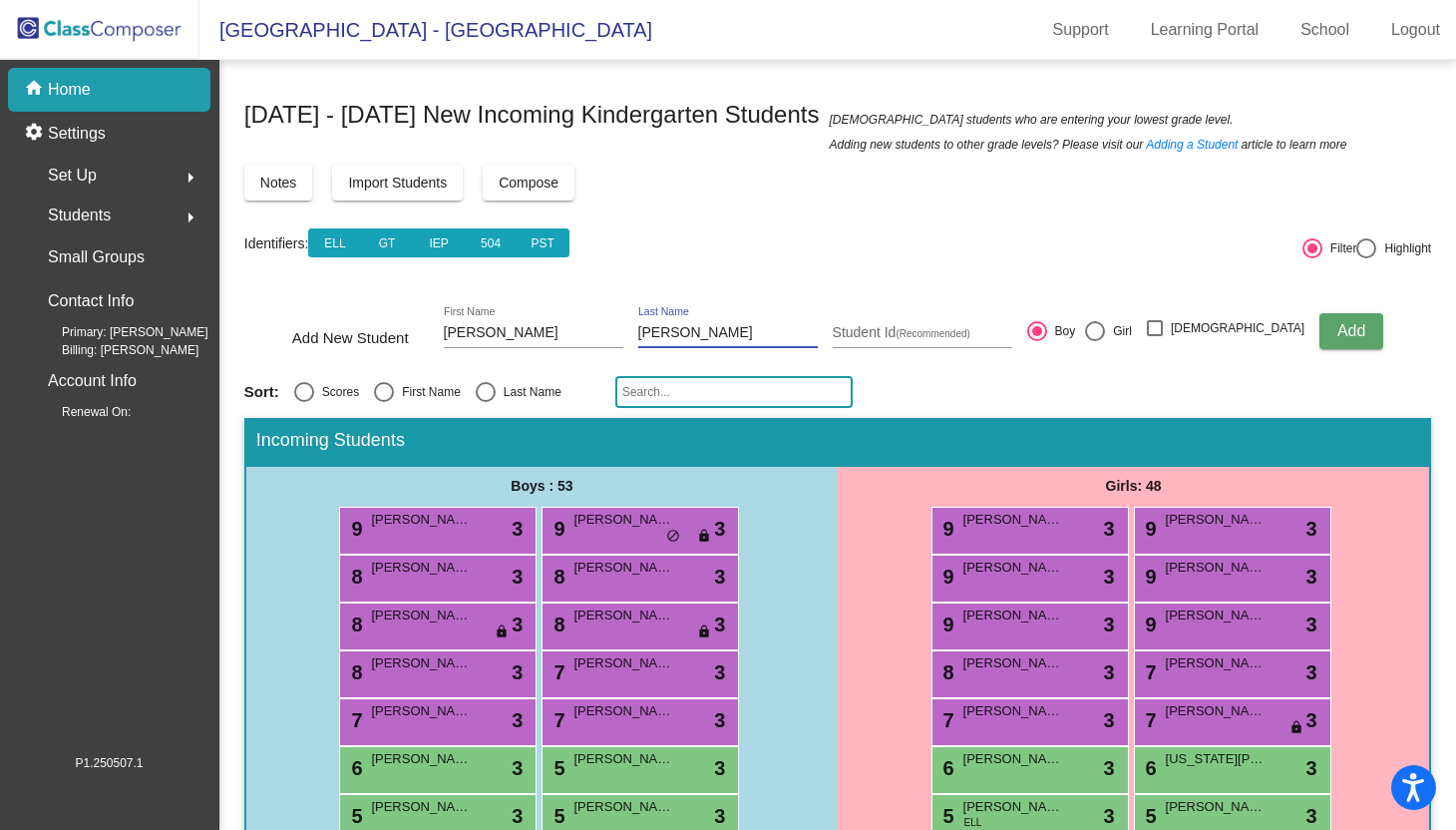 type on "Mitchell" 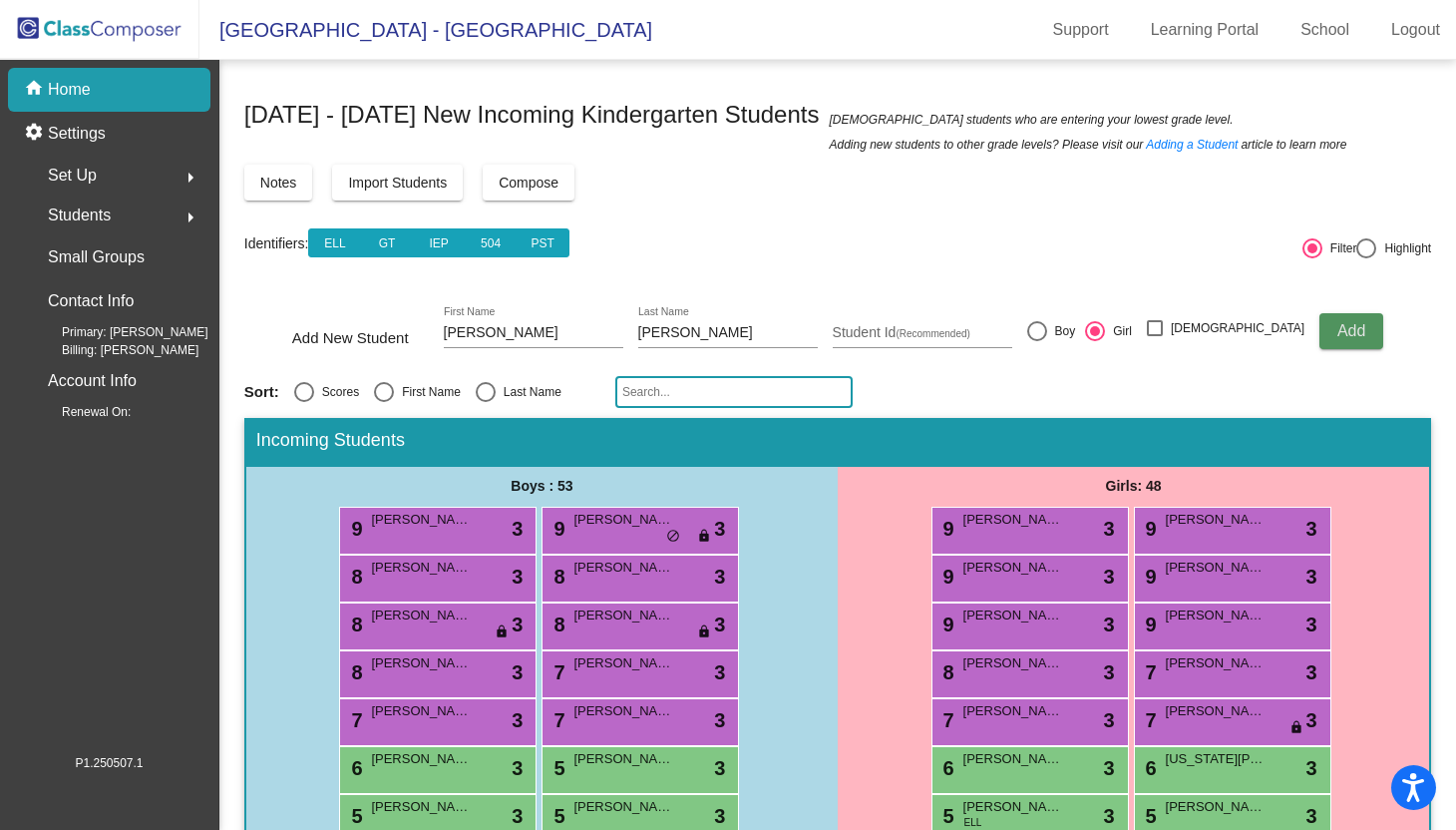 click on "Add" 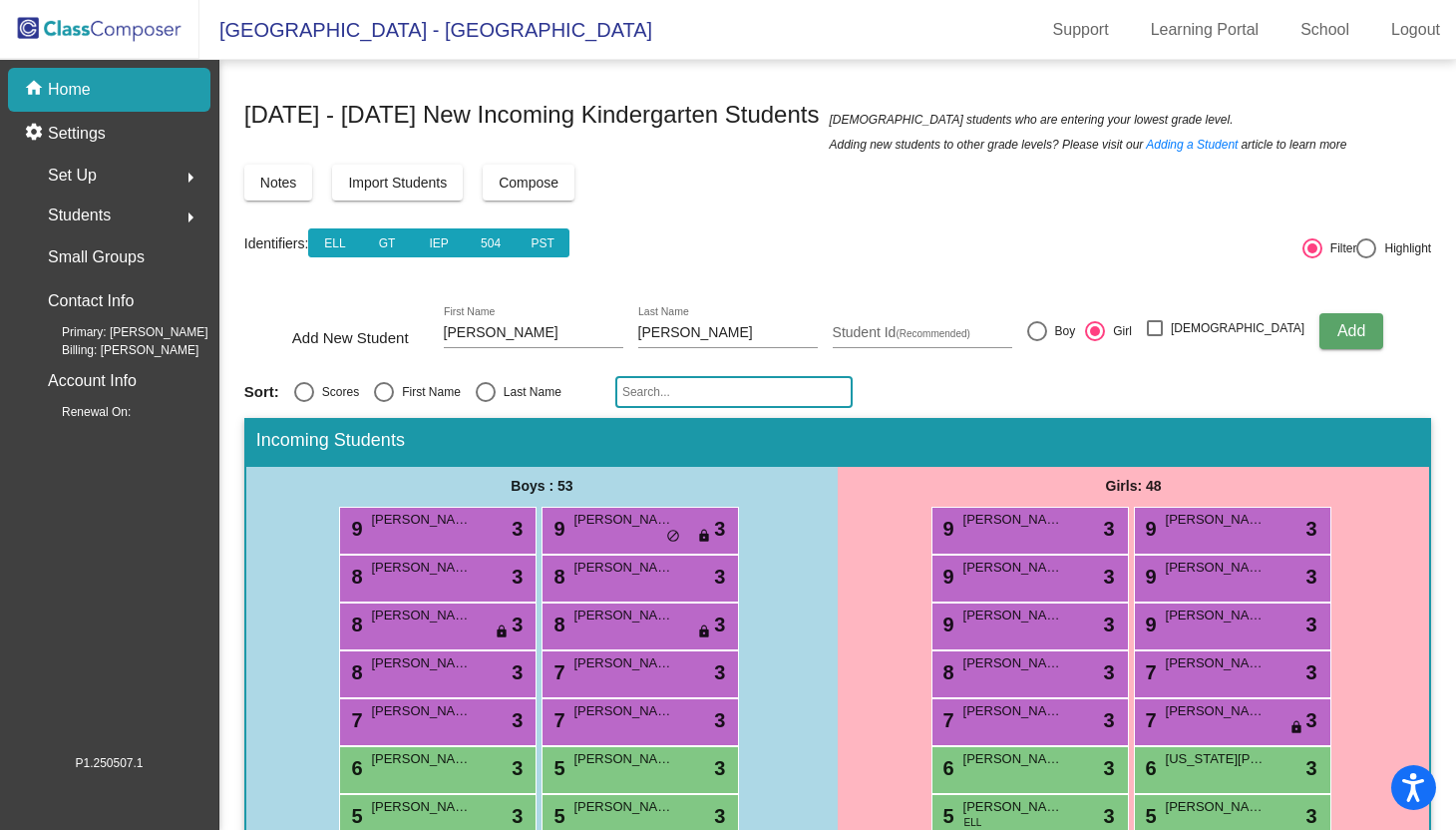 type 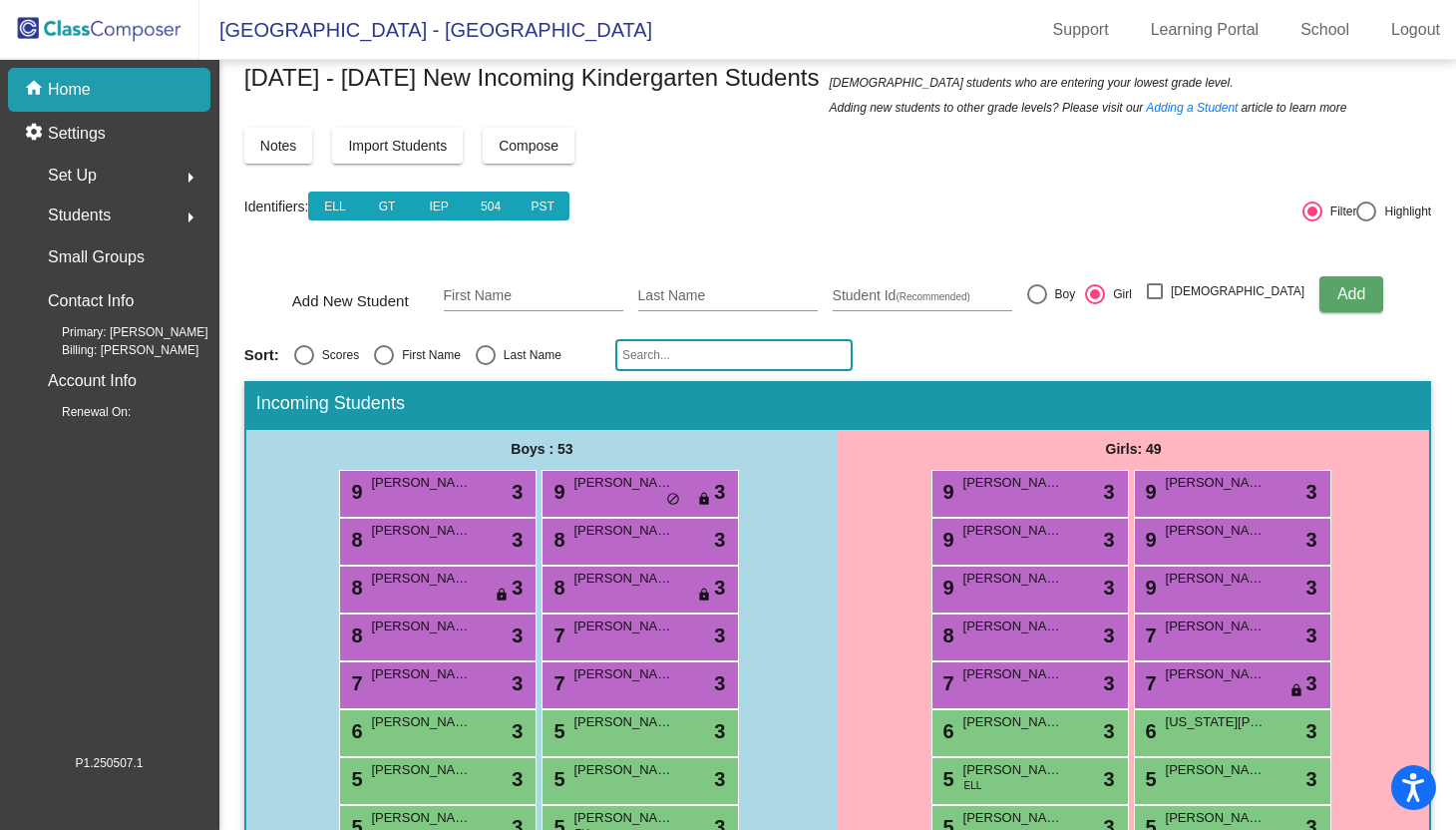 scroll, scrollTop: 0, scrollLeft: 0, axis: both 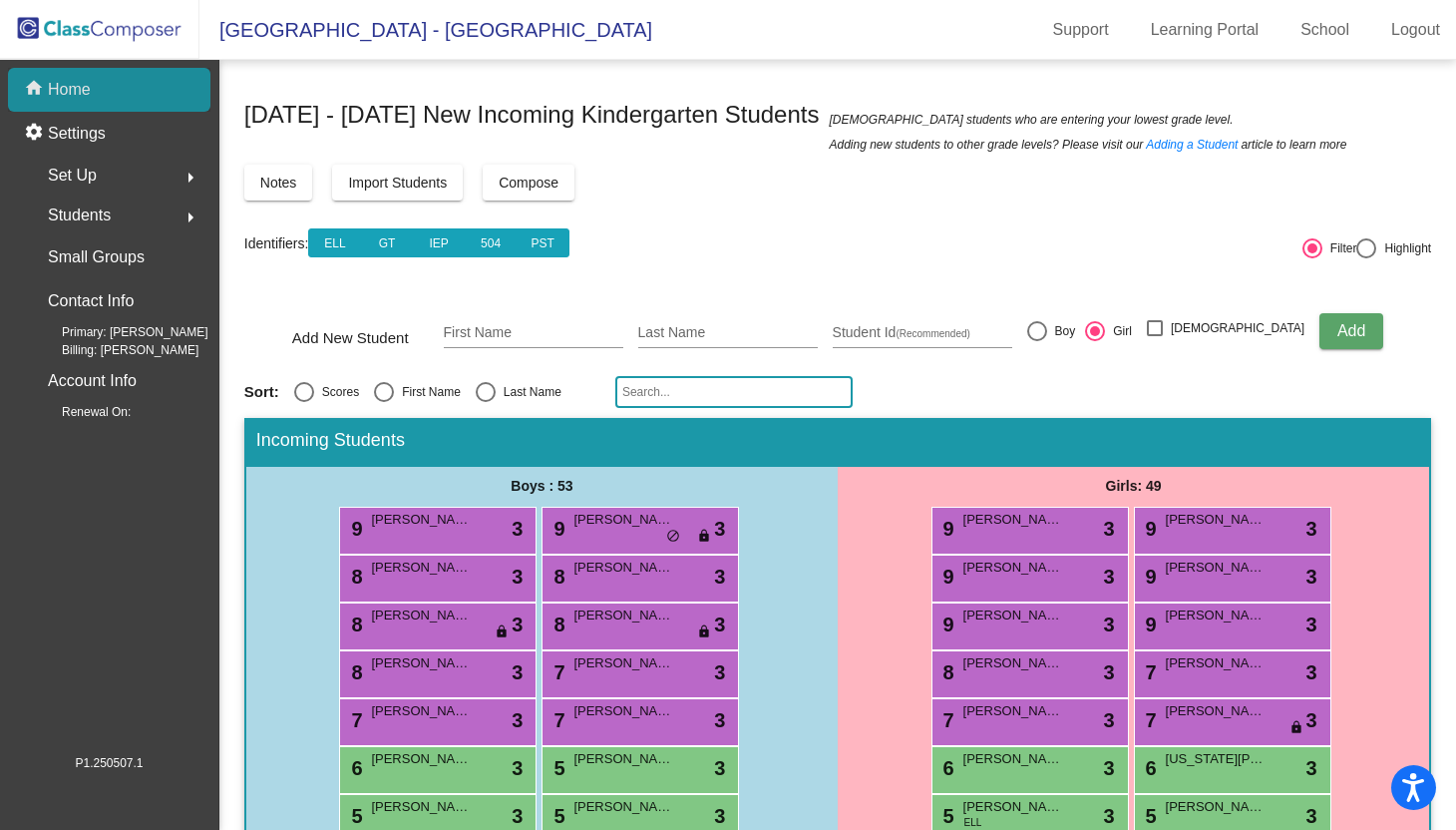 click on "home Home" 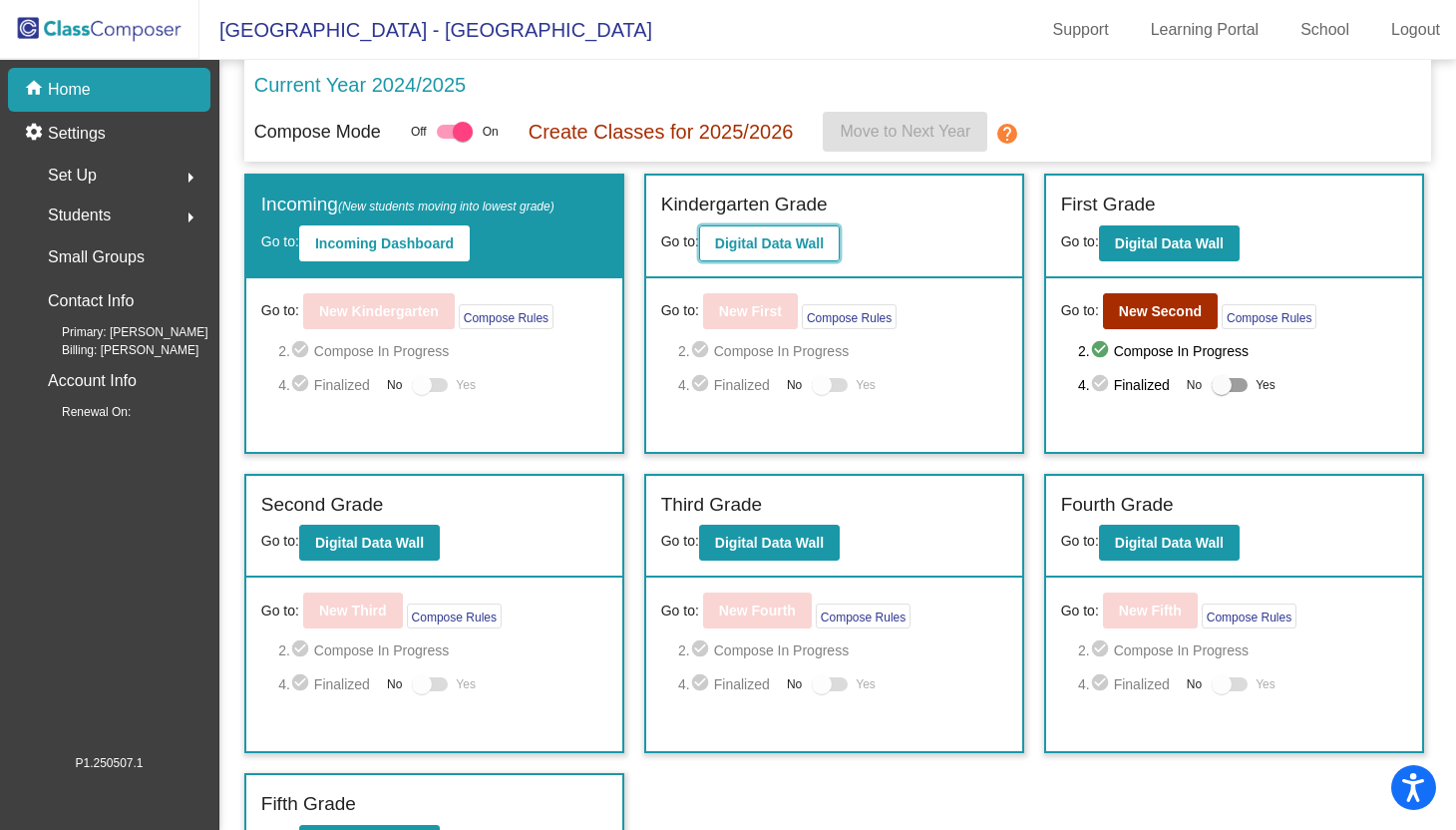 click on "Digital Data Wall" 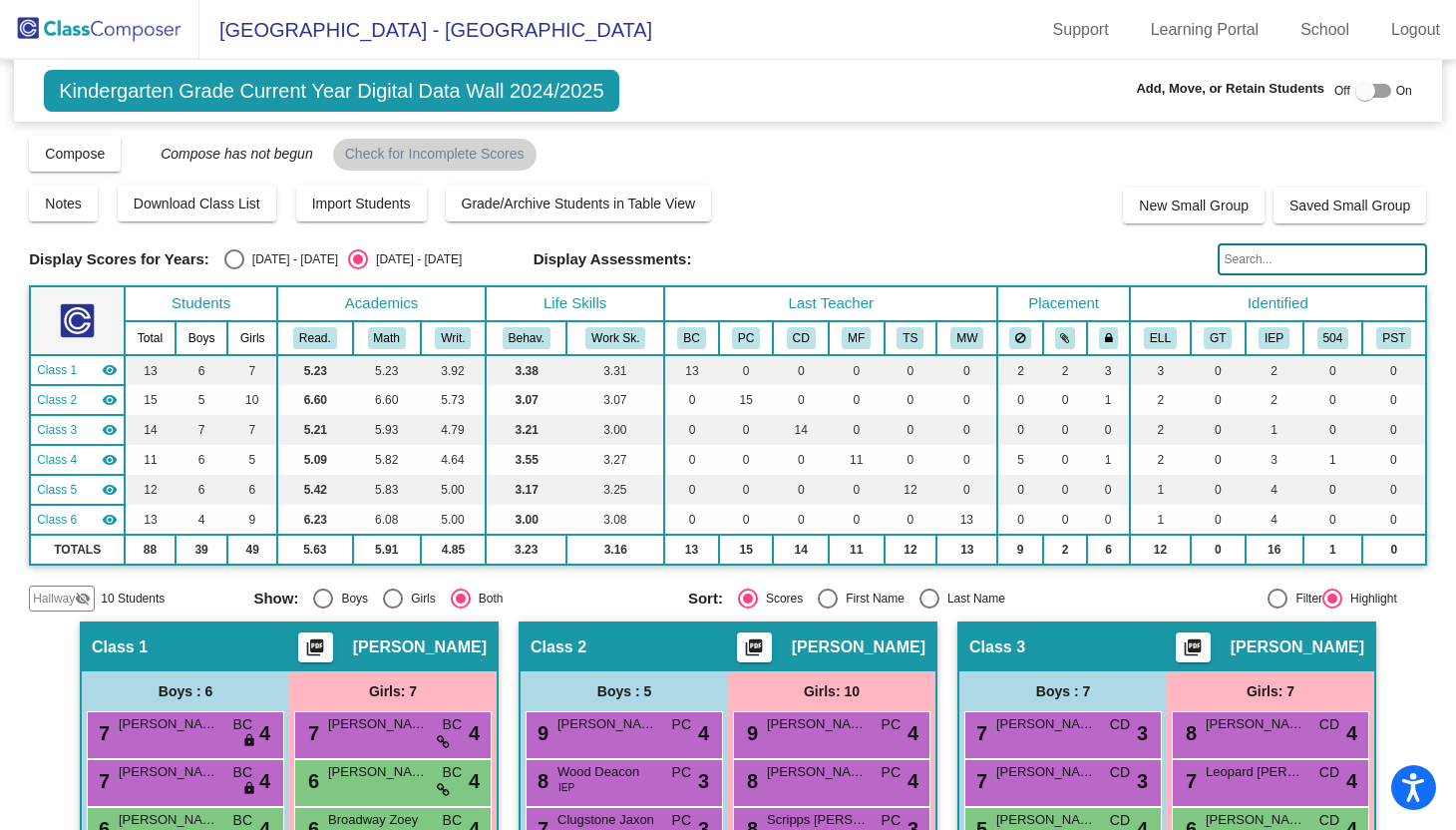click 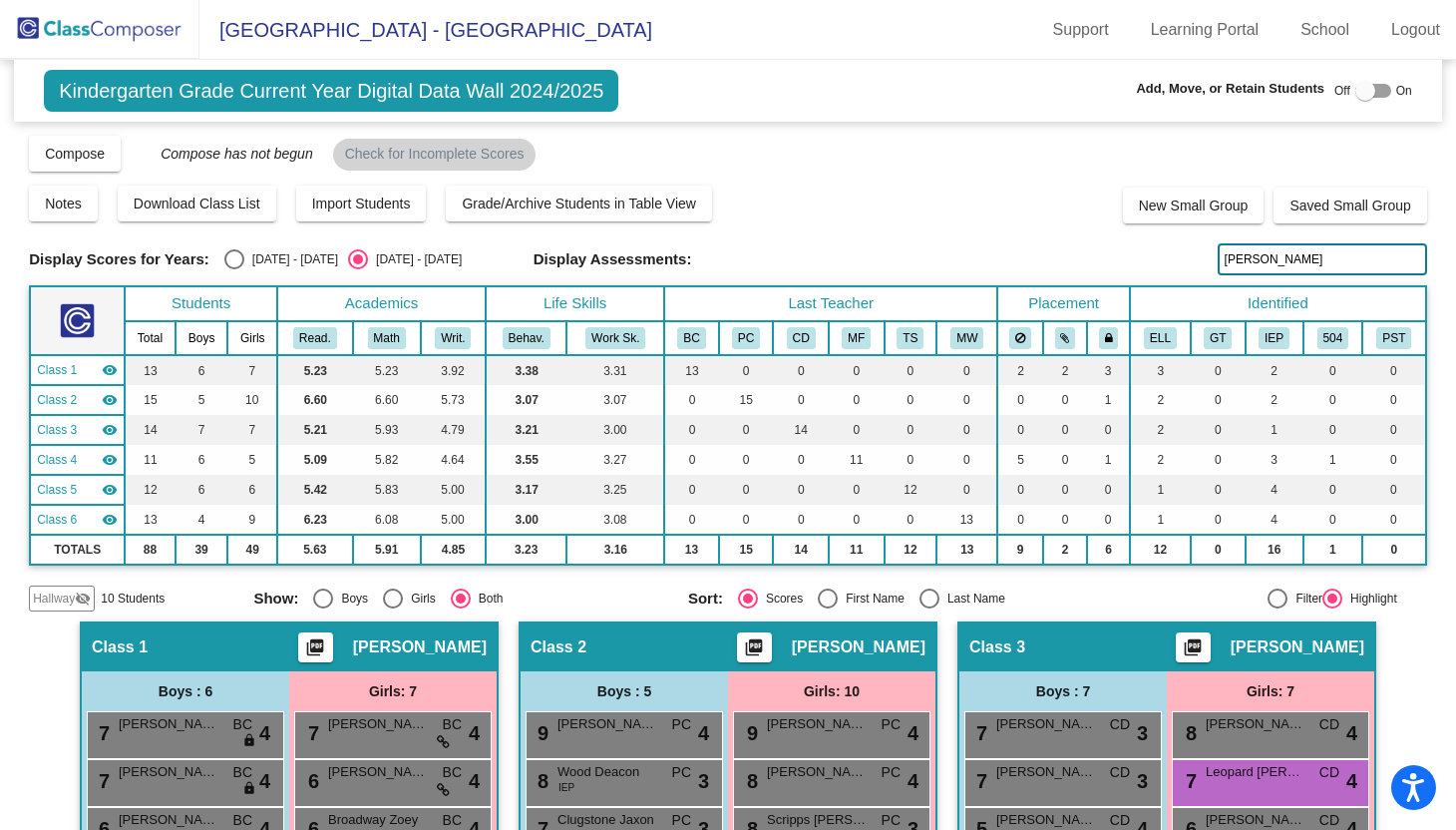 type on "leo" 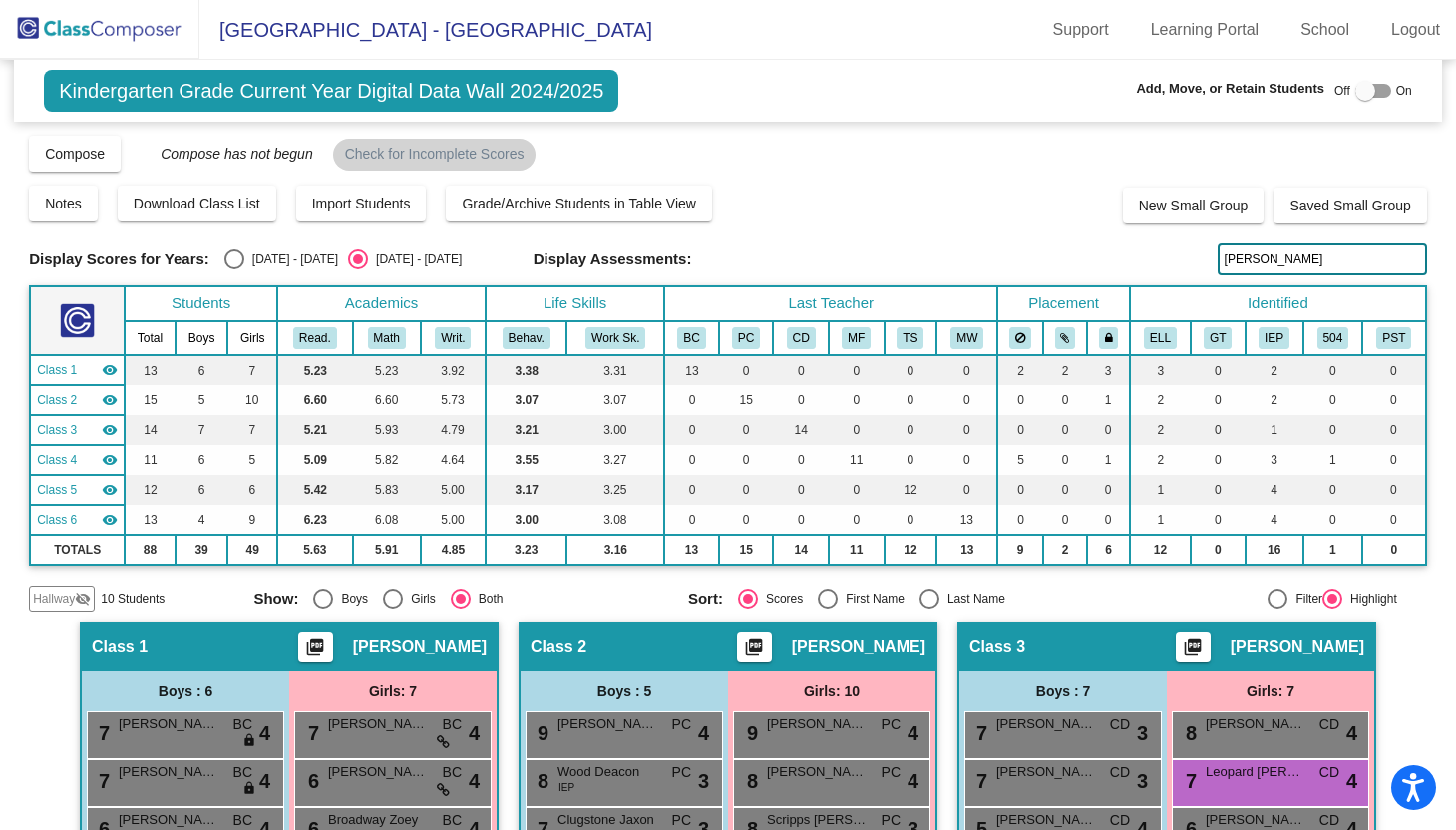 click 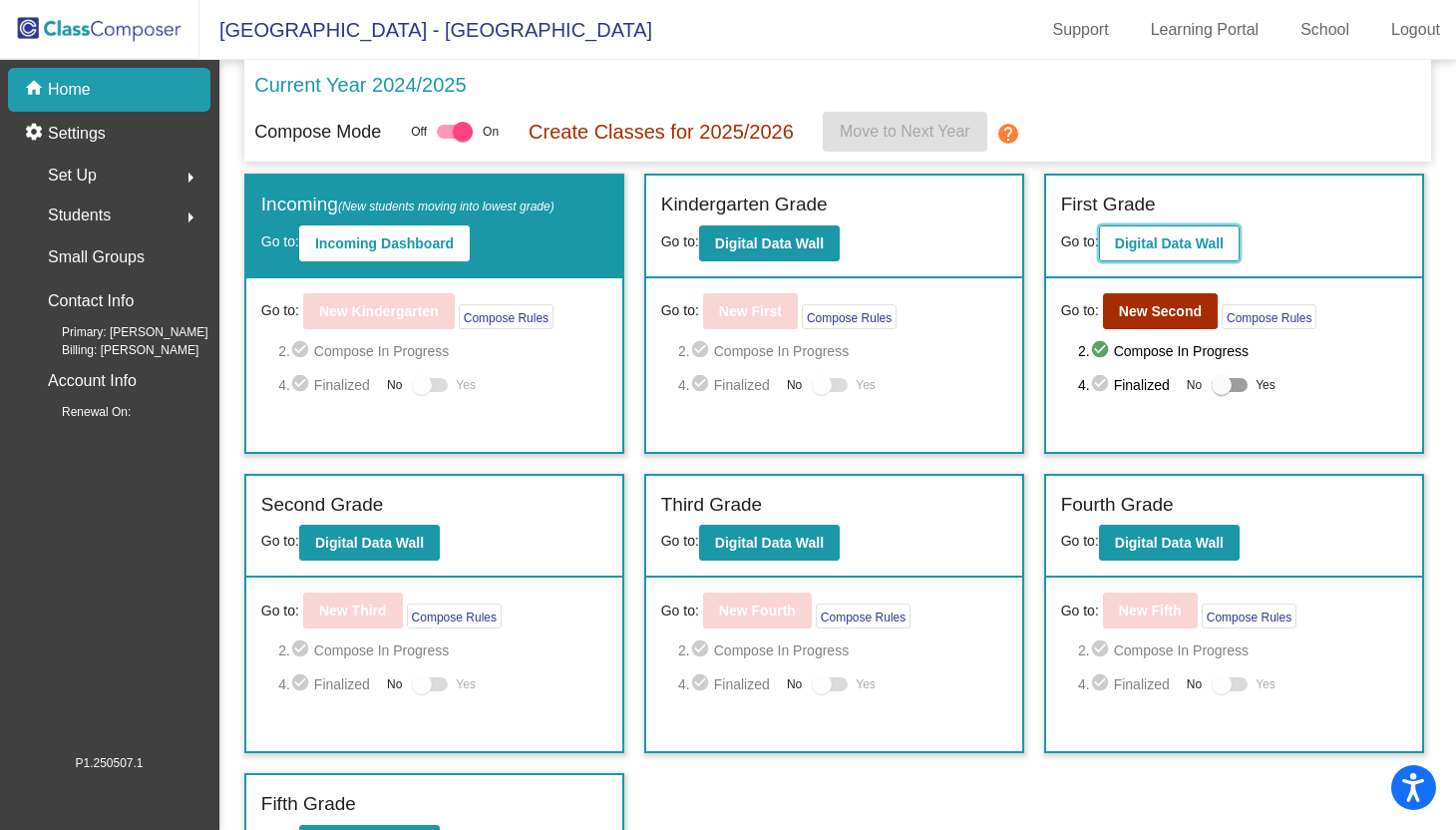 click on "Digital Data Wall" 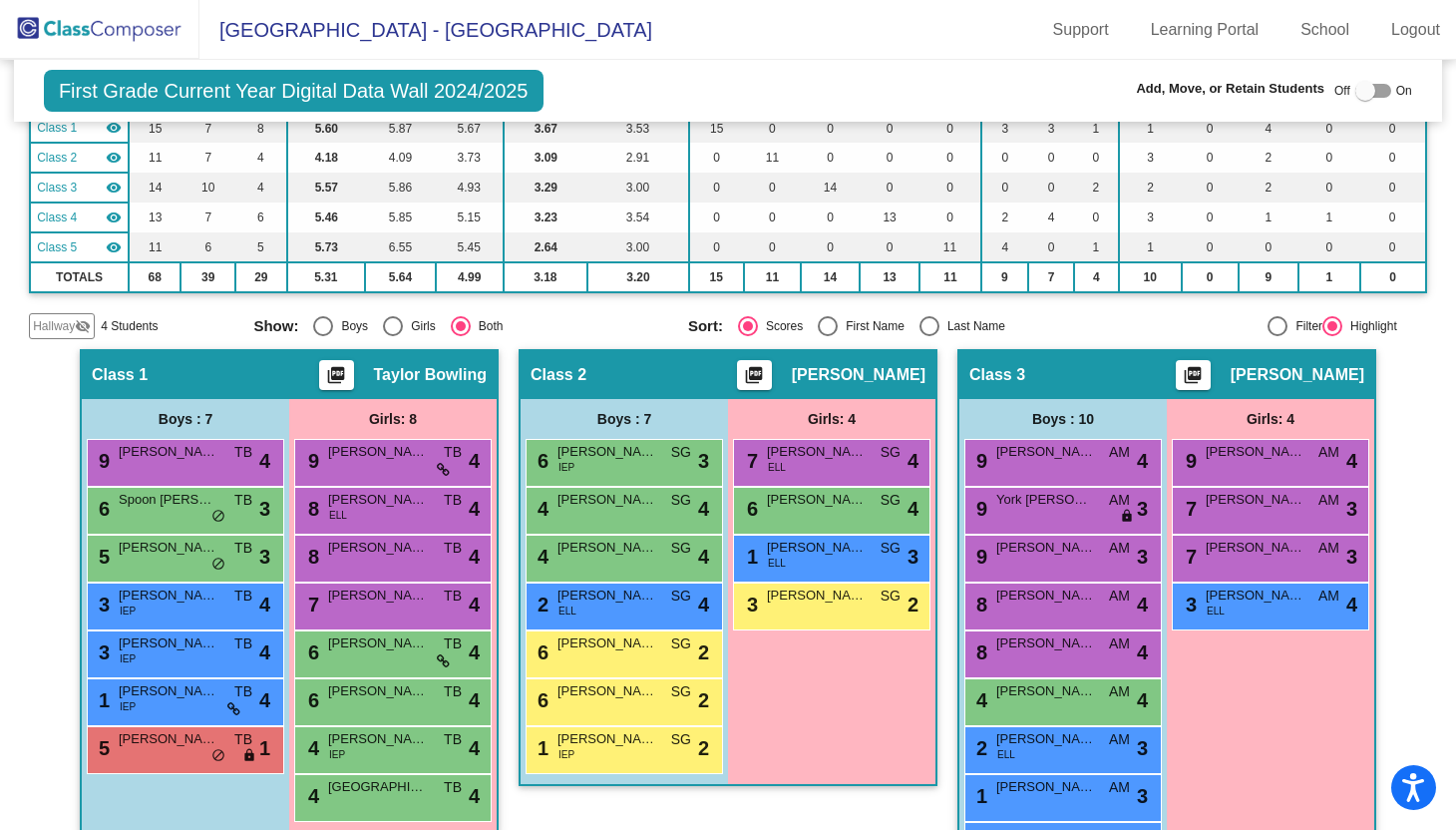 scroll, scrollTop: 244, scrollLeft: 0, axis: vertical 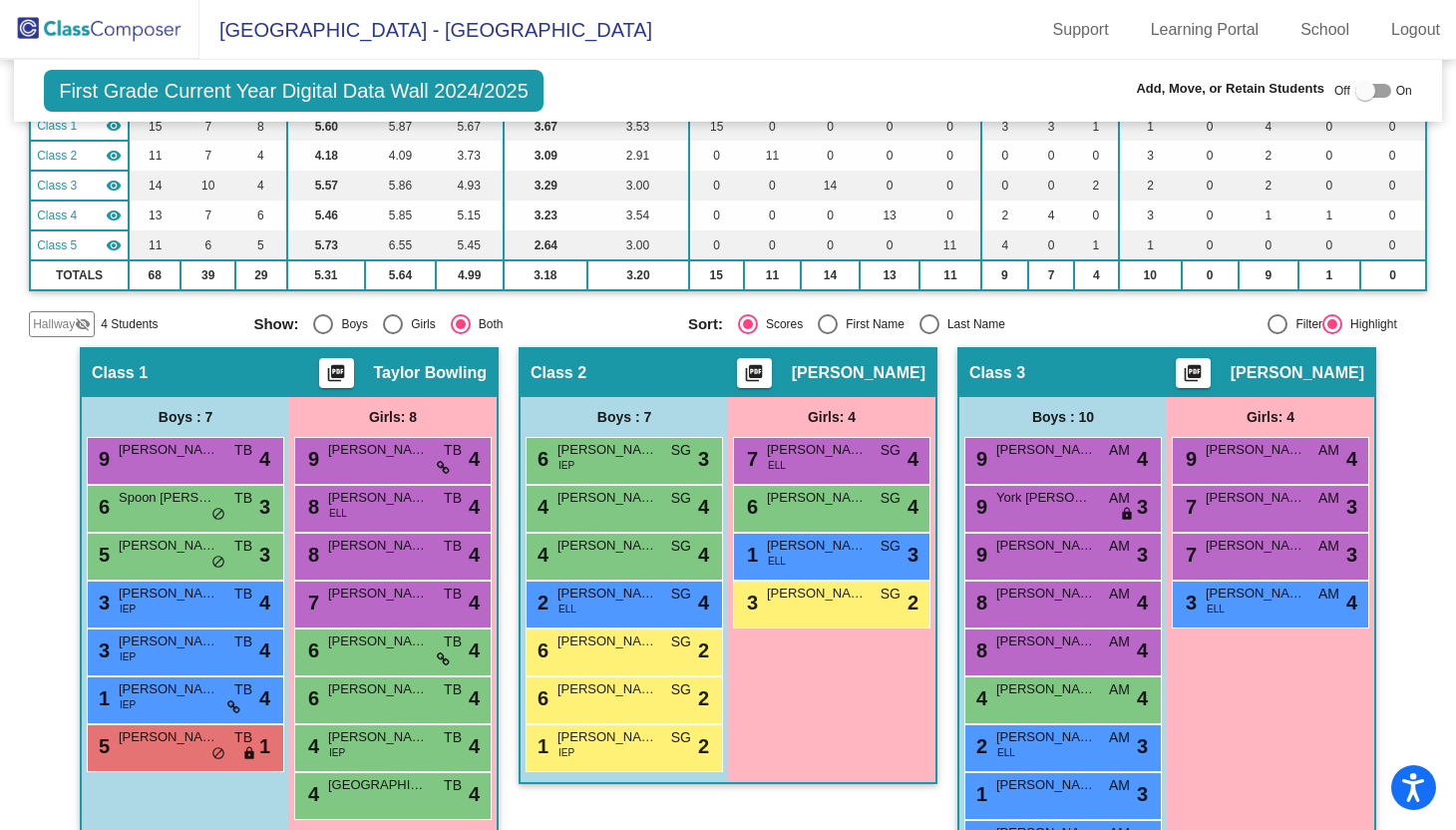 click on "Hallway" 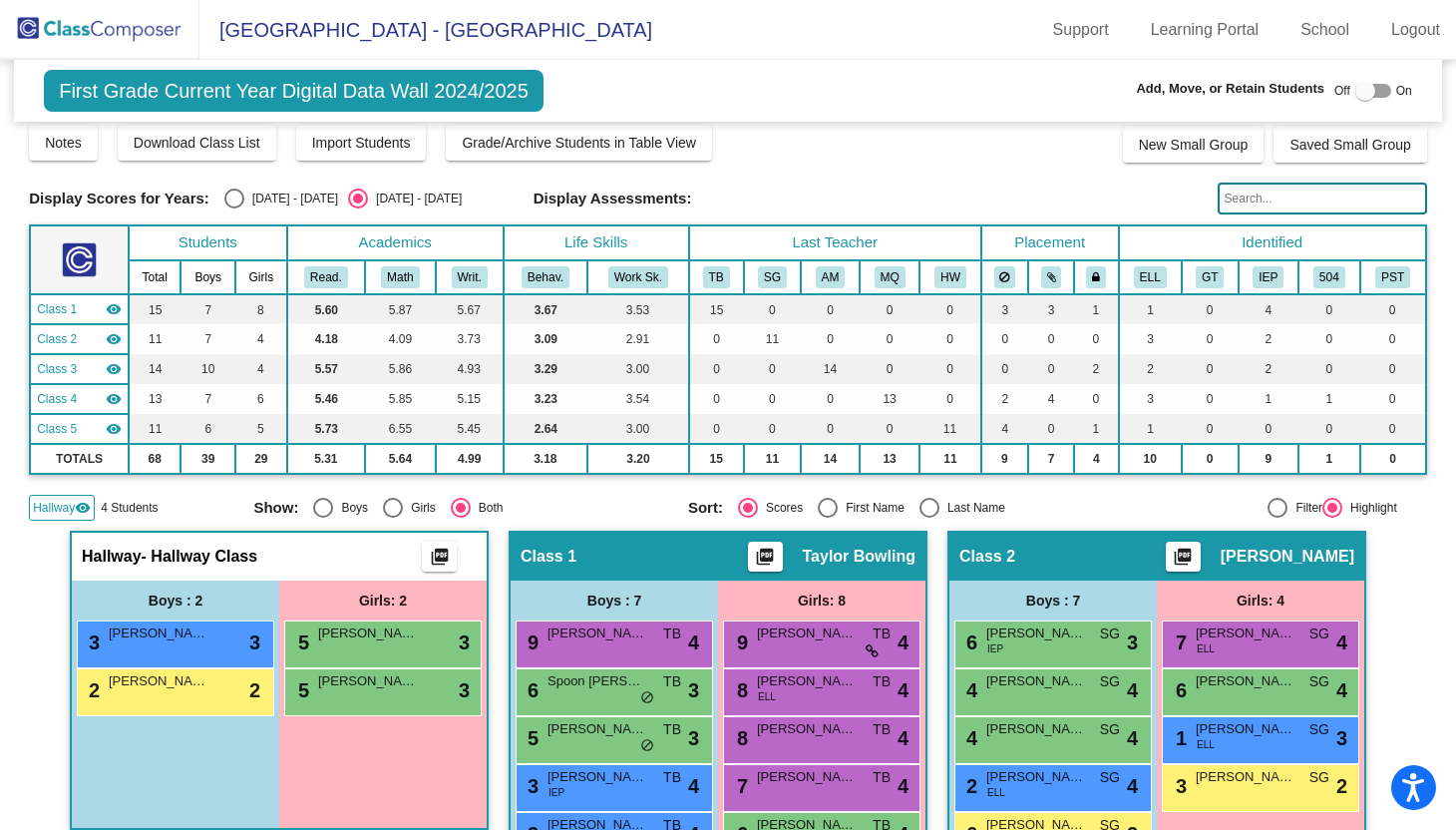 scroll, scrollTop: 0, scrollLeft: 0, axis: both 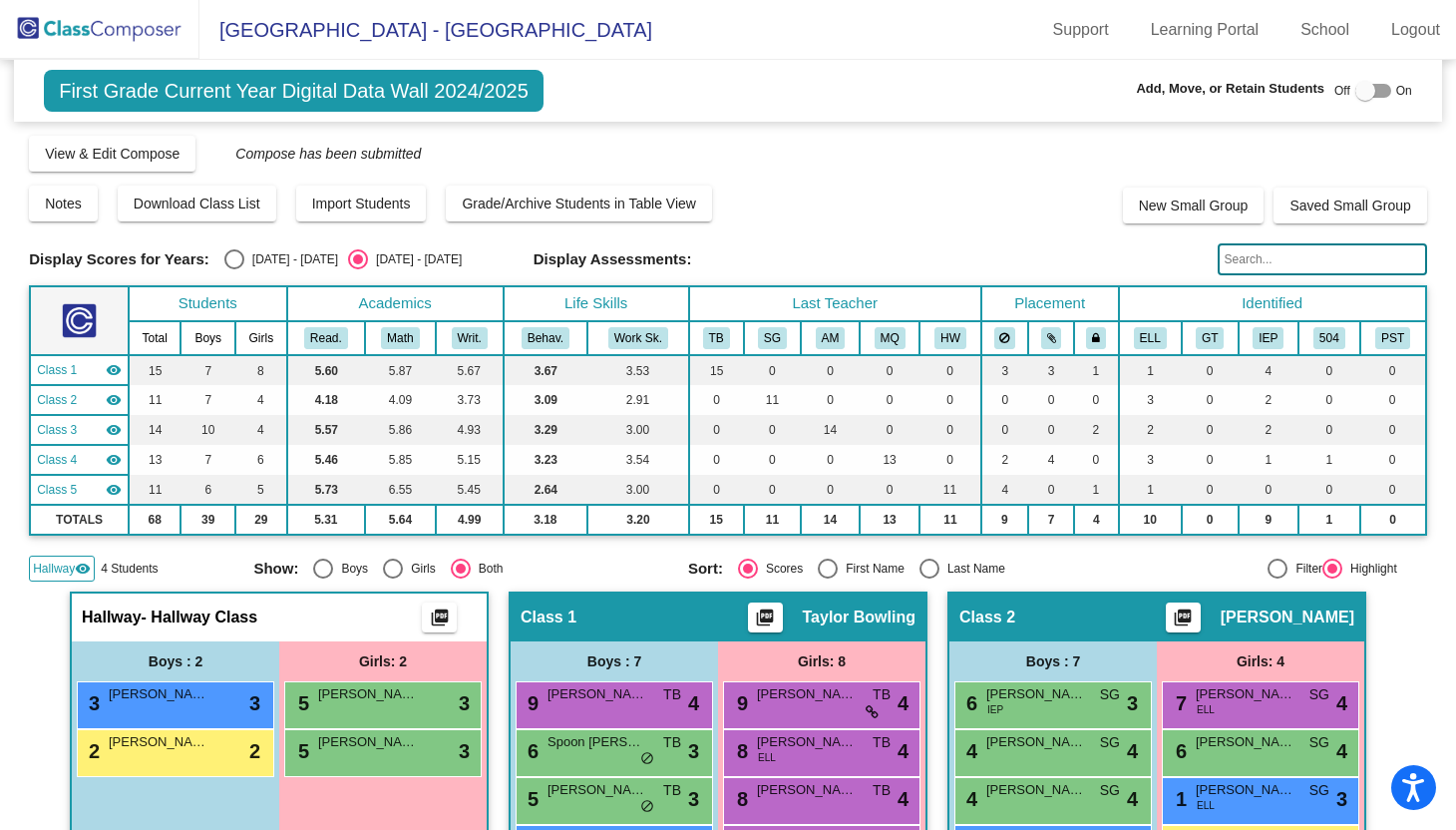 click 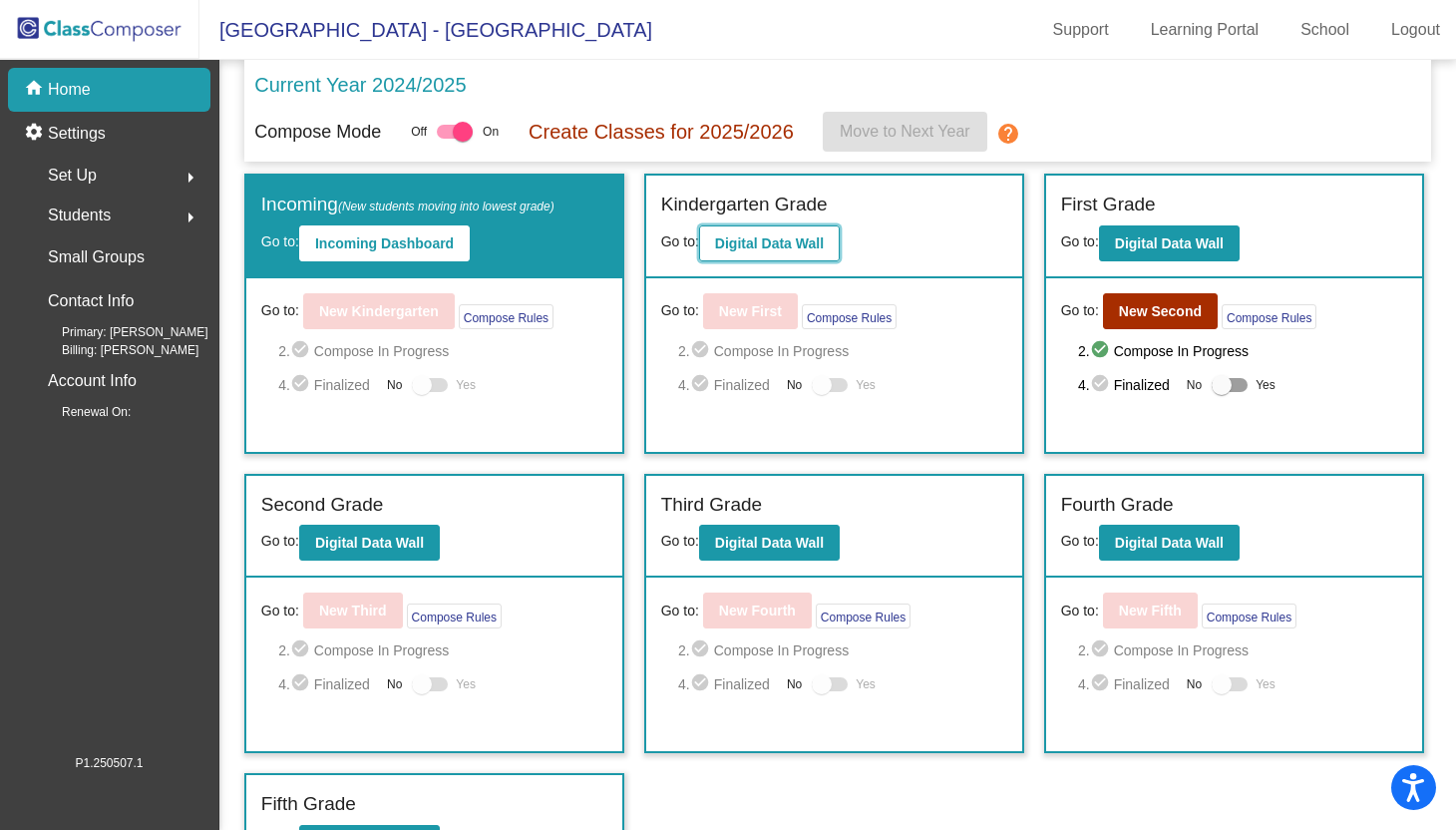 click on "Digital Data Wall" 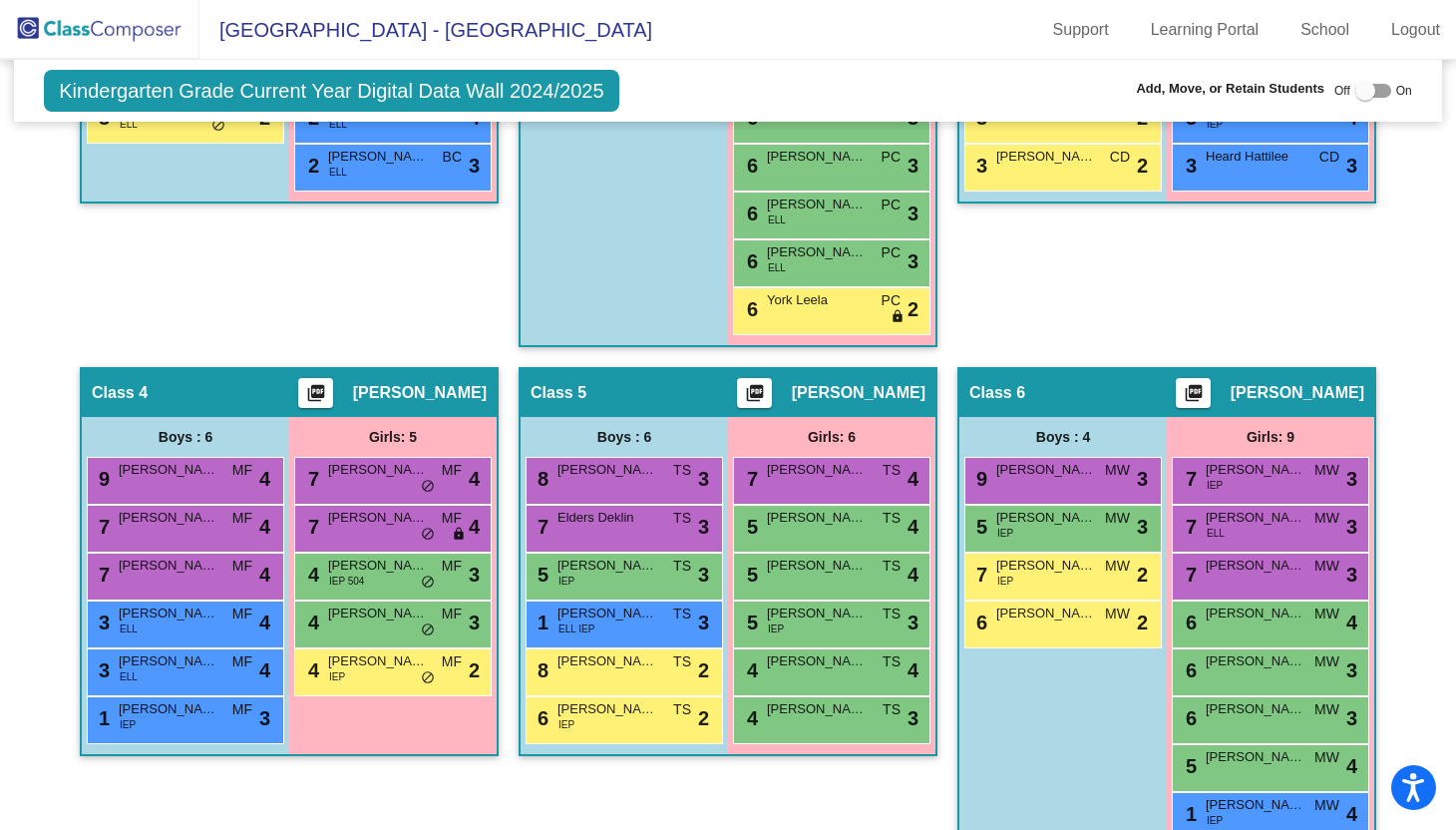 scroll, scrollTop: 944, scrollLeft: 0, axis: vertical 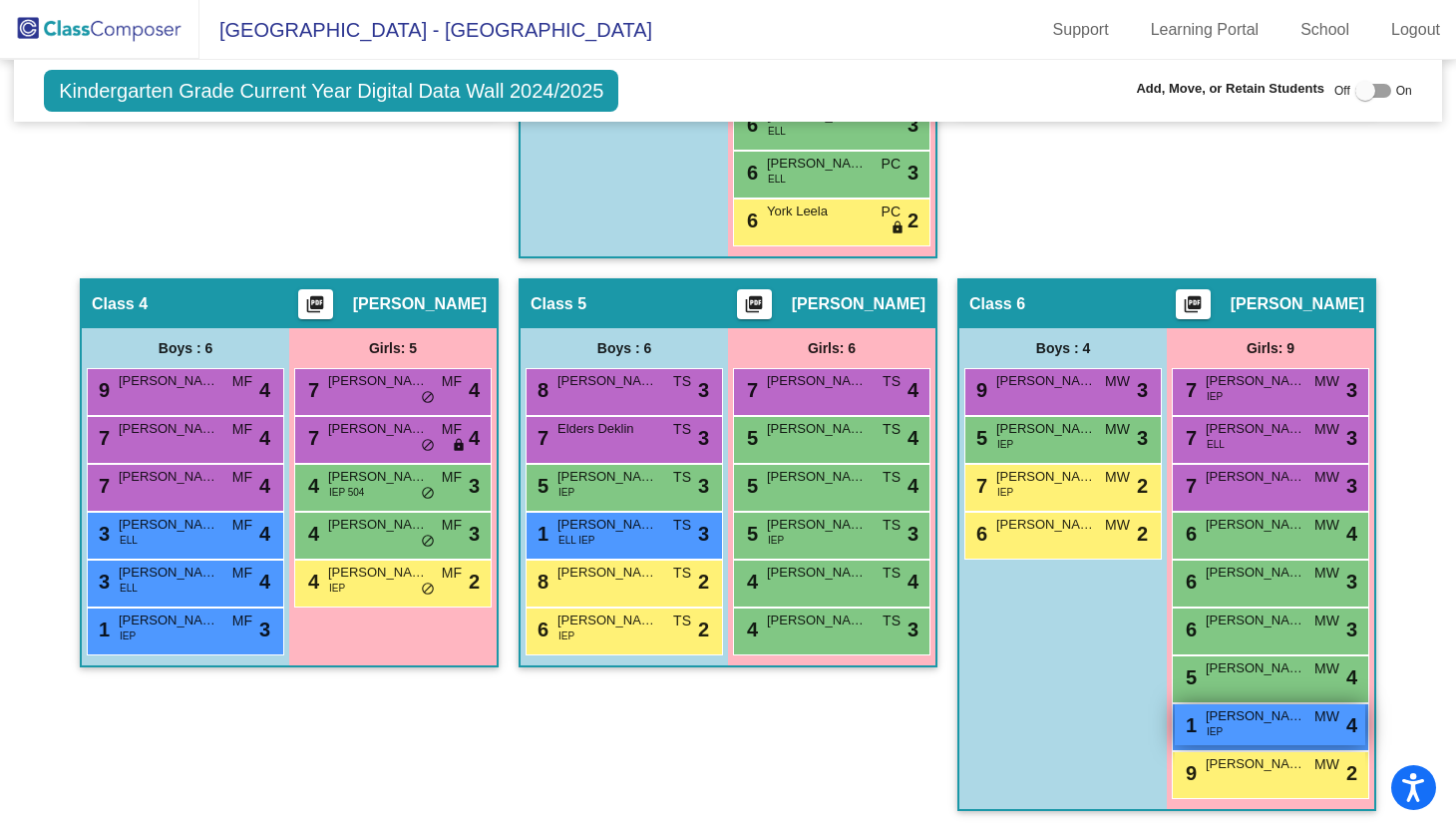click on "Brewer Brooklyn" at bounding box center (1256, 716) 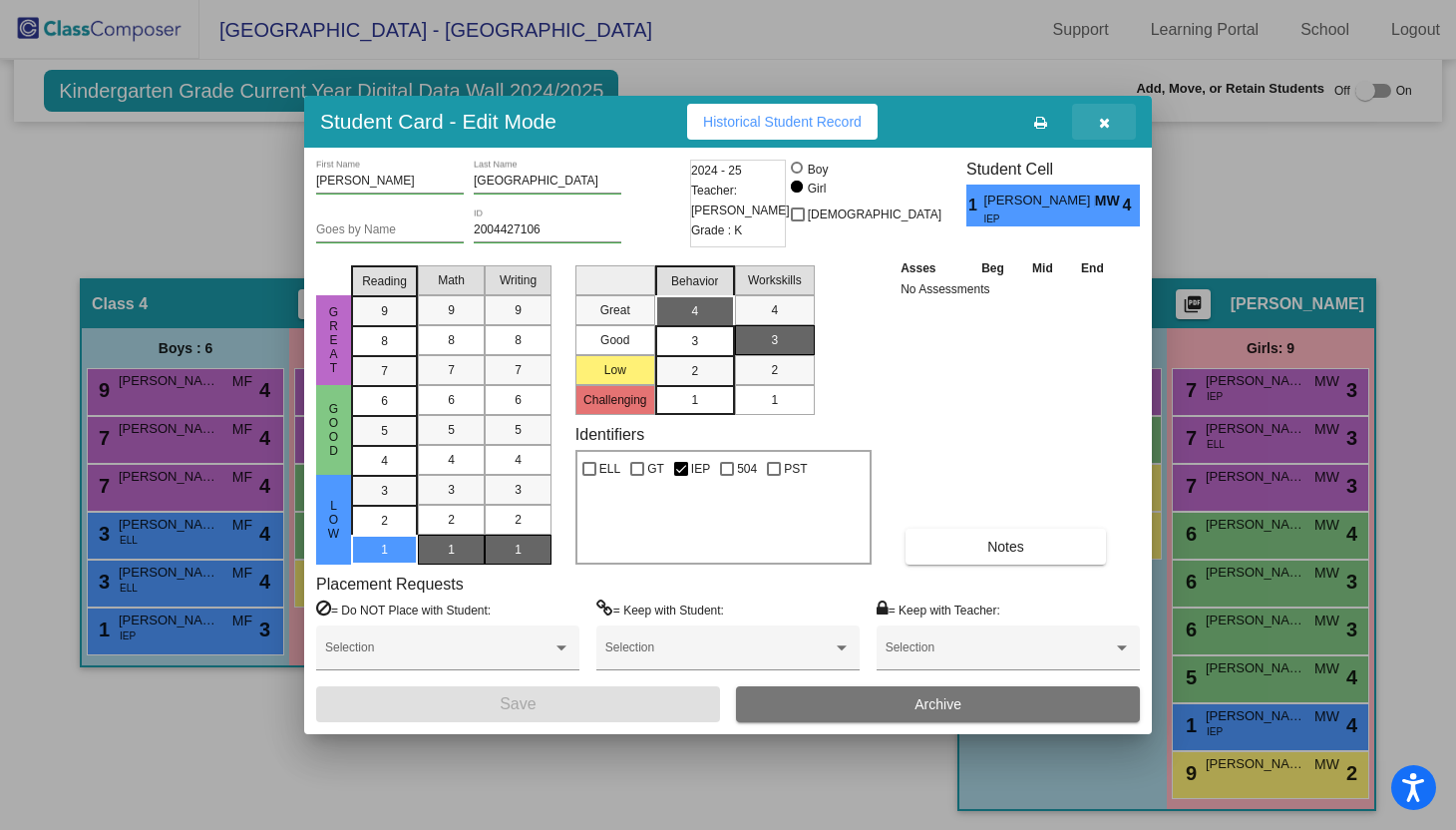 click at bounding box center (1104, 123) 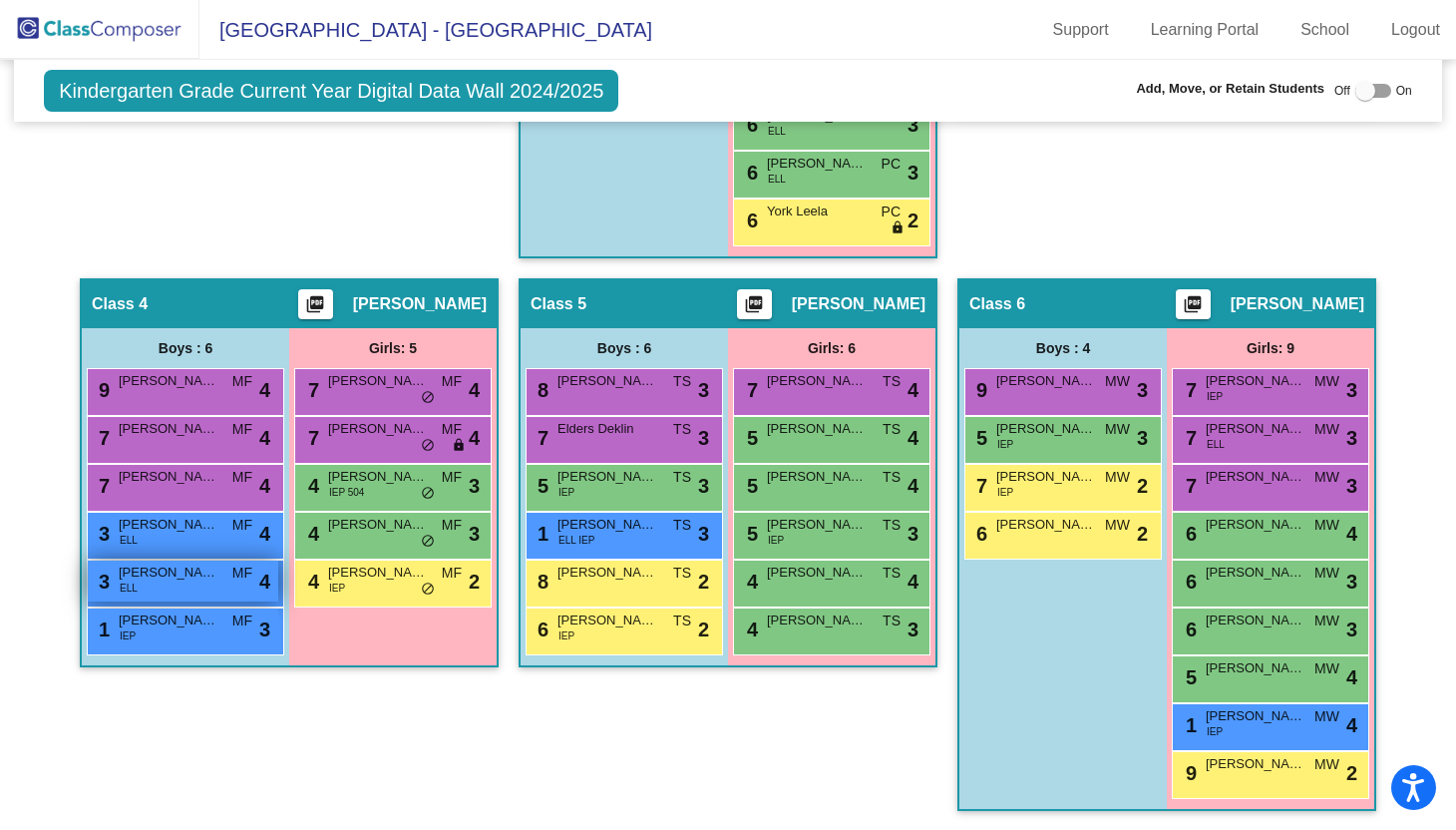 click on "3 Quixan Larios Henry ELL MF lock do_not_disturb_alt 4" at bounding box center (182, 581) 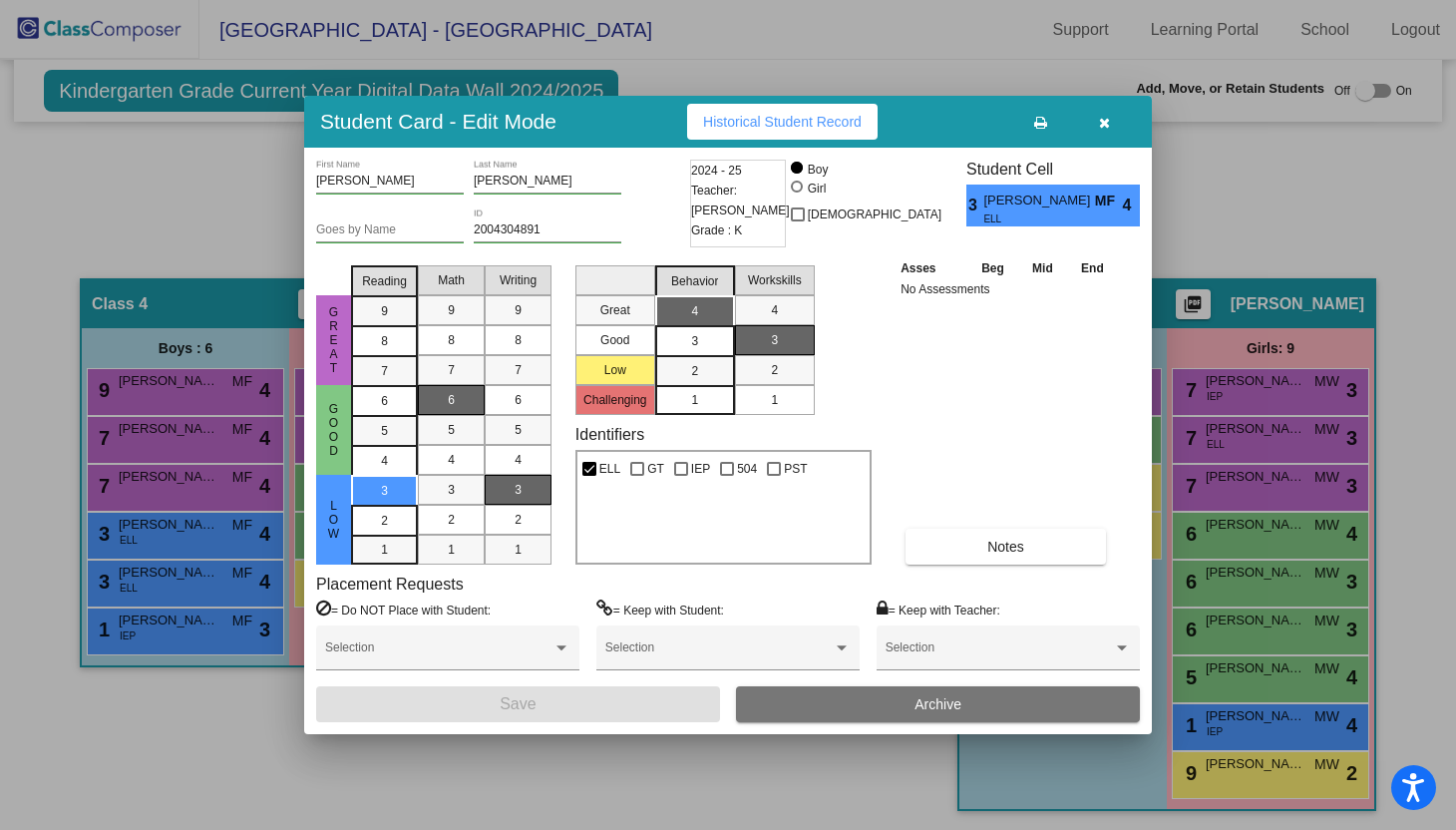 click at bounding box center (1104, 122) 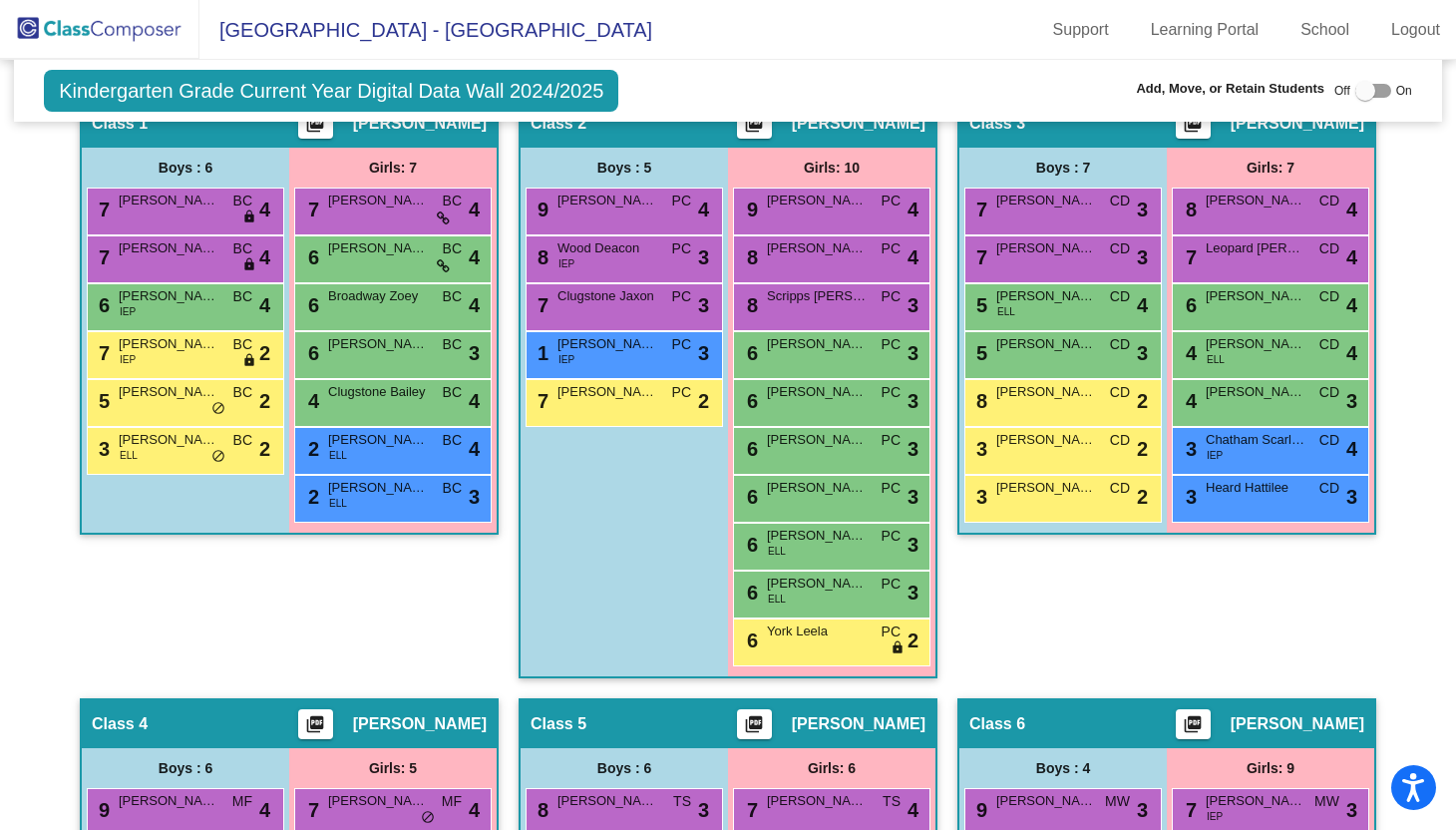 scroll, scrollTop: 0, scrollLeft: 0, axis: both 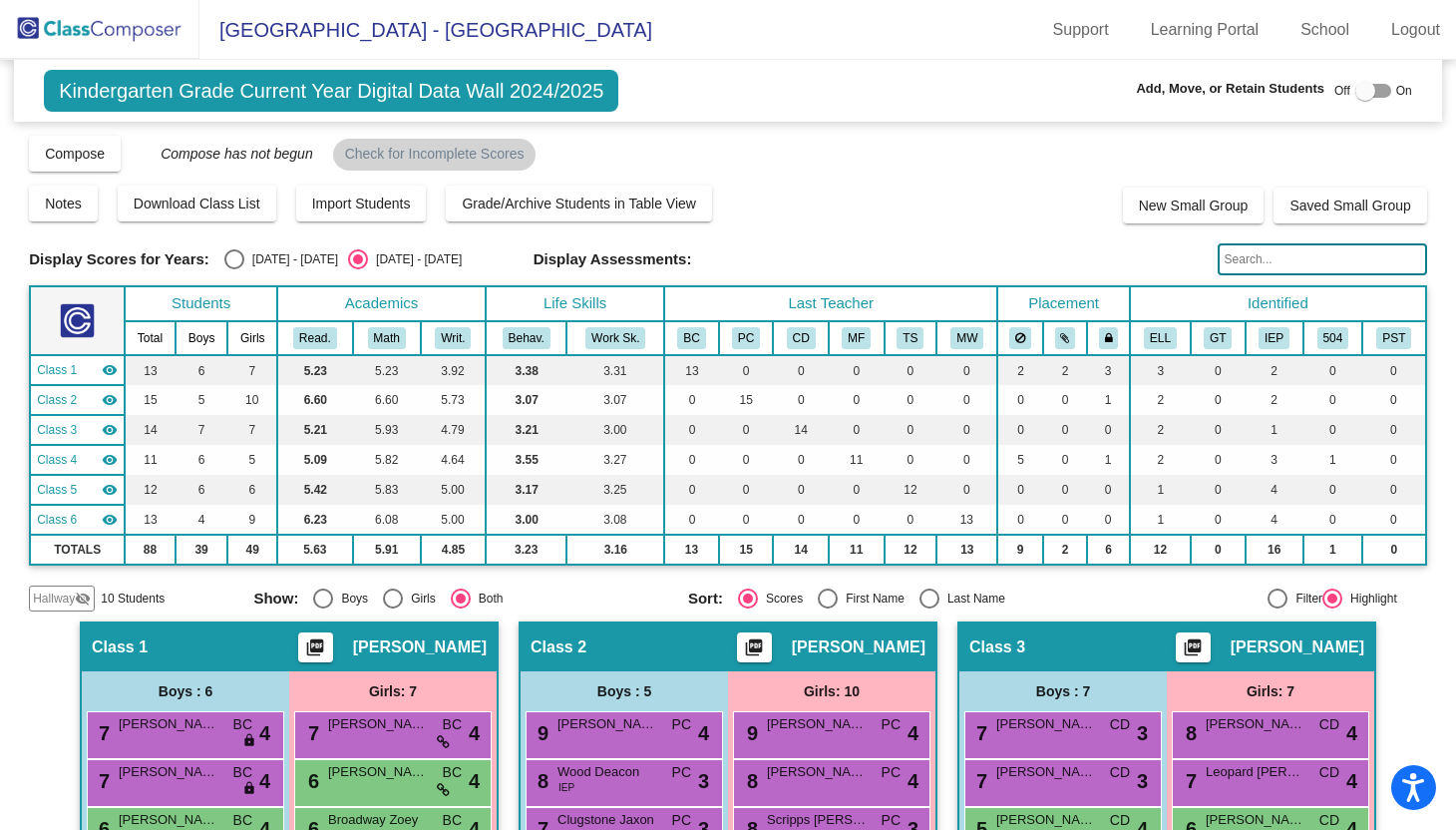click on "10 Students" 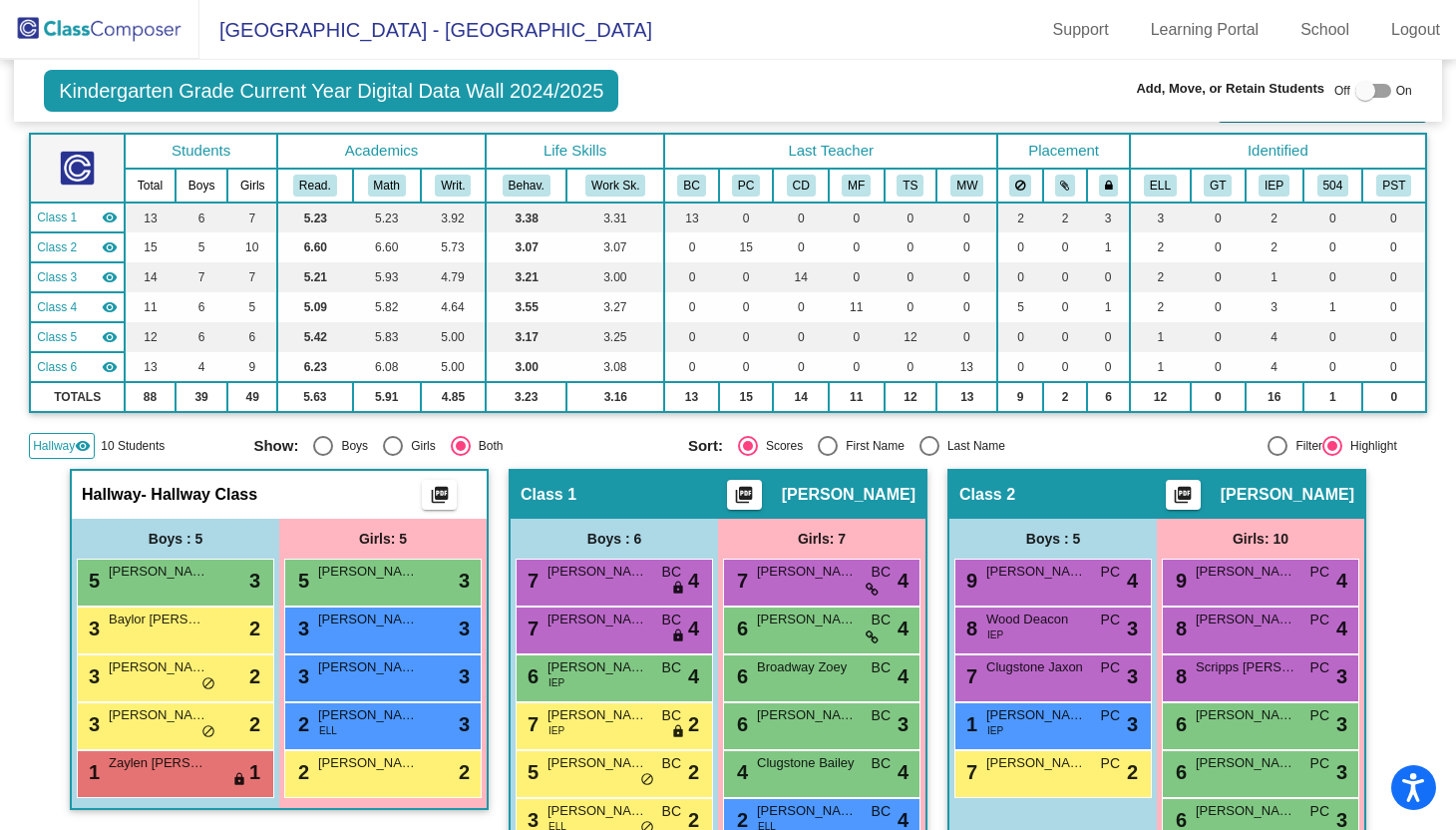 scroll, scrollTop: 155, scrollLeft: 0, axis: vertical 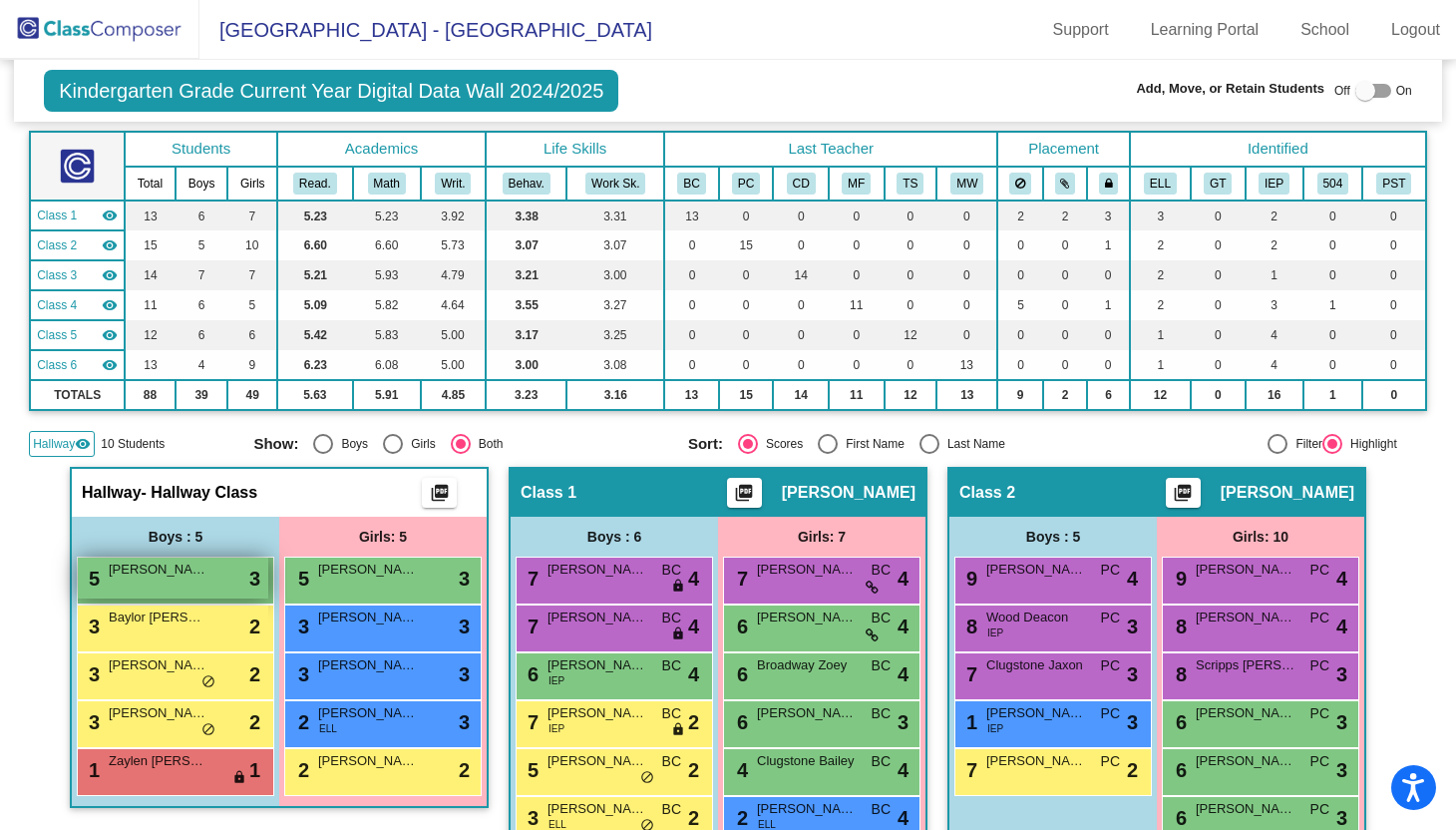 click on "5 Carter Smith lock do_not_disturb_alt 3" at bounding box center (173, 578) 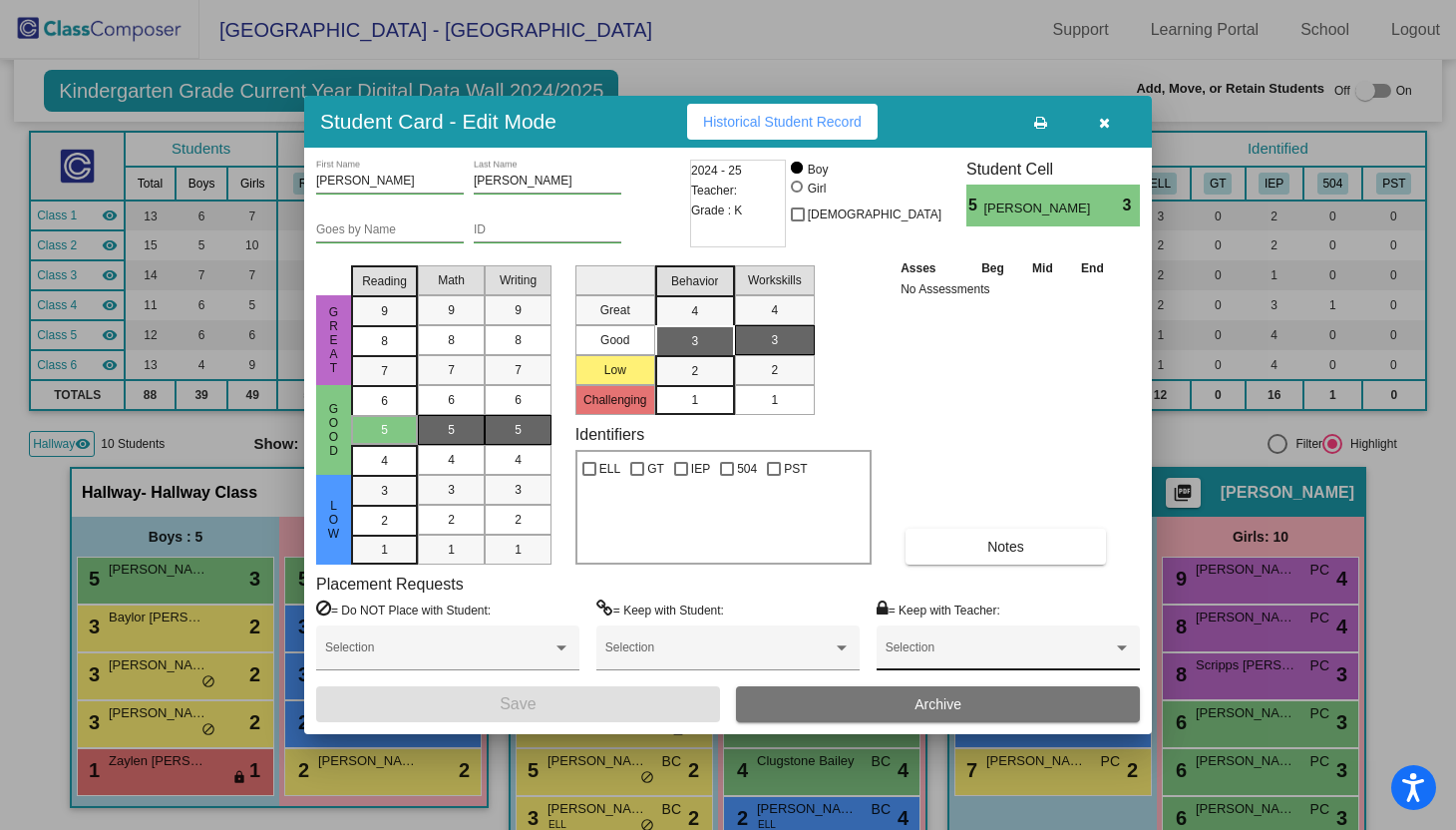 click on "Selection" at bounding box center (1008, 652) 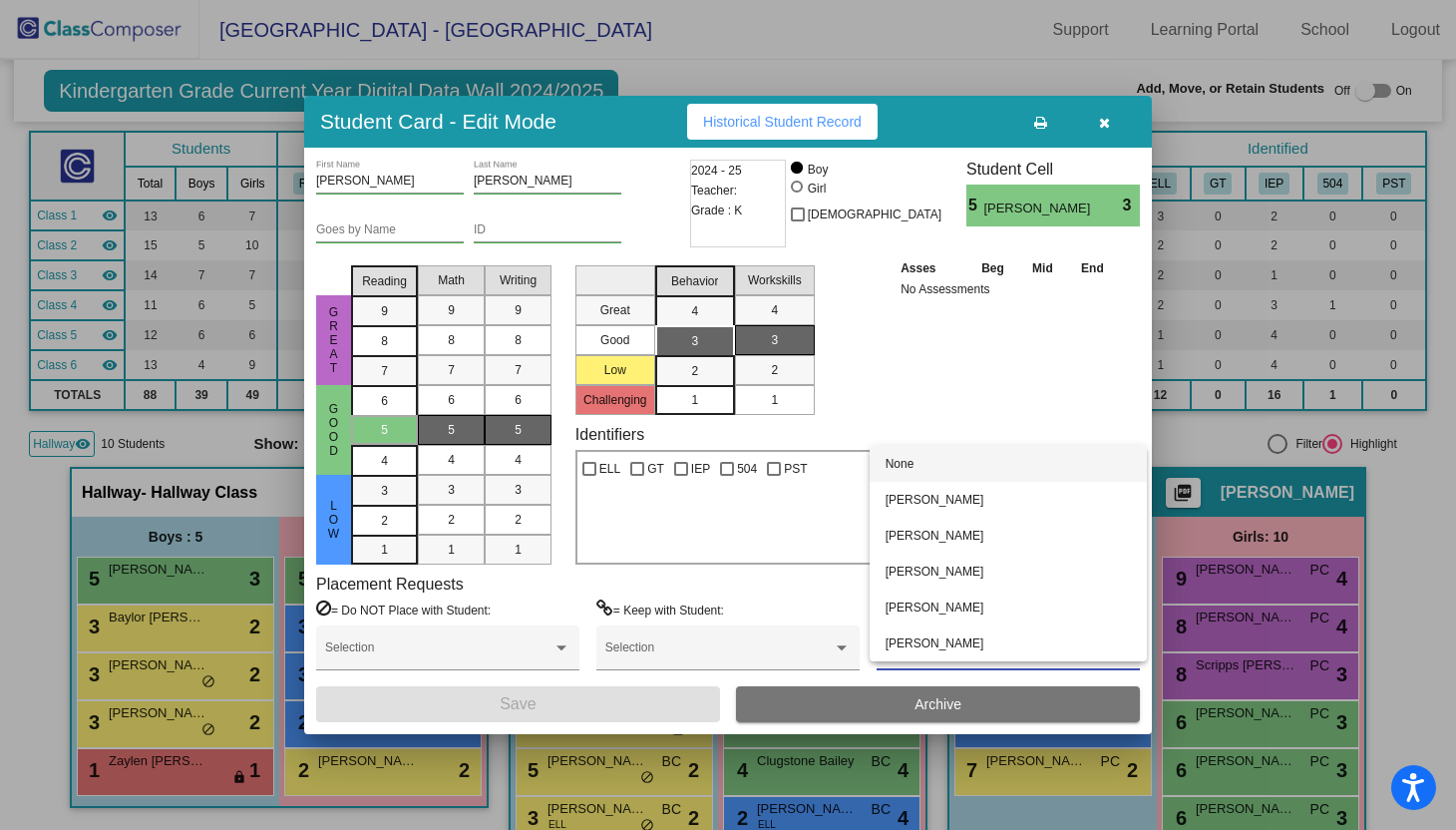 click at bounding box center (728, 415) 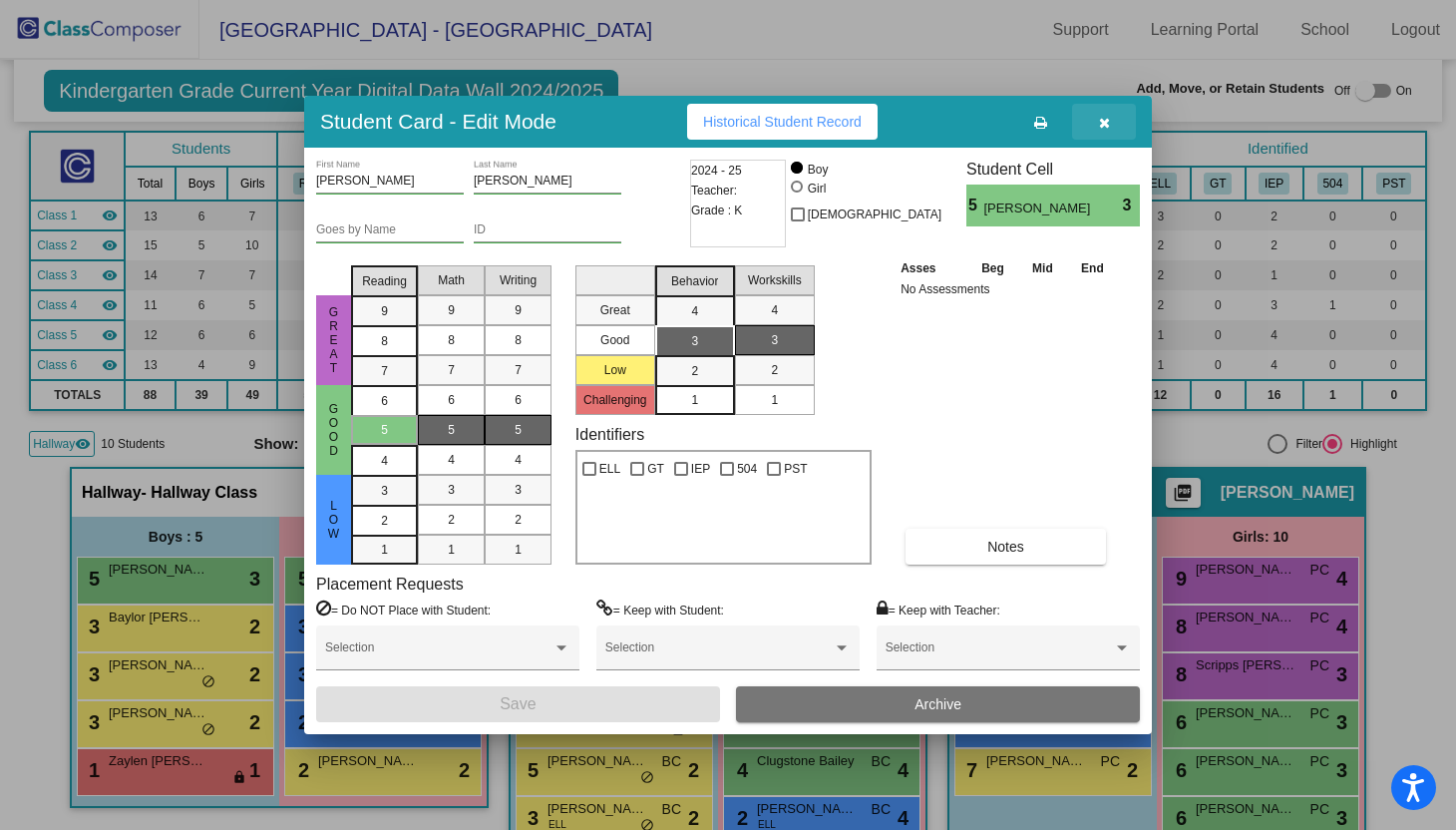 click at bounding box center (1104, 122) 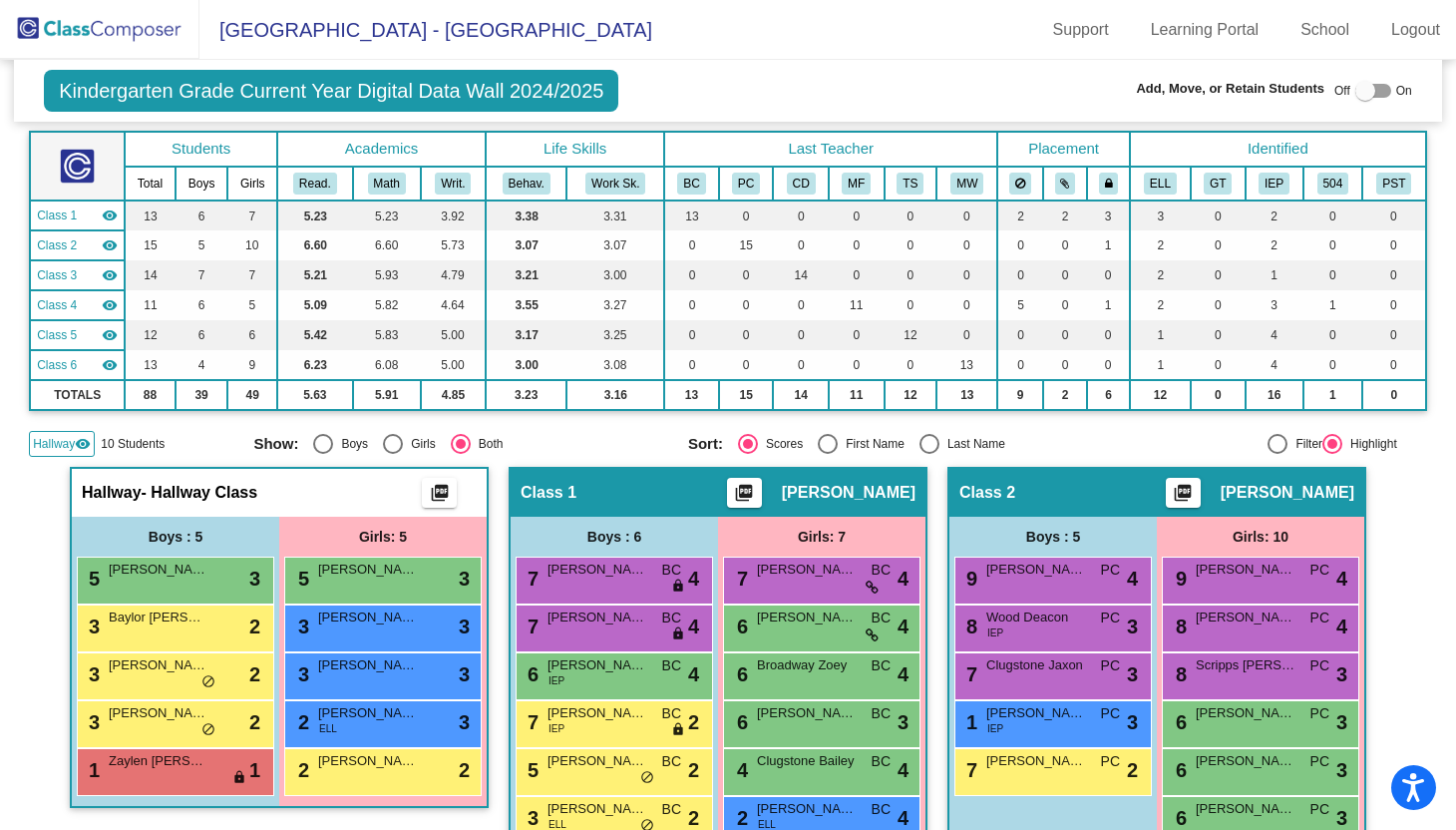 scroll, scrollTop: 0, scrollLeft: 0, axis: both 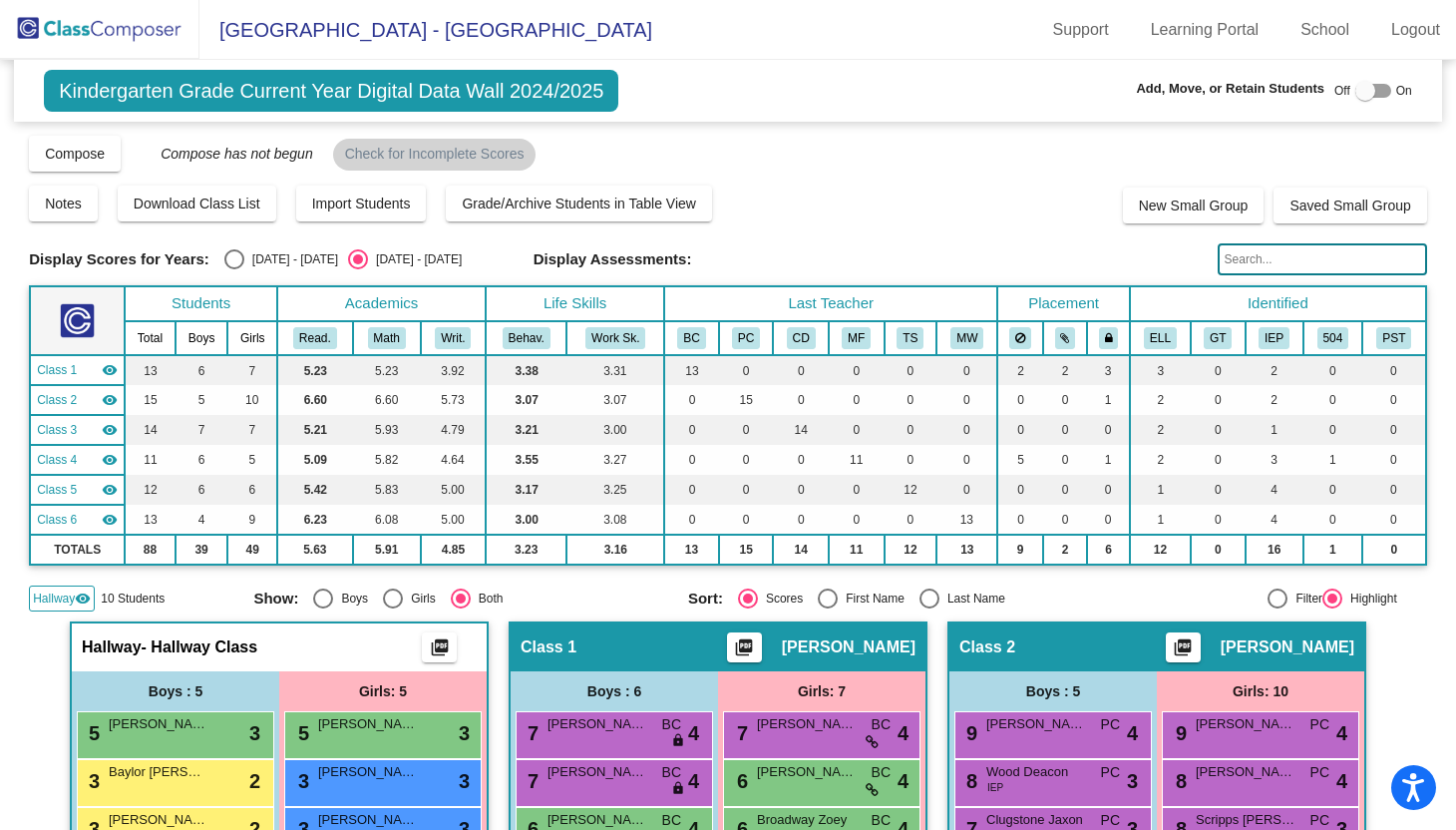 click 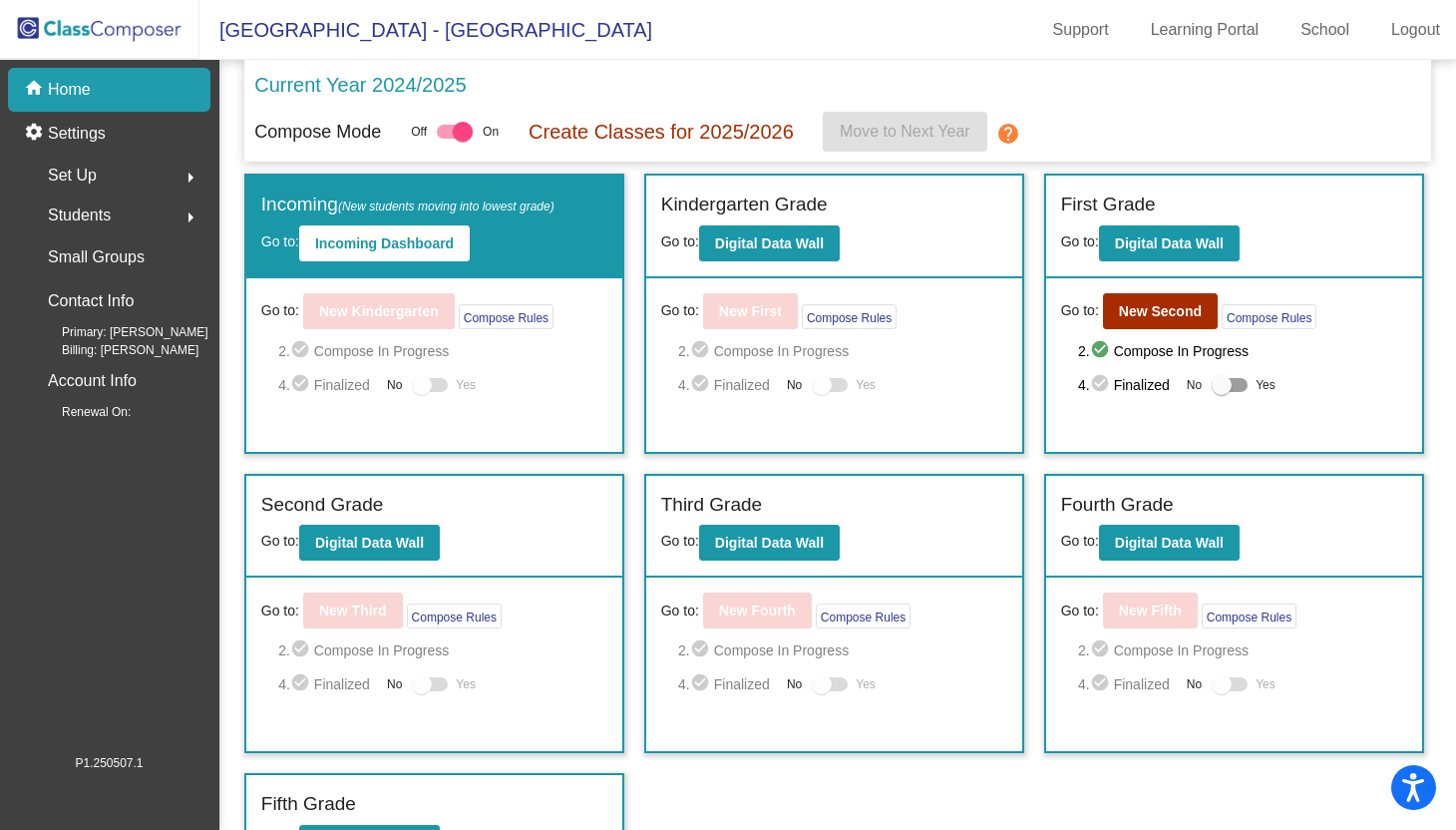 click 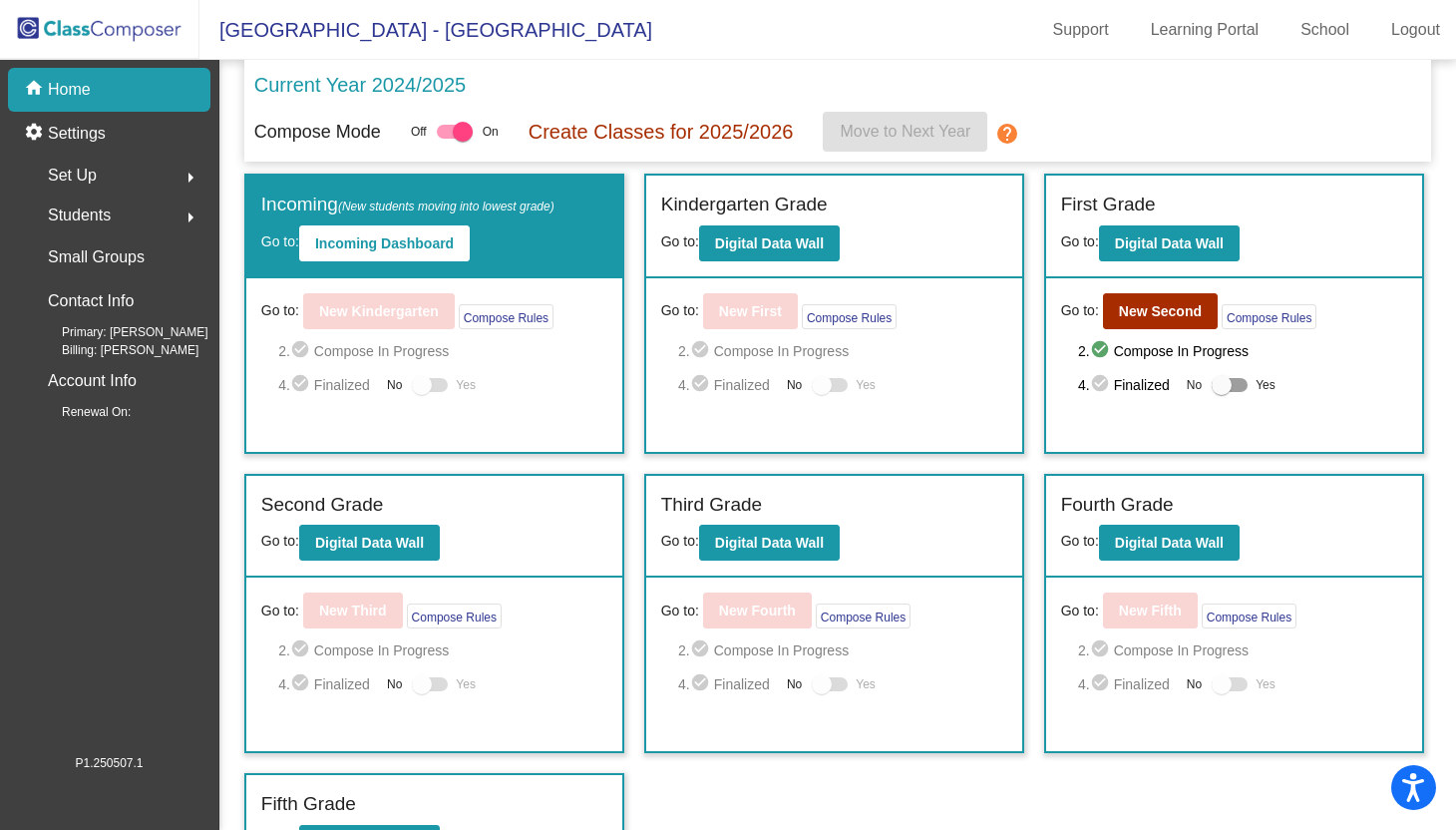 click on "Home" 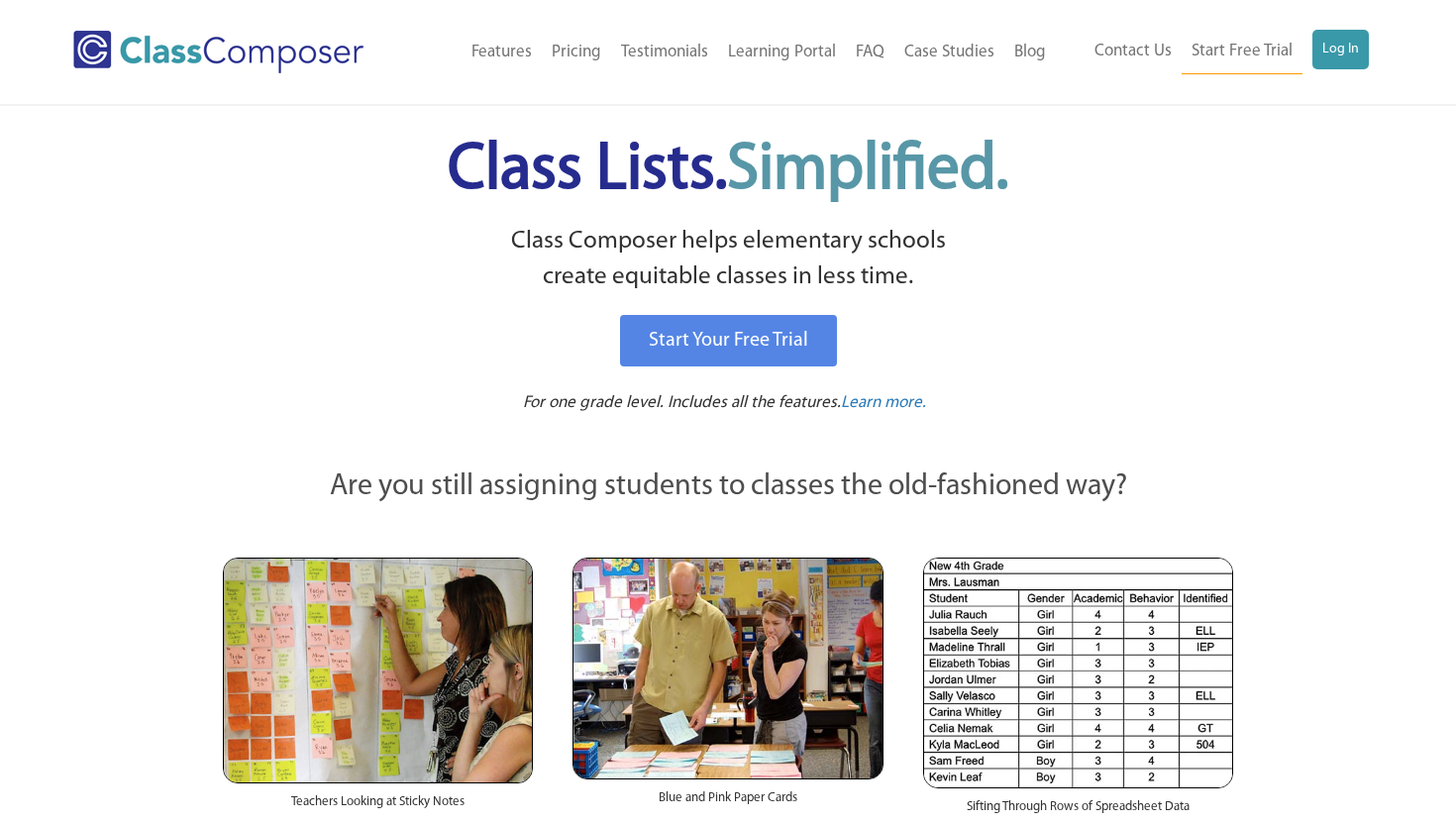 scroll, scrollTop: 0, scrollLeft: 0, axis: both 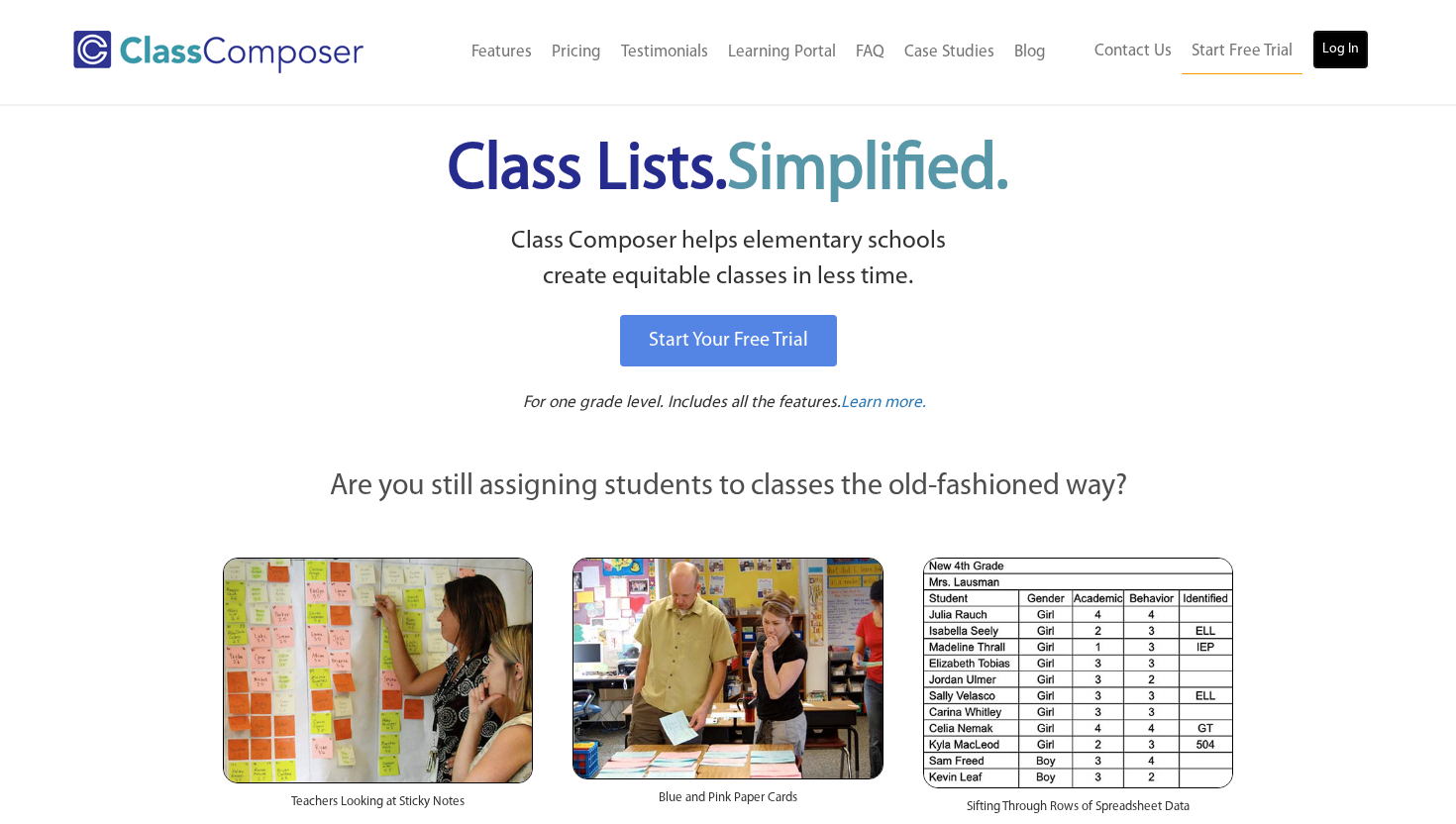 click on "Log In" at bounding box center [1340, 50] 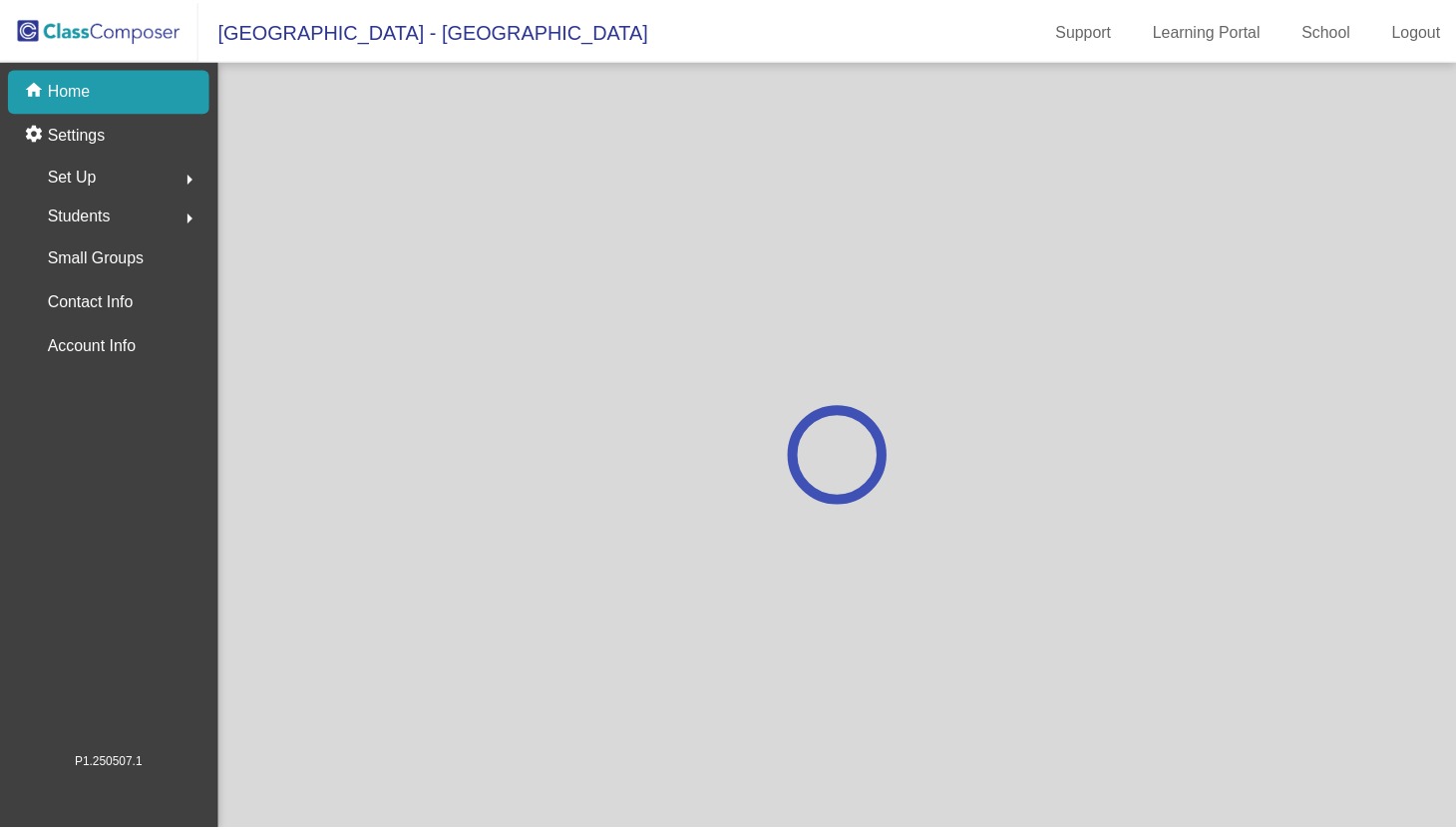 scroll, scrollTop: 0, scrollLeft: 0, axis: both 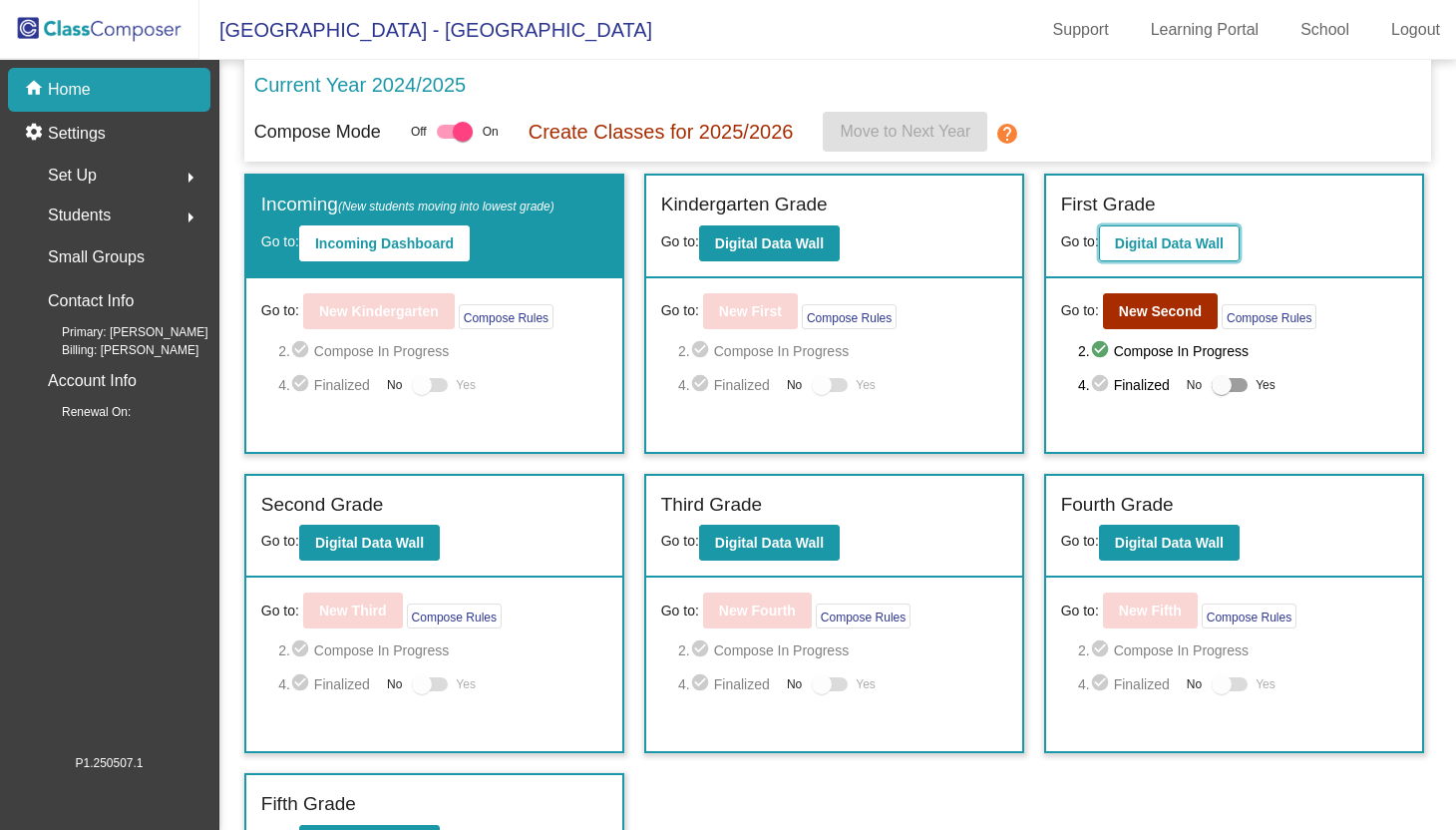 click on "Digital Data Wall" 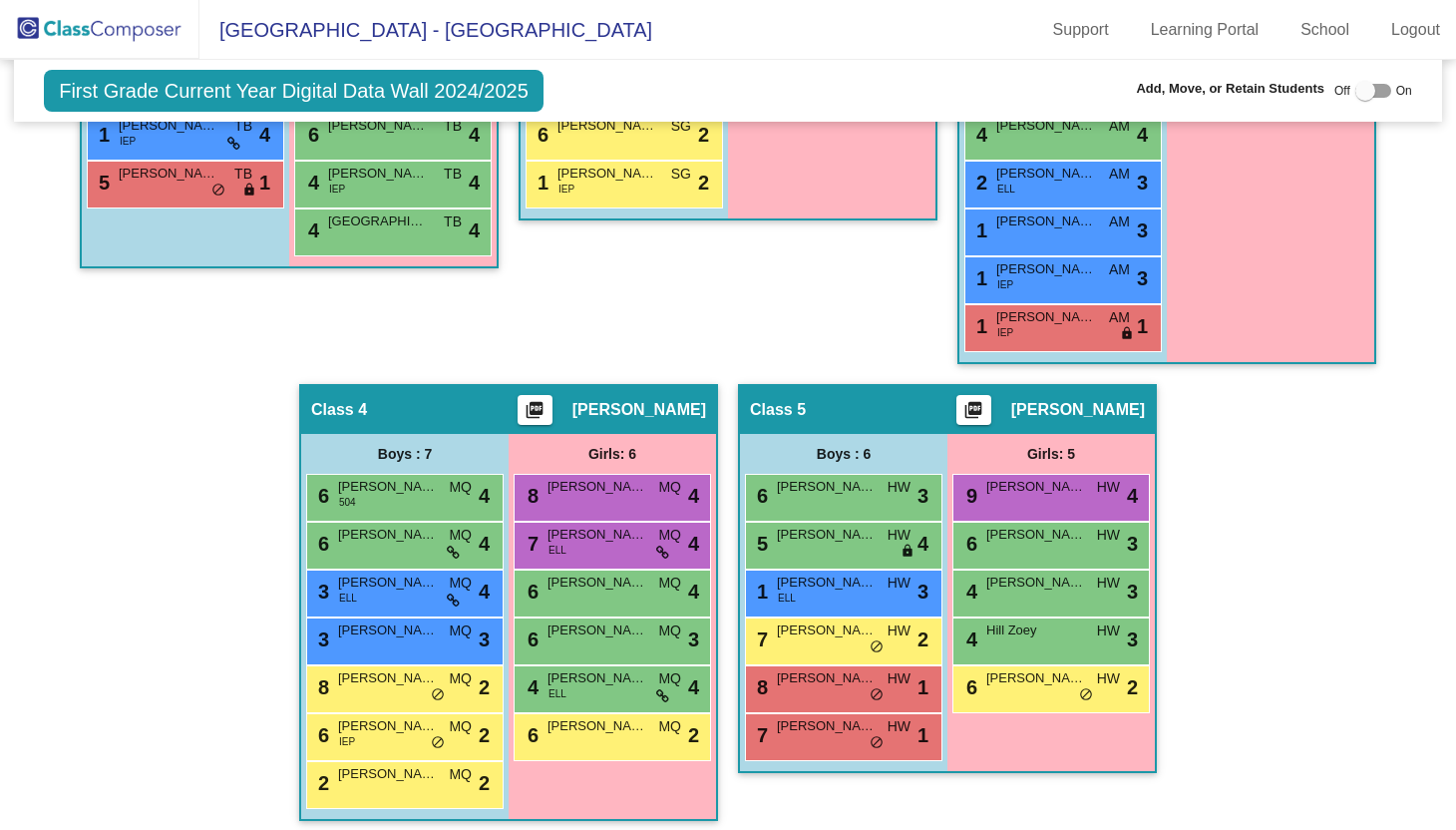 scroll, scrollTop: 818, scrollLeft: 0, axis: vertical 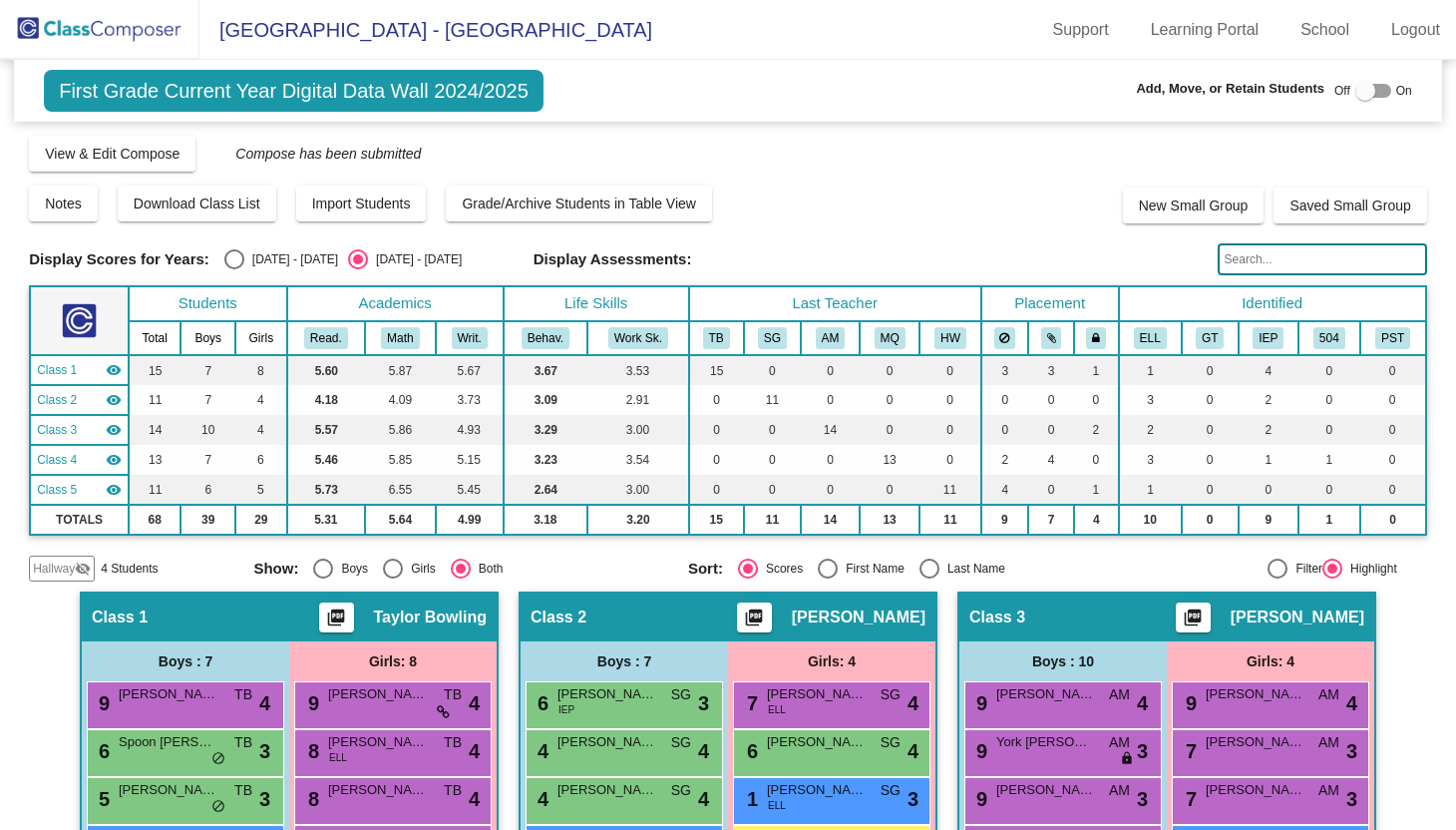click on "4 Students" 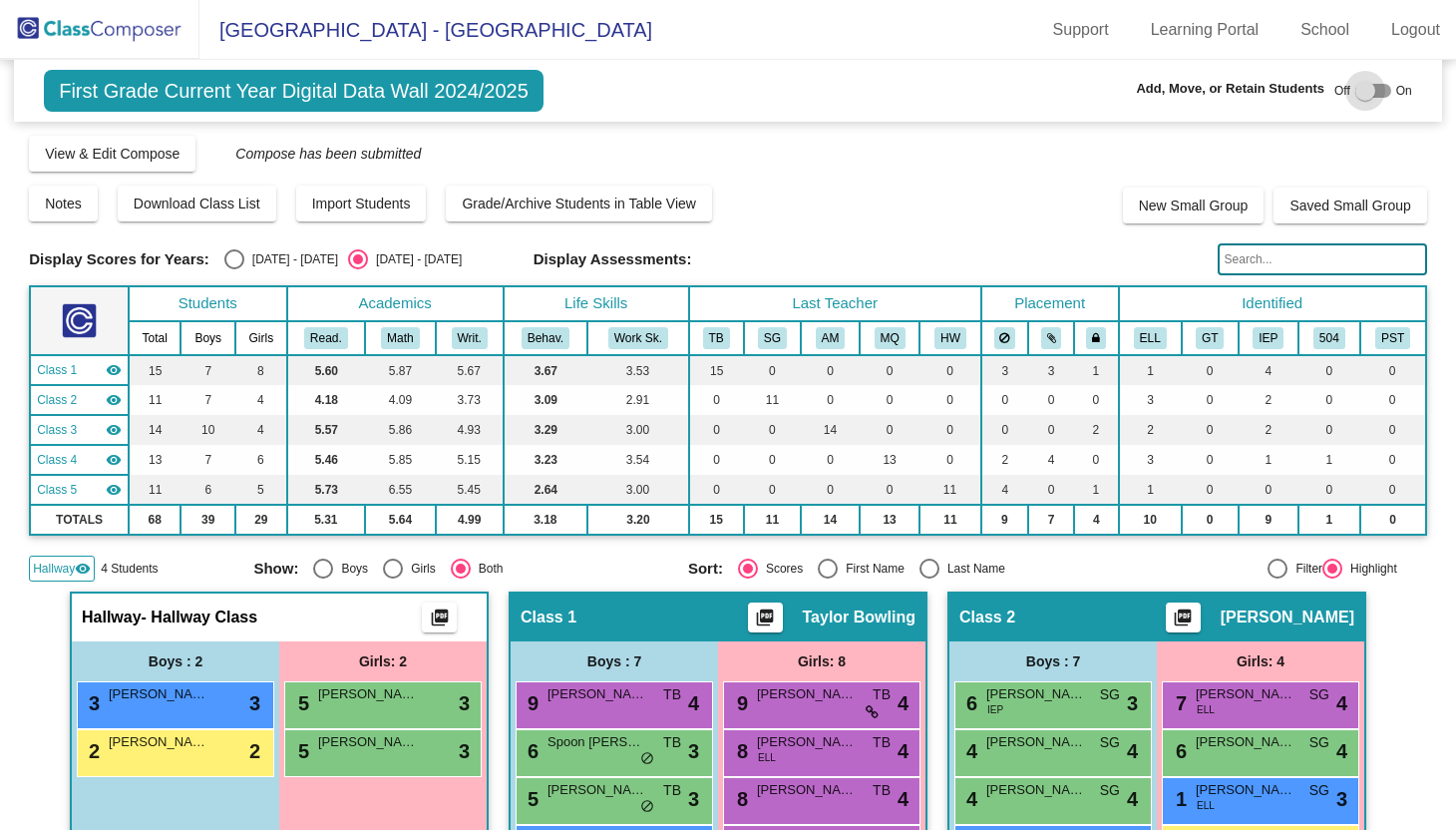 click at bounding box center (1373, 91) 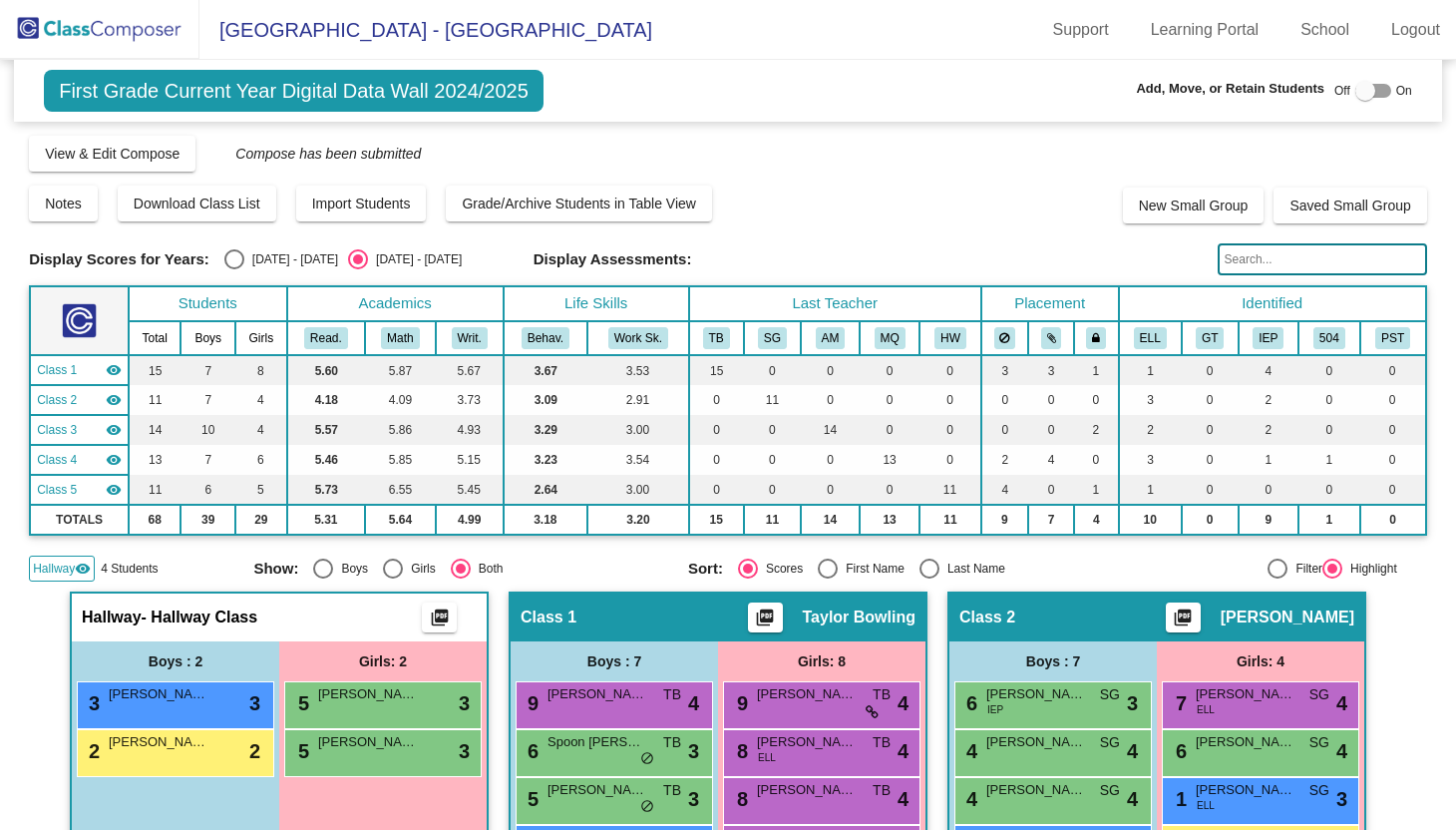 checkbox on "true" 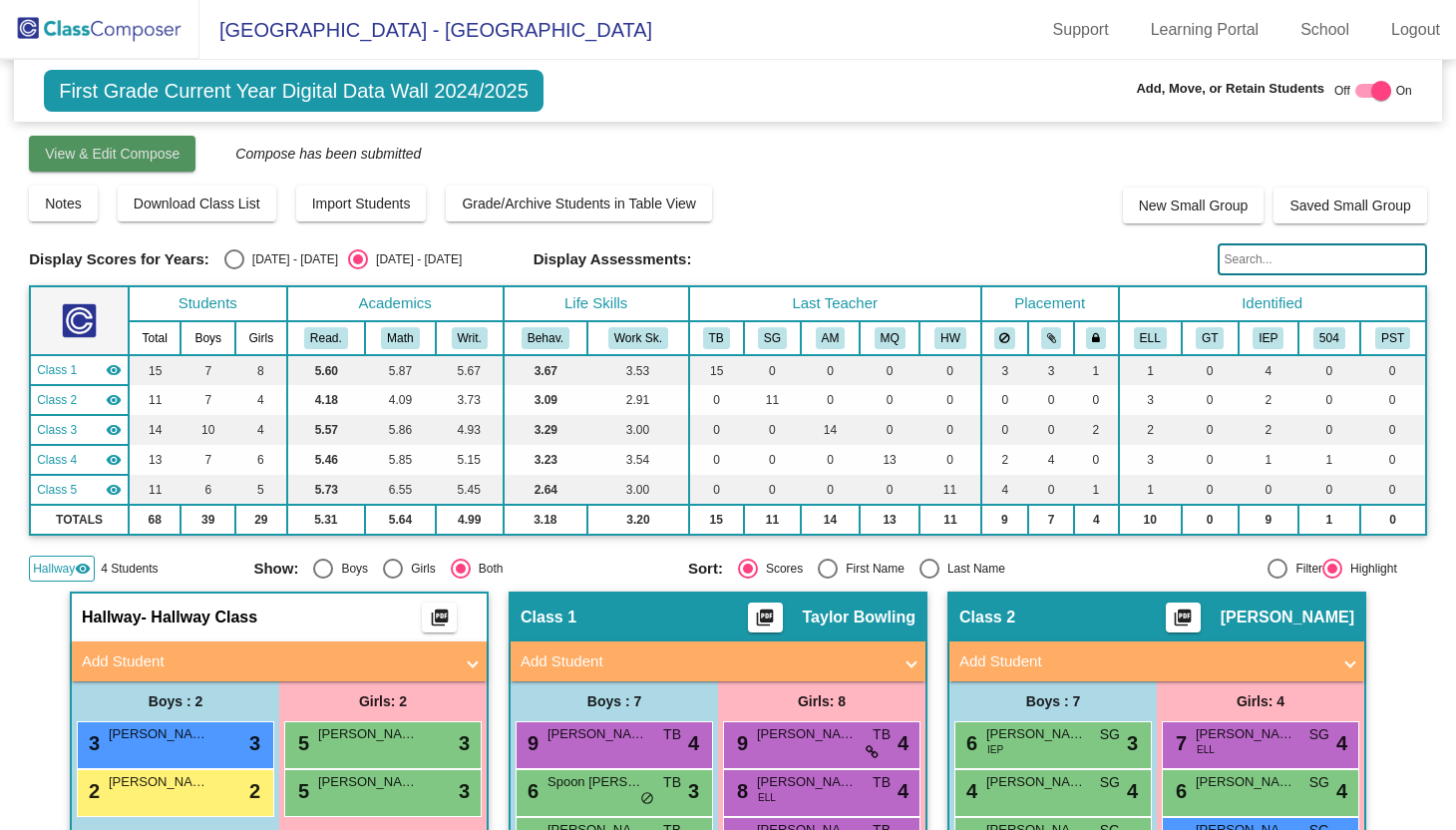 click on "View & Edit Compose" 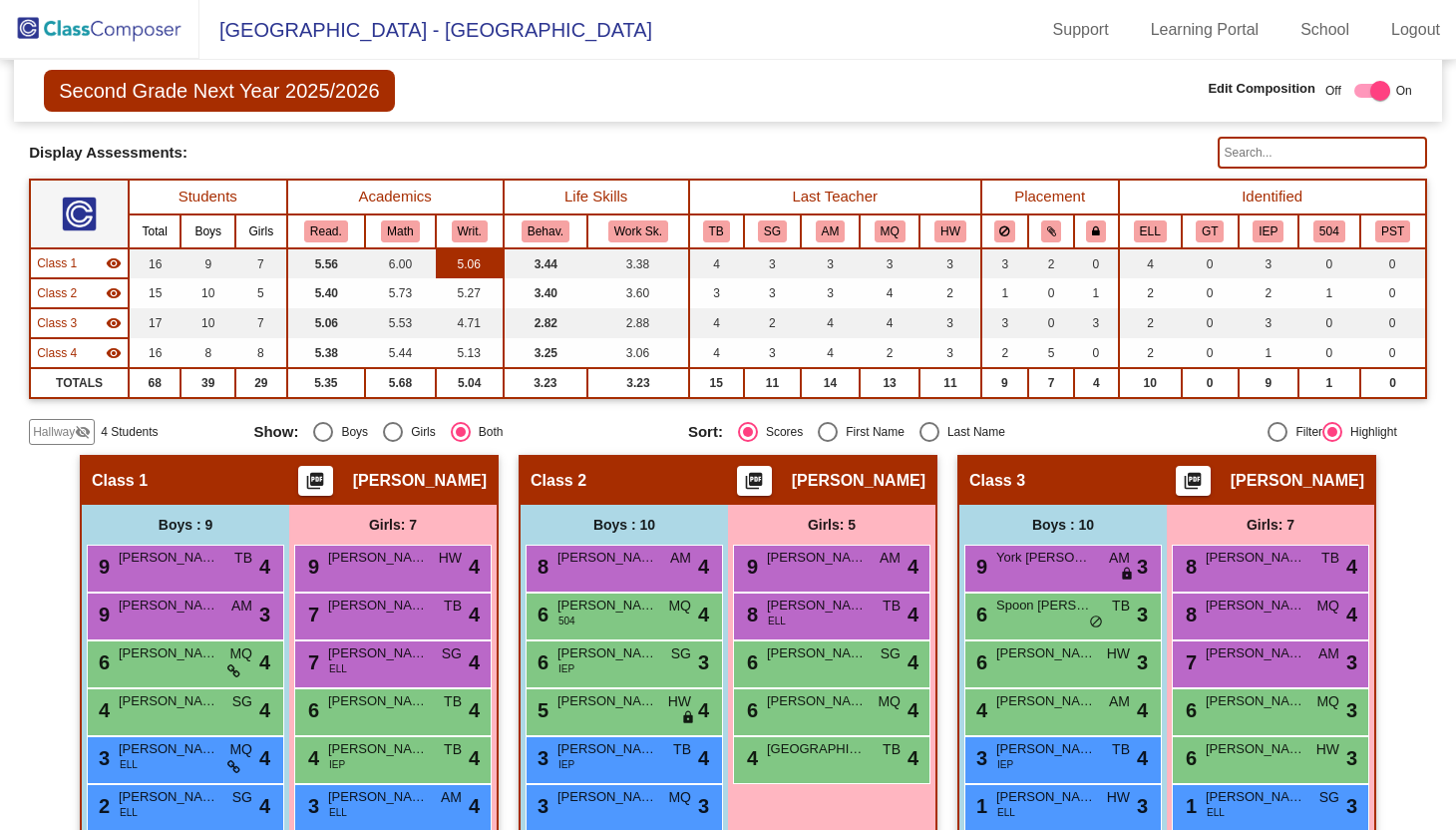 scroll, scrollTop: 0, scrollLeft: 0, axis: both 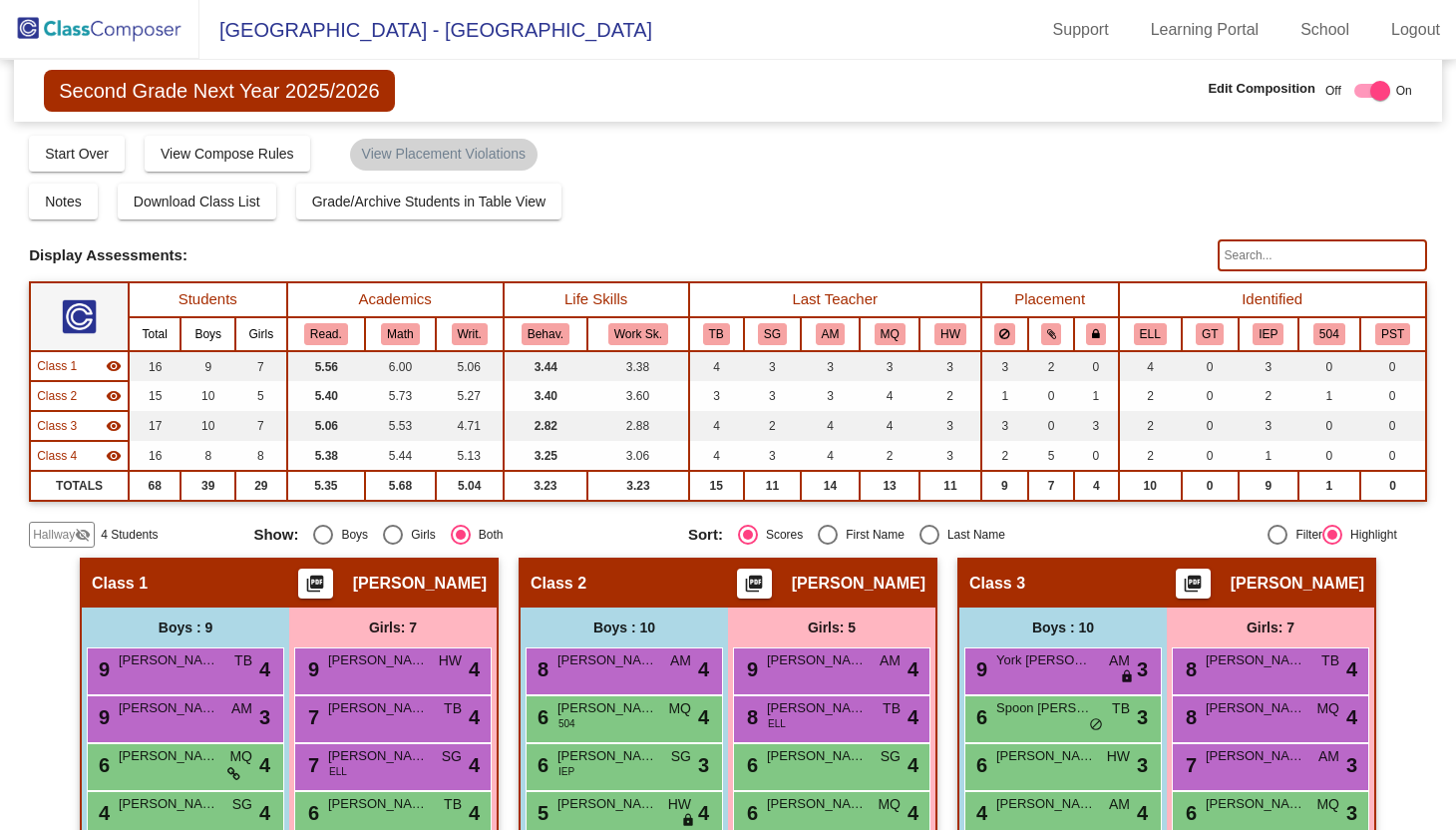 click on "Hallway" 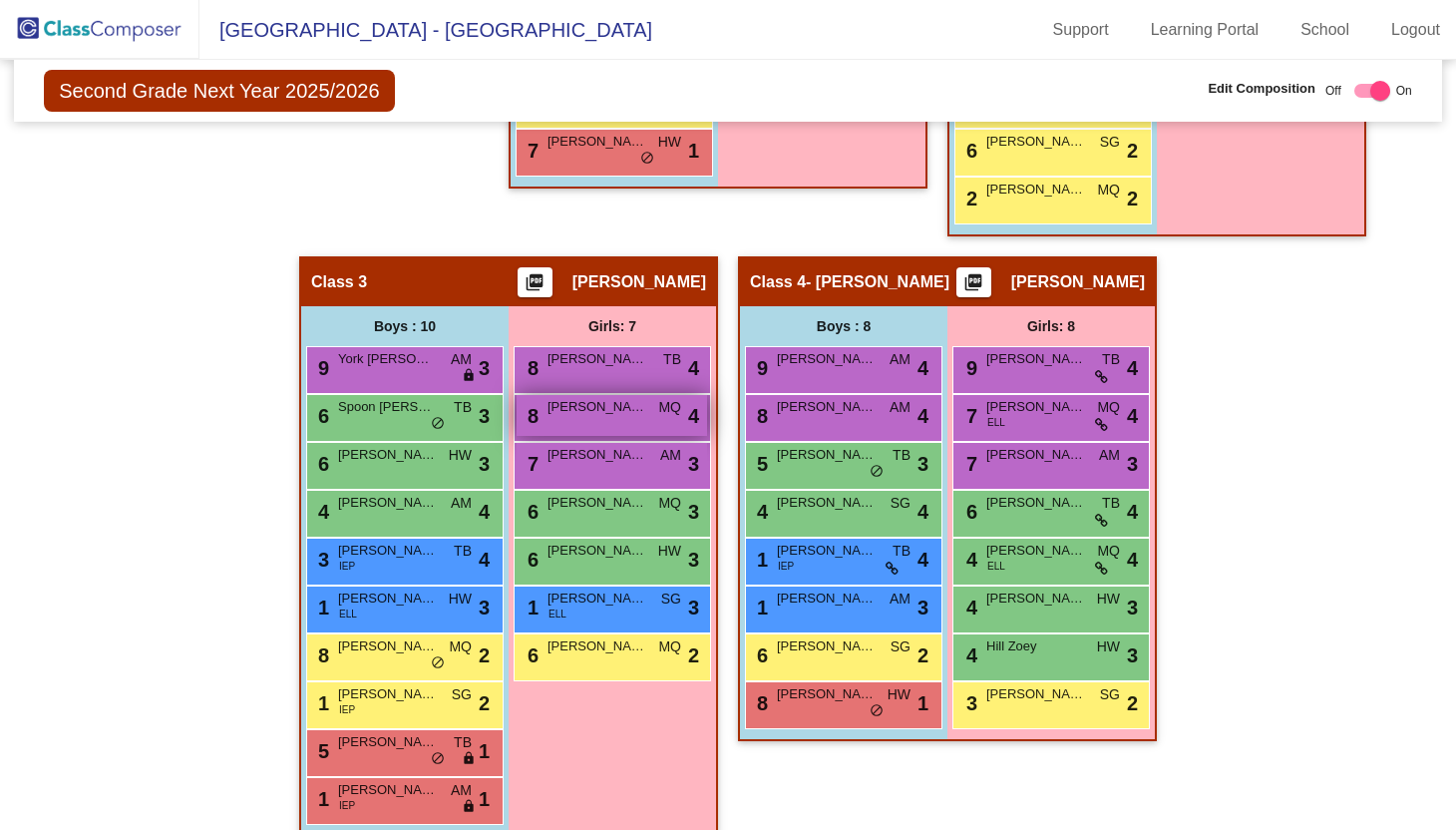 scroll, scrollTop: 918, scrollLeft: 0, axis: vertical 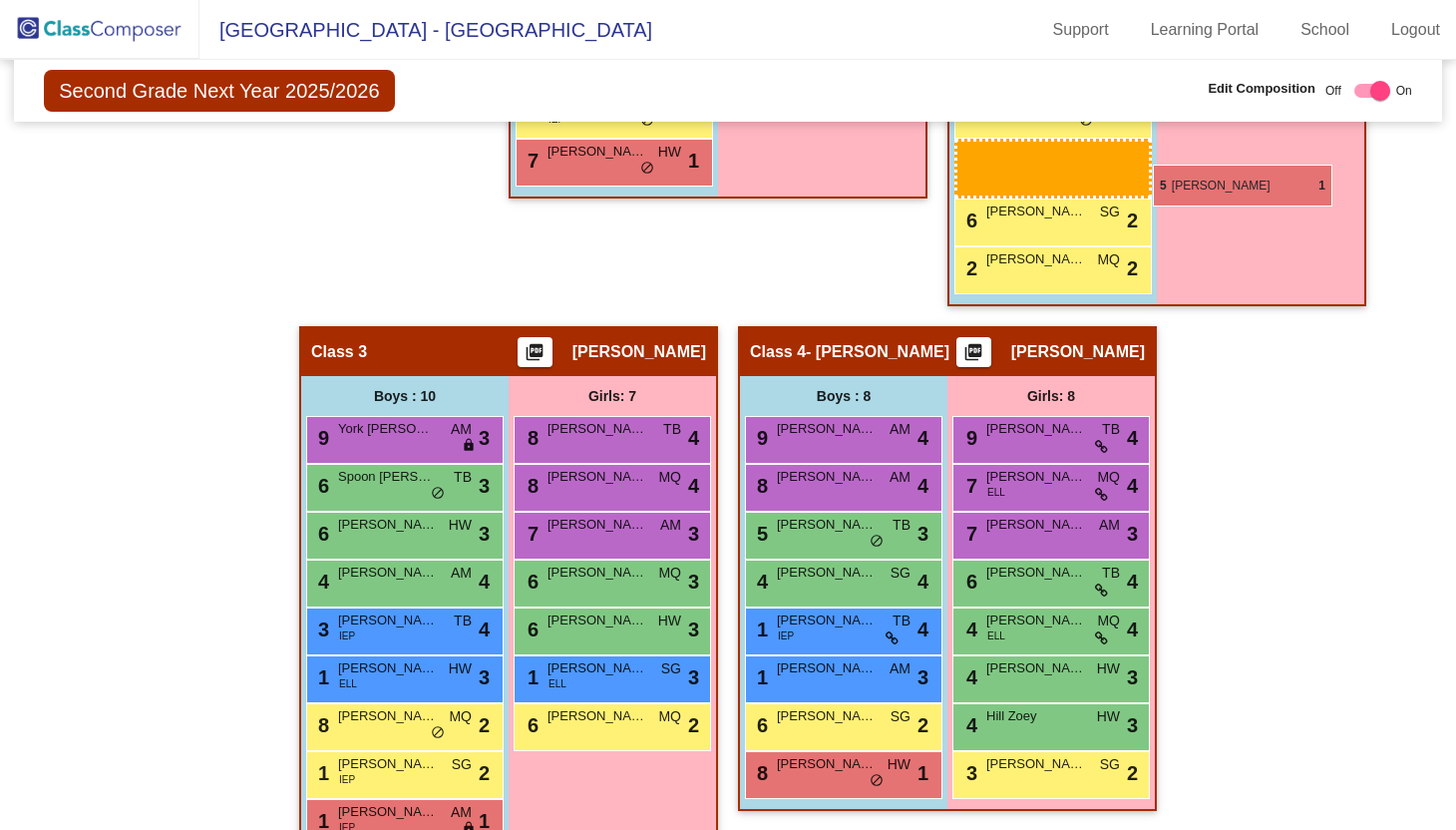drag, startPoint x: 444, startPoint y: 741, endPoint x: 1153, endPoint y: 165, distance: 913.4862 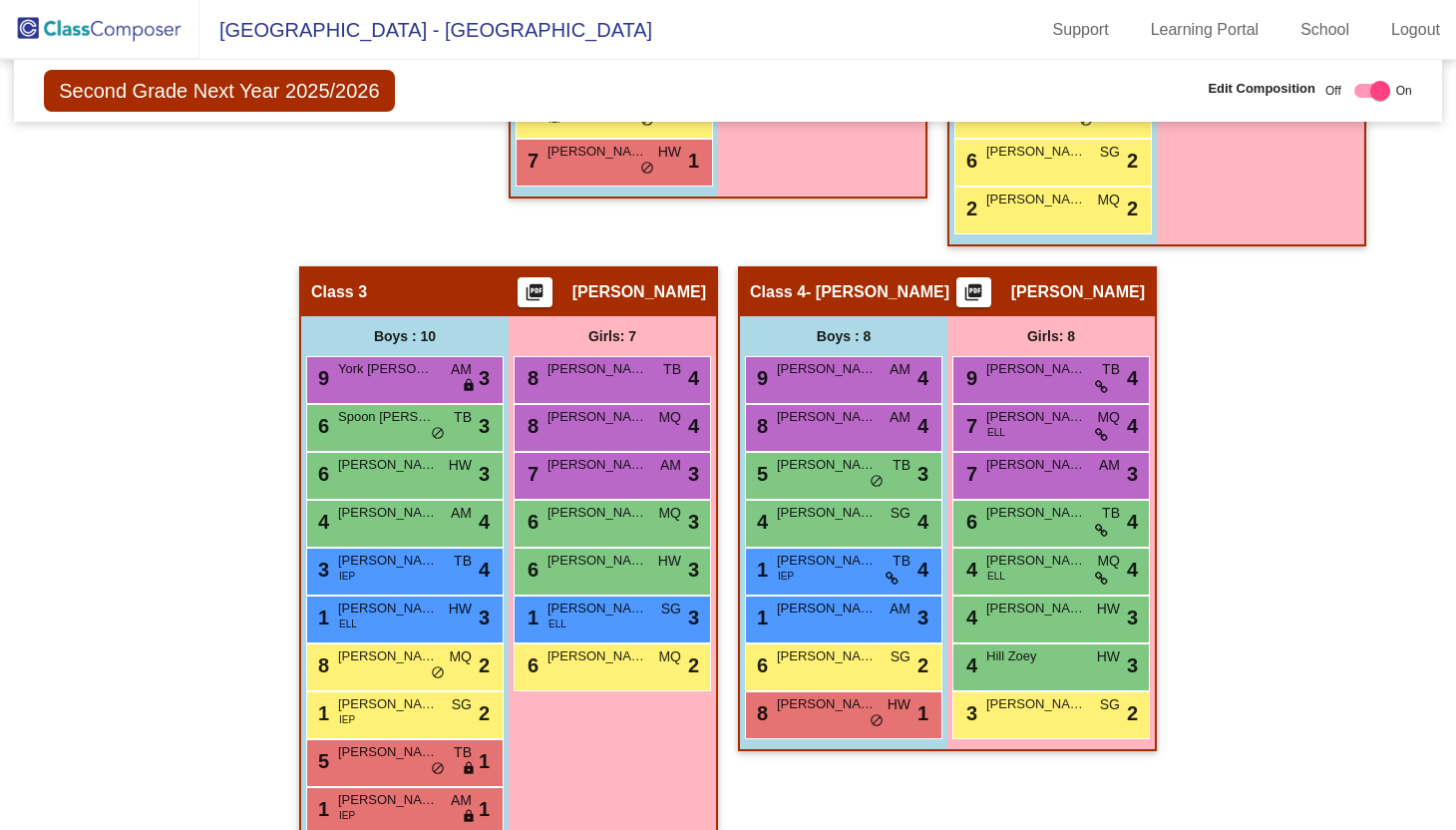 scroll, scrollTop: 886, scrollLeft: 0, axis: vertical 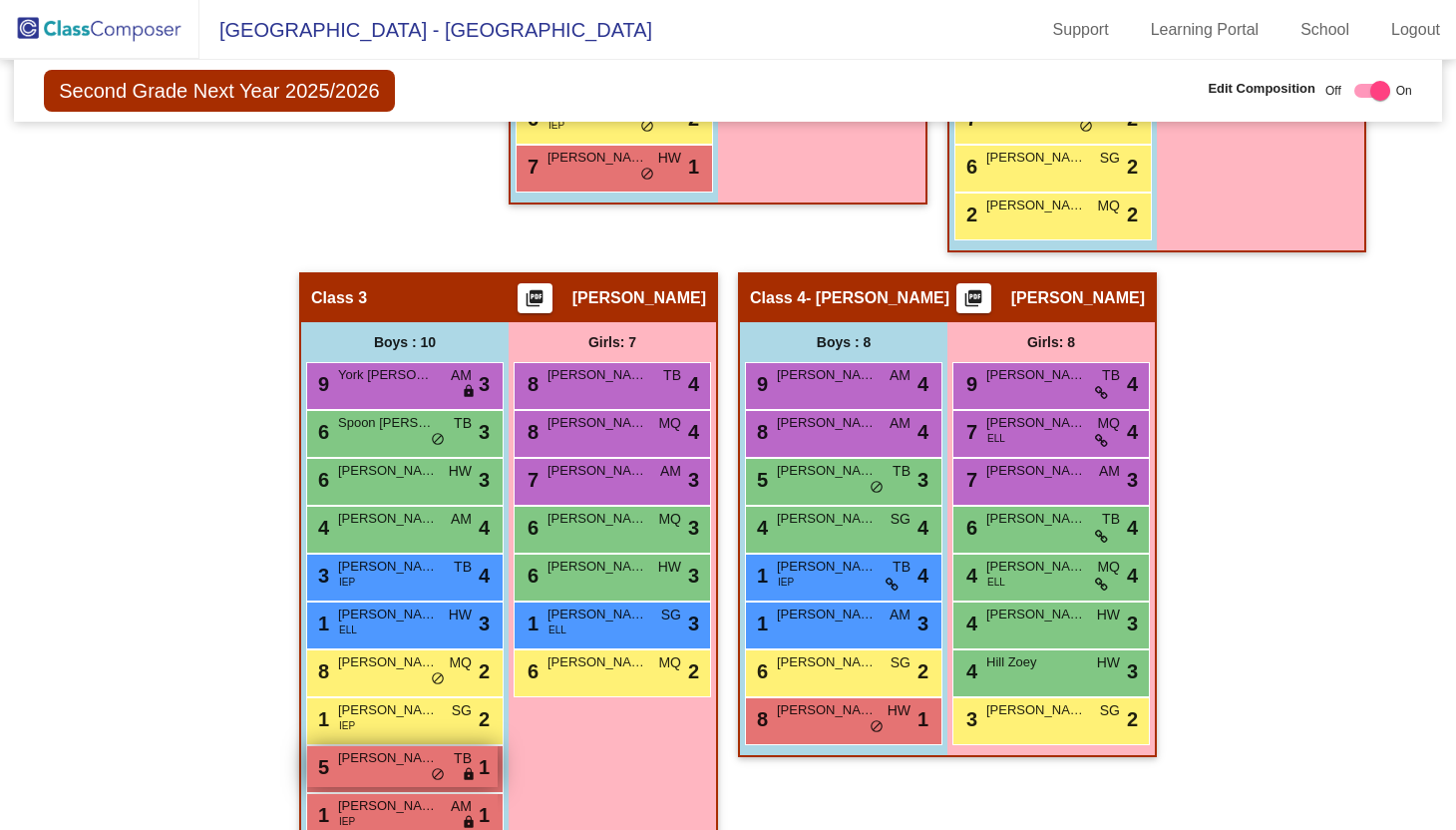 click on "Richards Rowan" at bounding box center [388, 758] 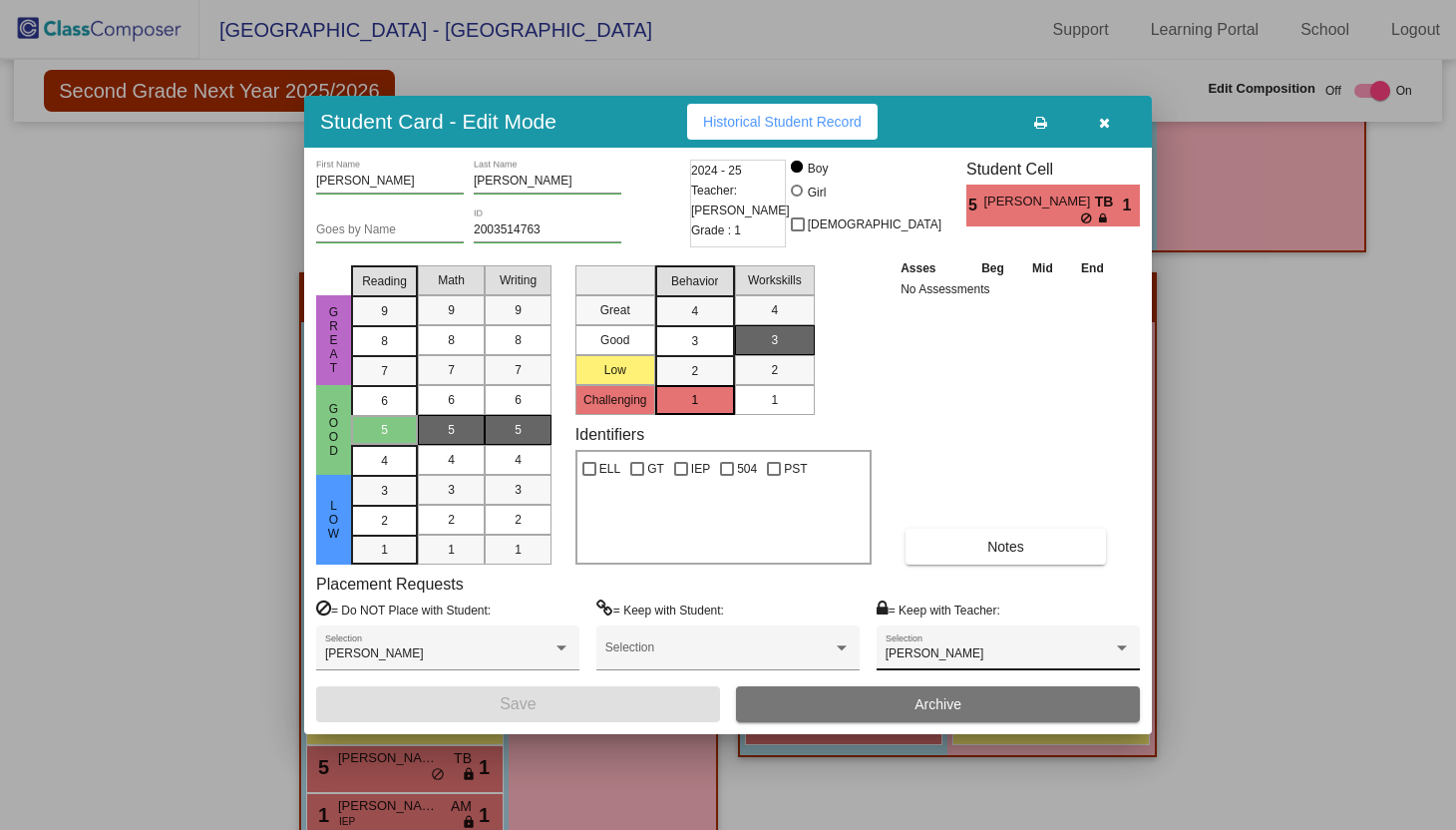 click on "Tara Tipper Selection" at bounding box center (1008, 652) 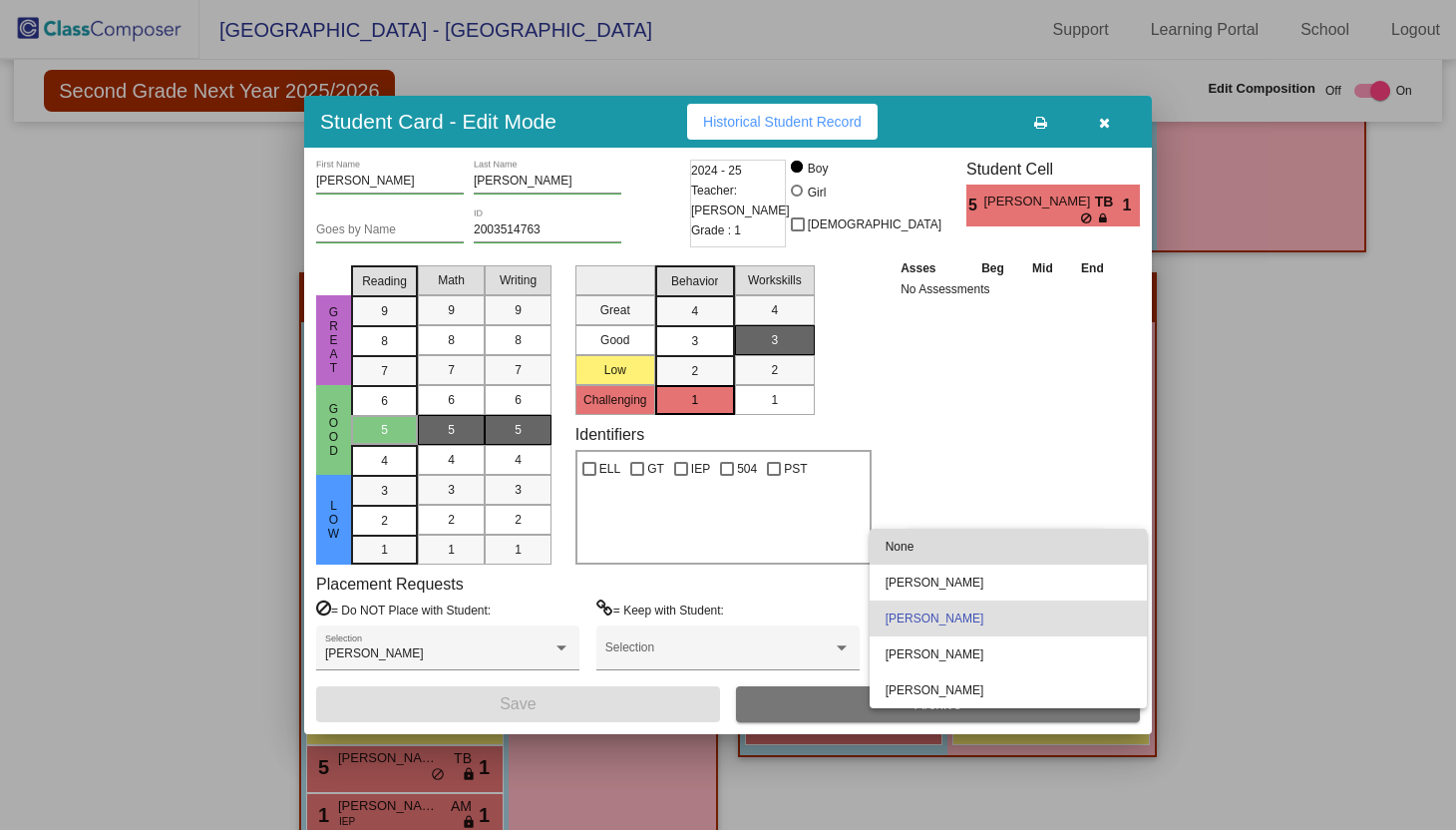click on "None" at bounding box center (1008, 547) 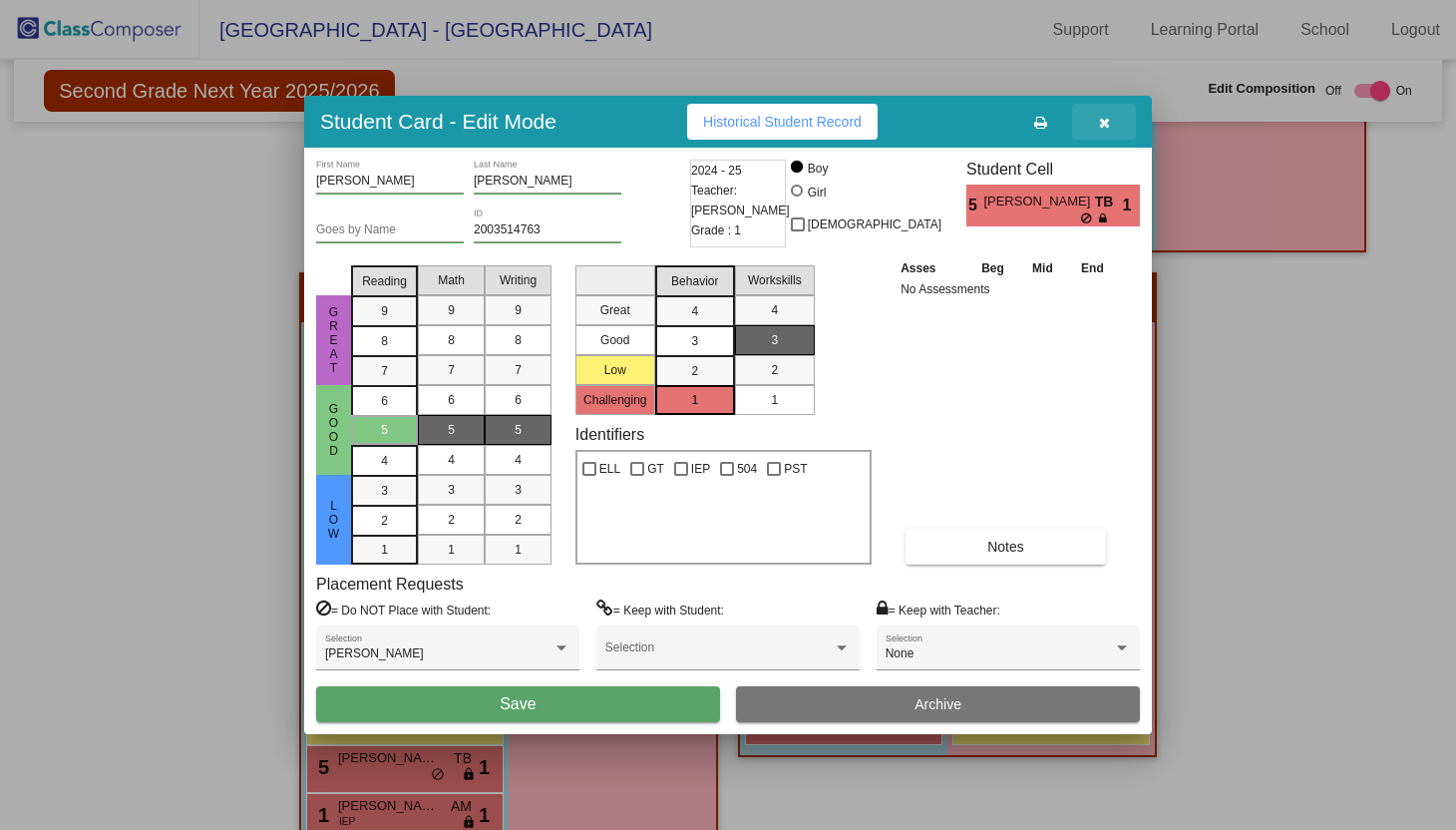 click at bounding box center [1104, 123] 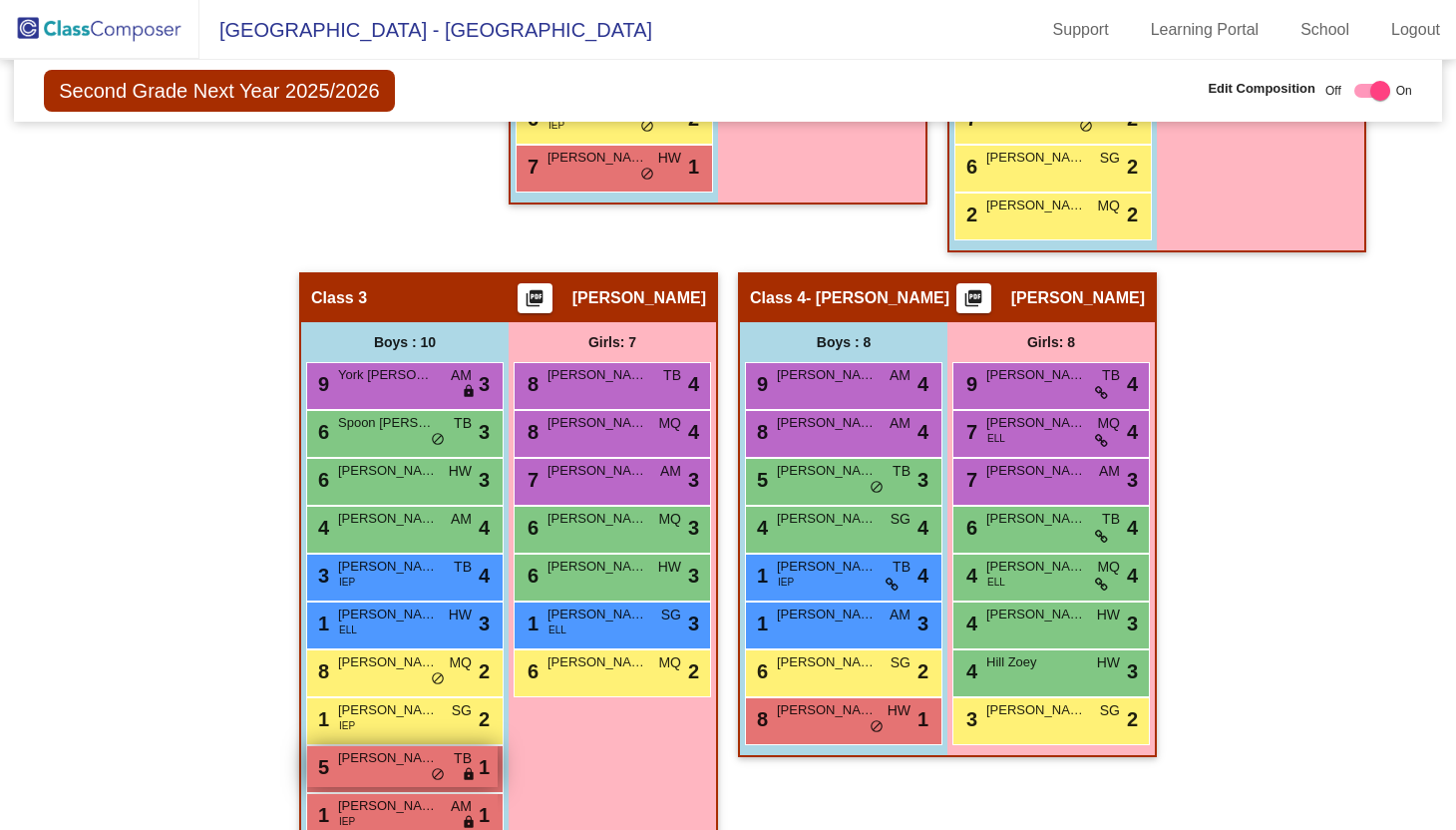 click on "5 Richards Rowan TB lock do_not_disturb_alt 1" at bounding box center (402, 766) 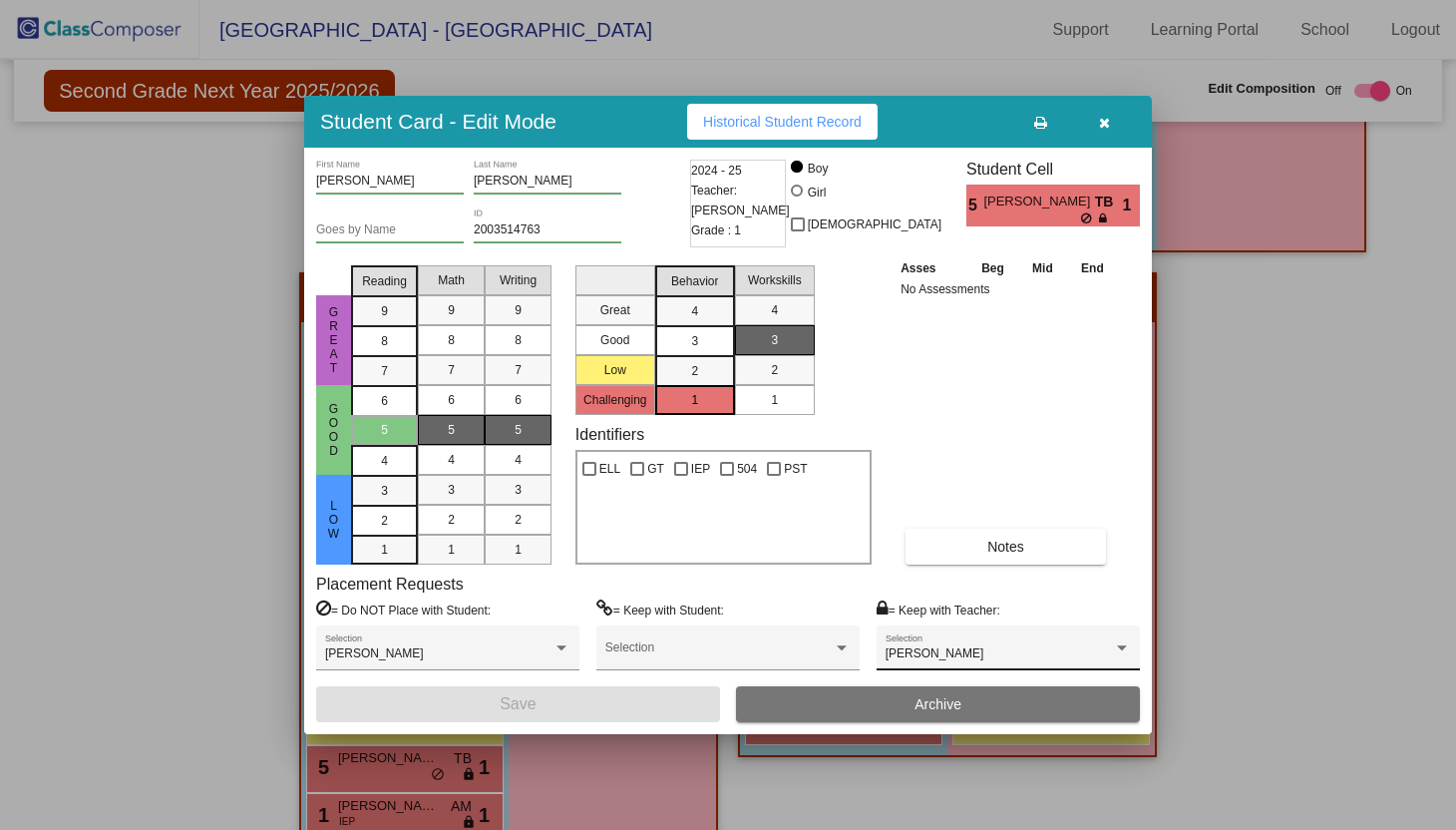 click on "Tara Tipper Selection" at bounding box center [1008, 652] 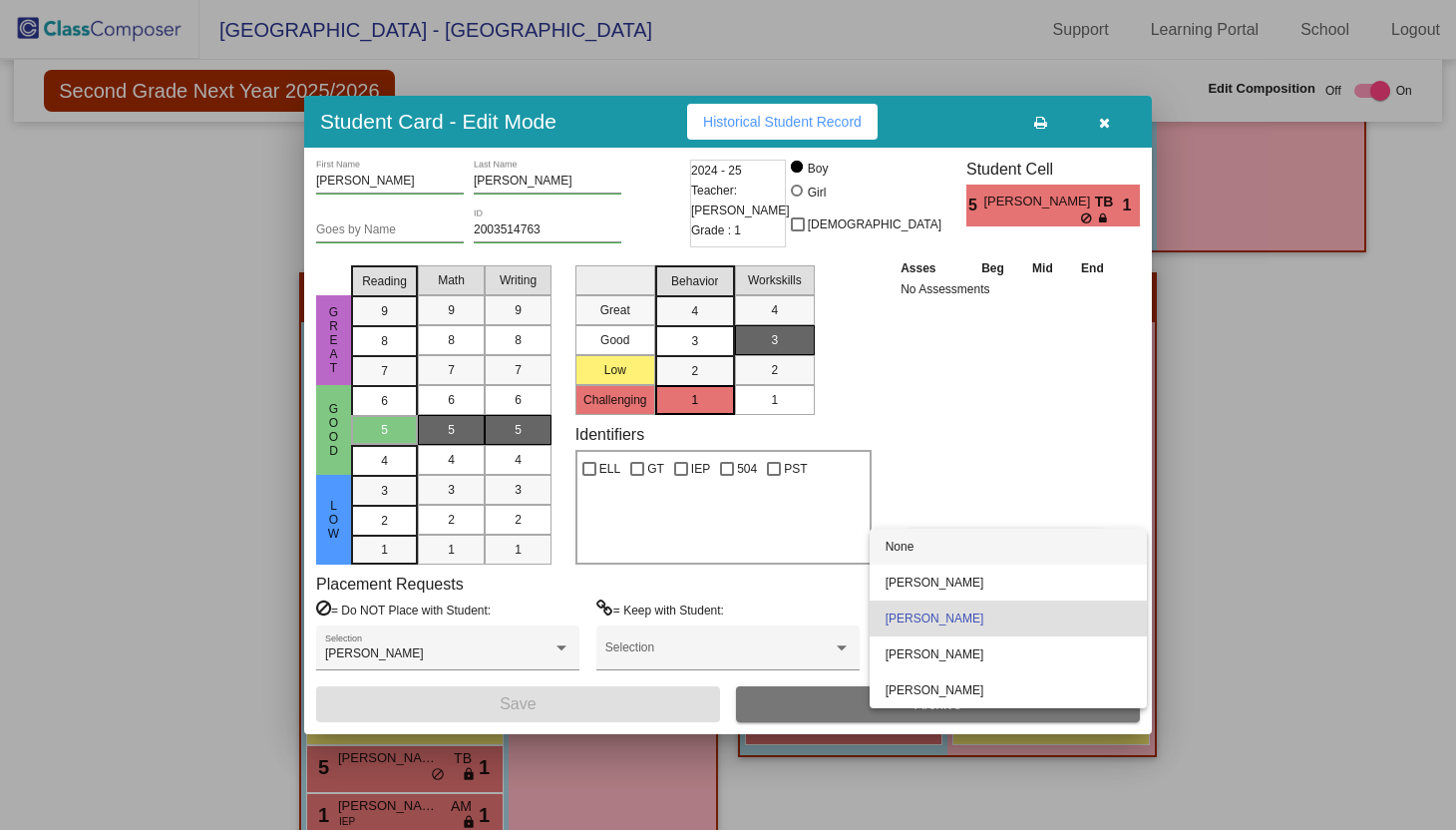 click on "None" at bounding box center (1008, 547) 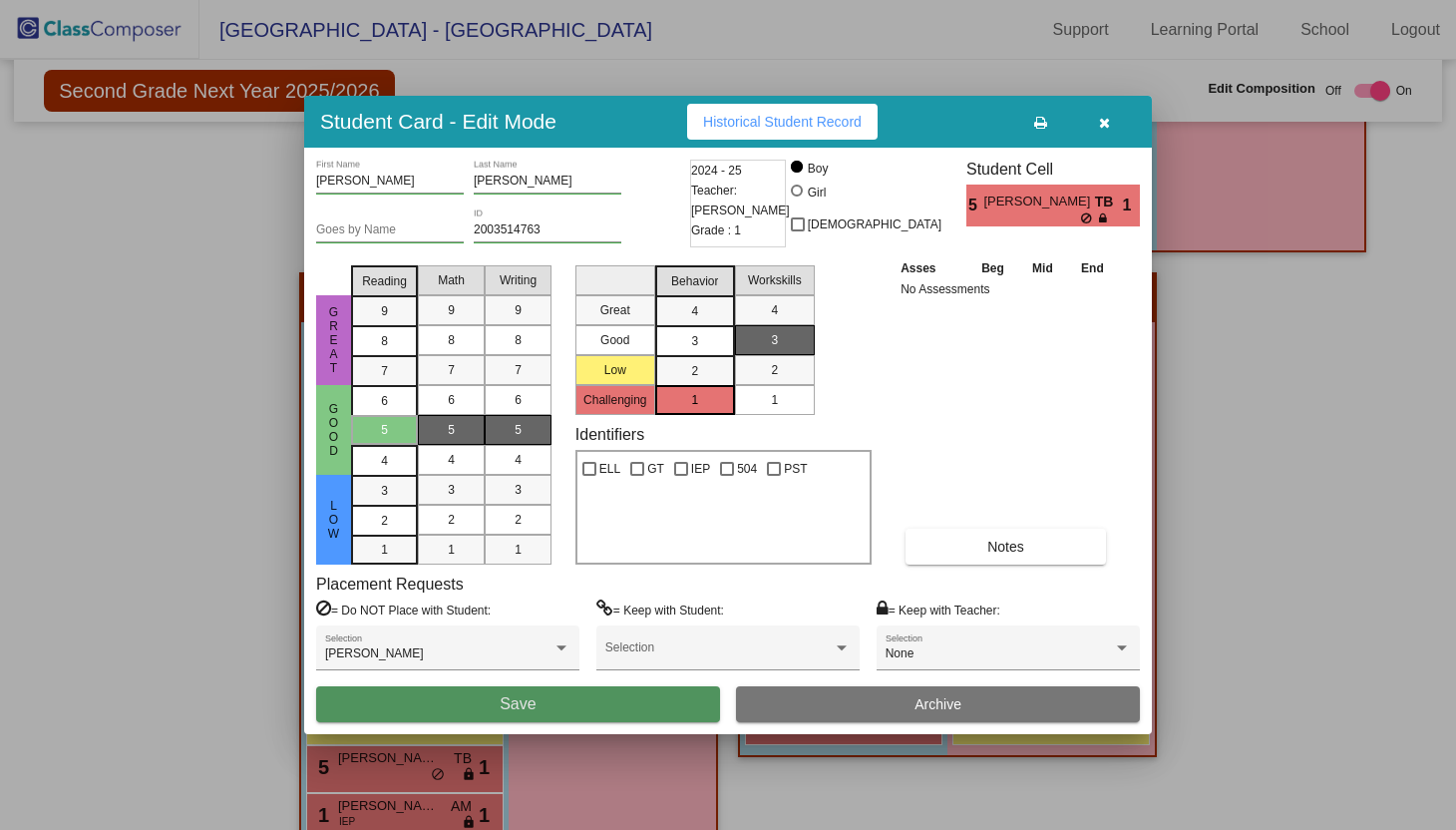 click on "Save" at bounding box center [518, 704] 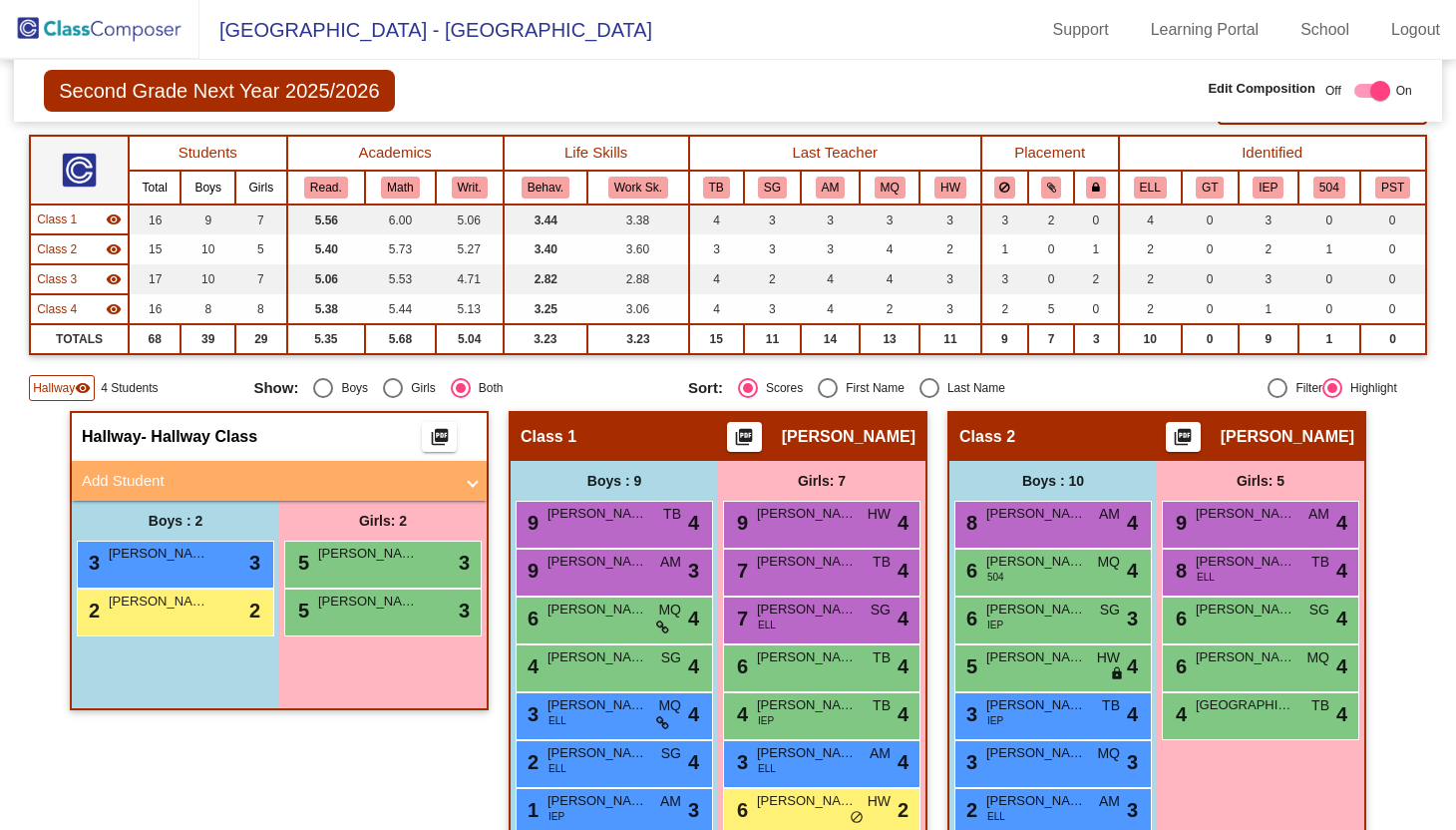 scroll, scrollTop: 0, scrollLeft: 0, axis: both 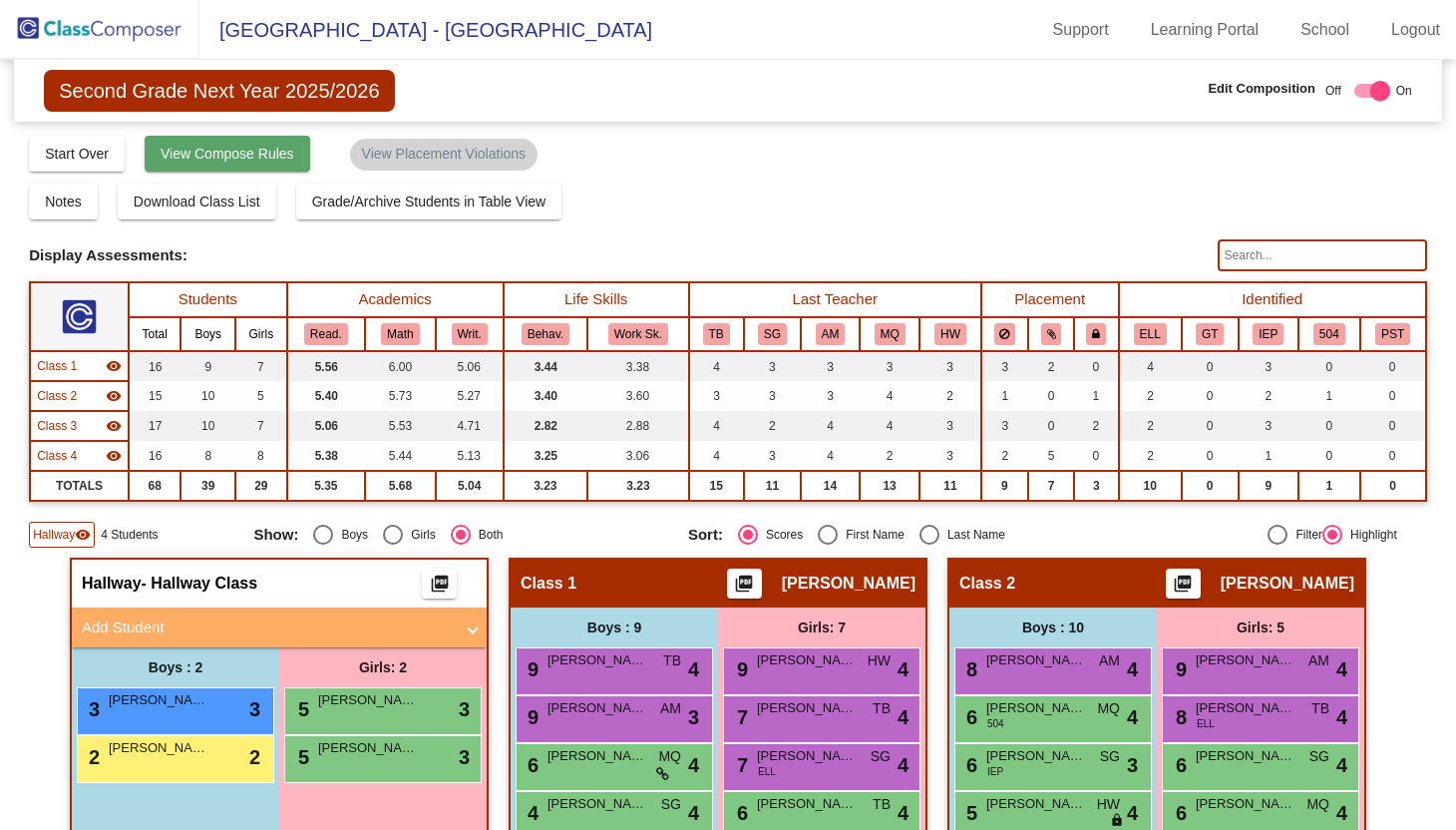 click on "View Compose Rules" 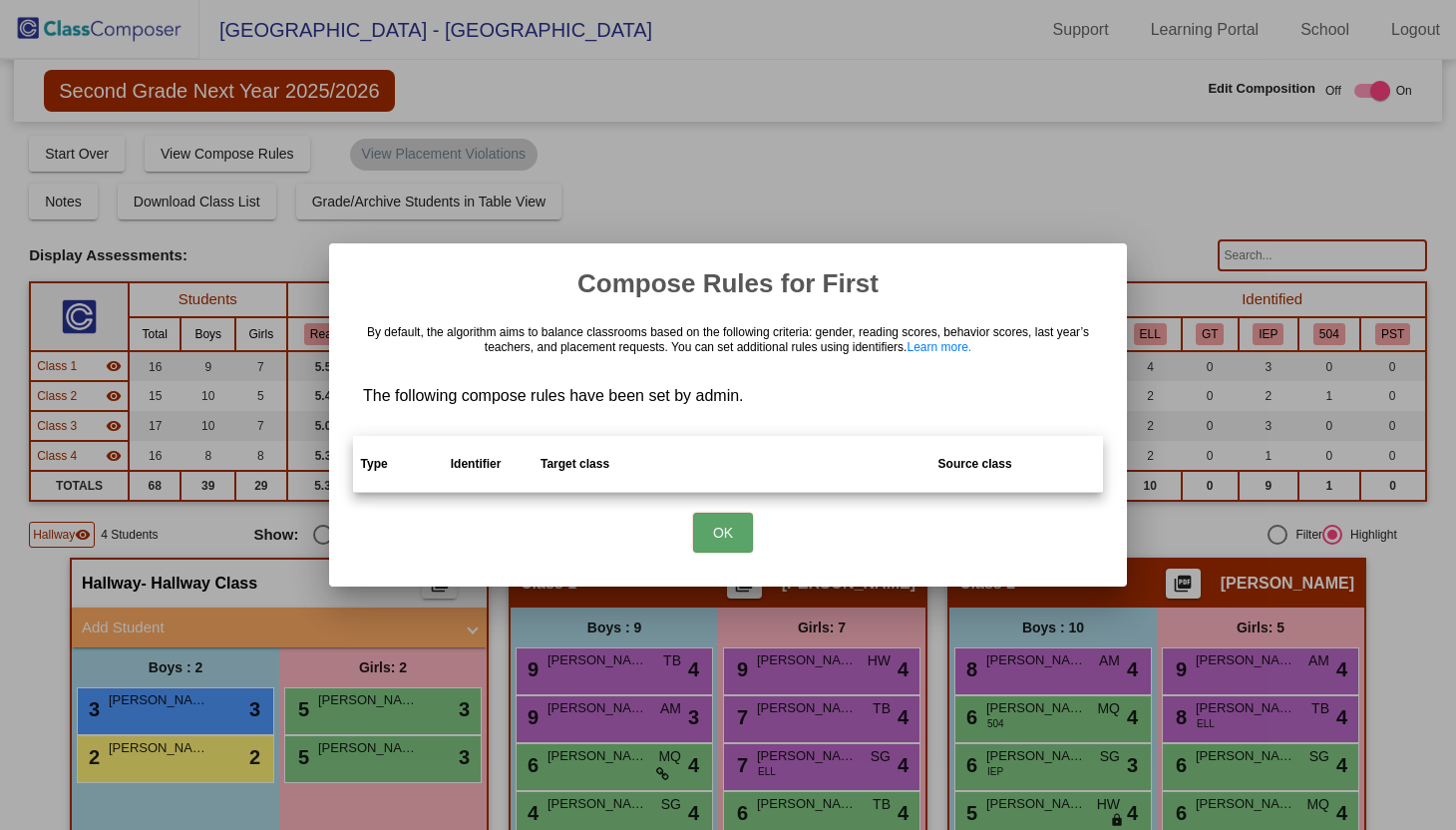 click at bounding box center (728, 415) 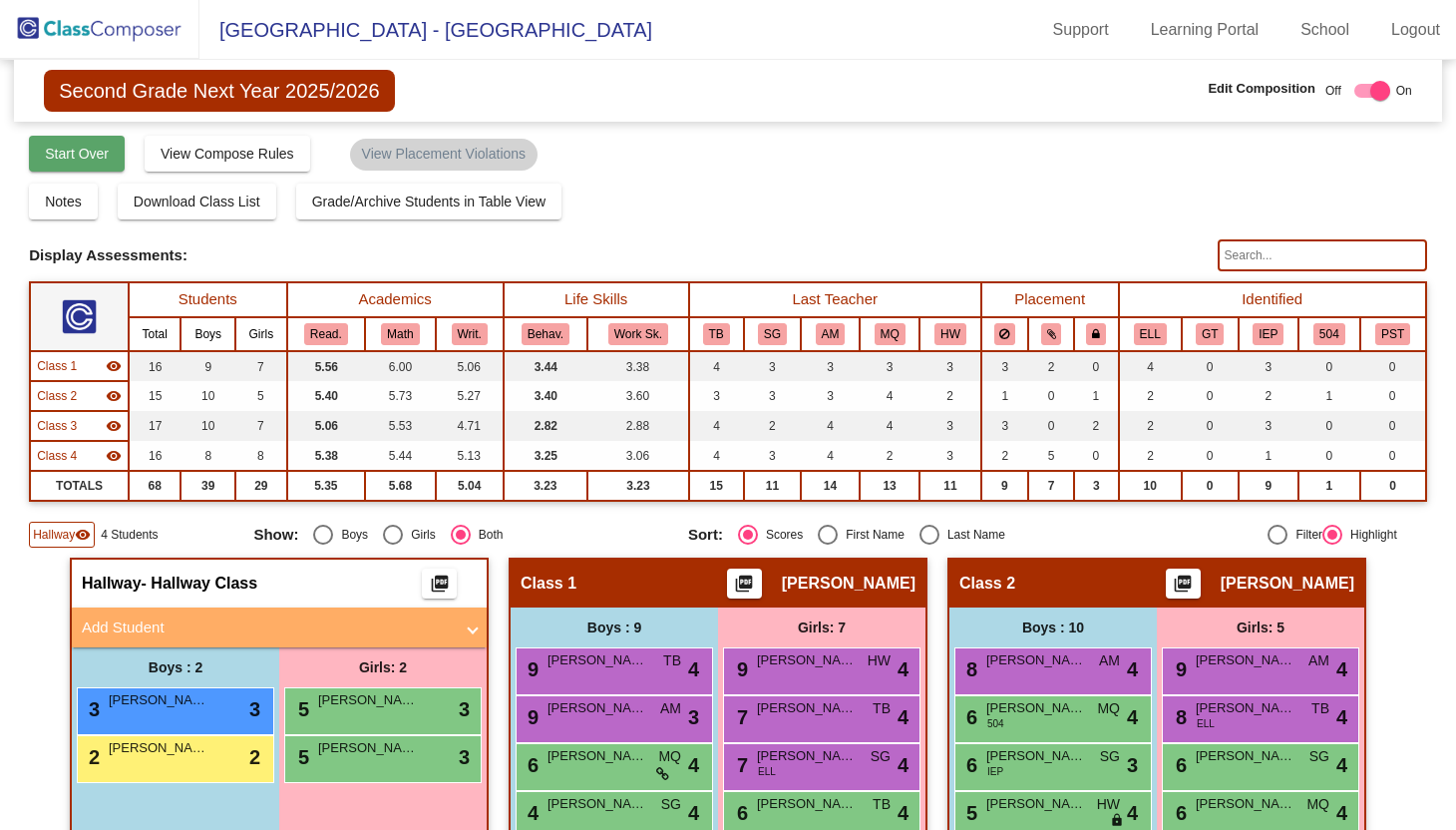 click on "Start Over" 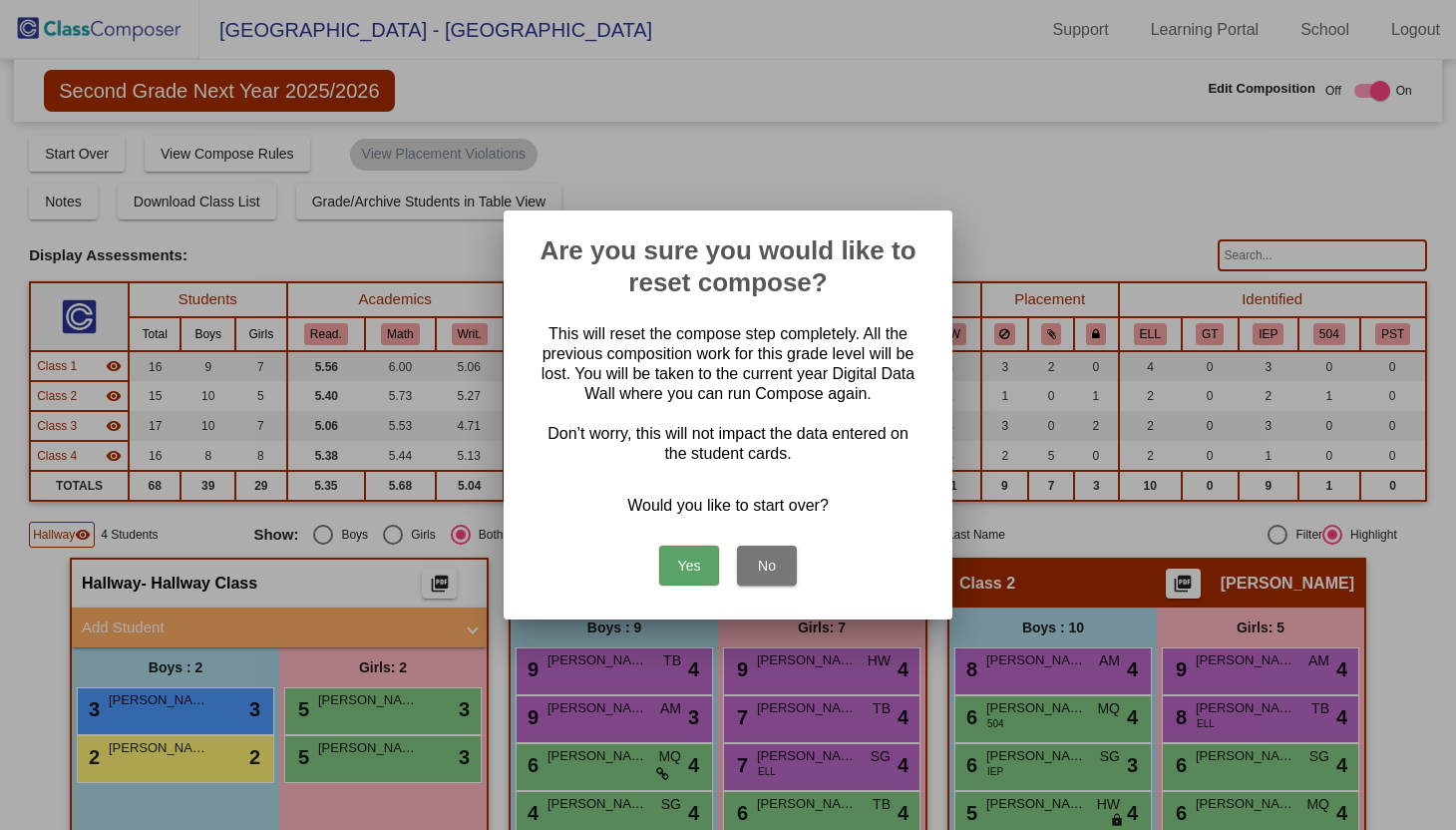 click on "Yes" at bounding box center [689, 566] 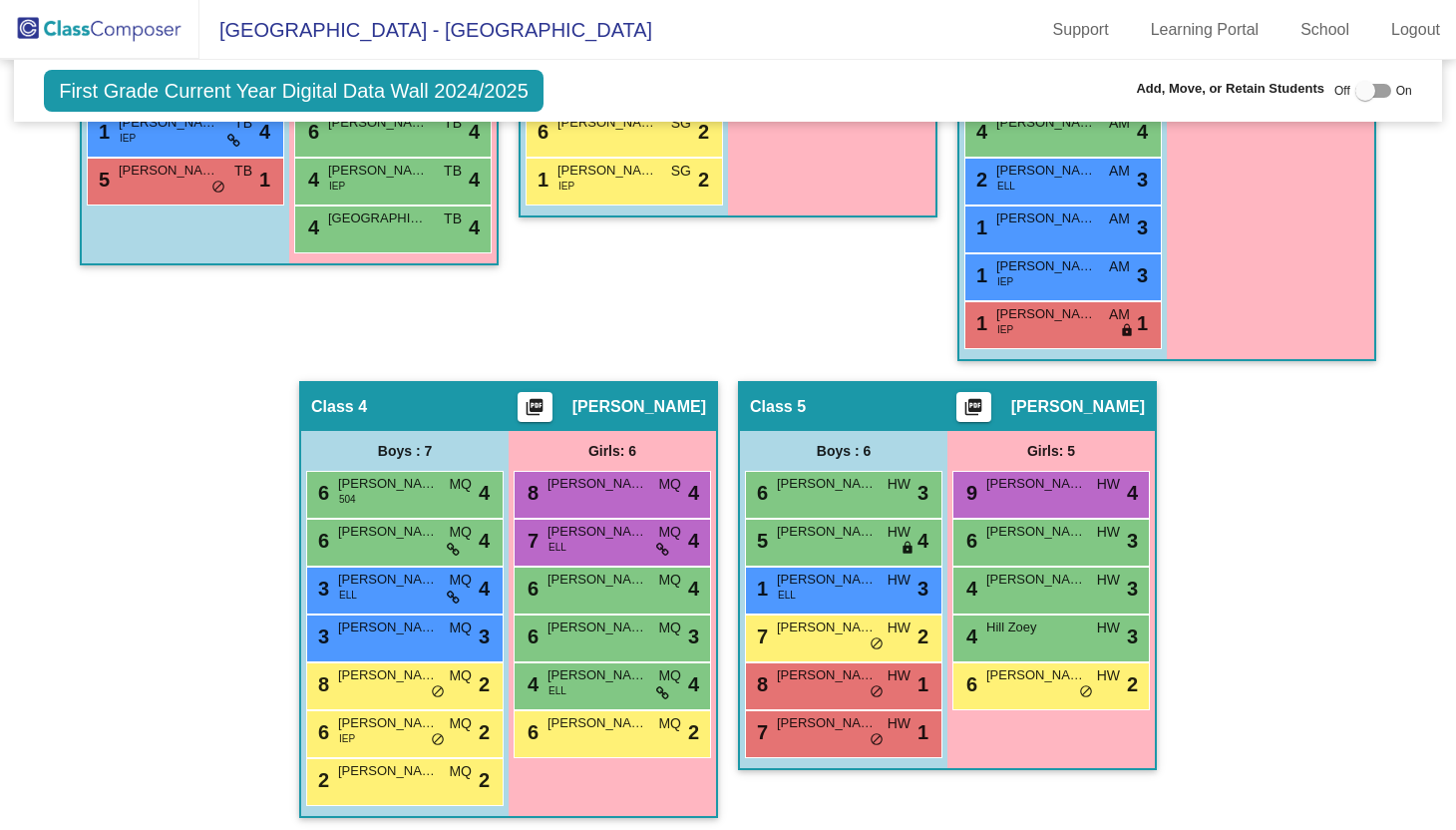 scroll, scrollTop: 817, scrollLeft: 0, axis: vertical 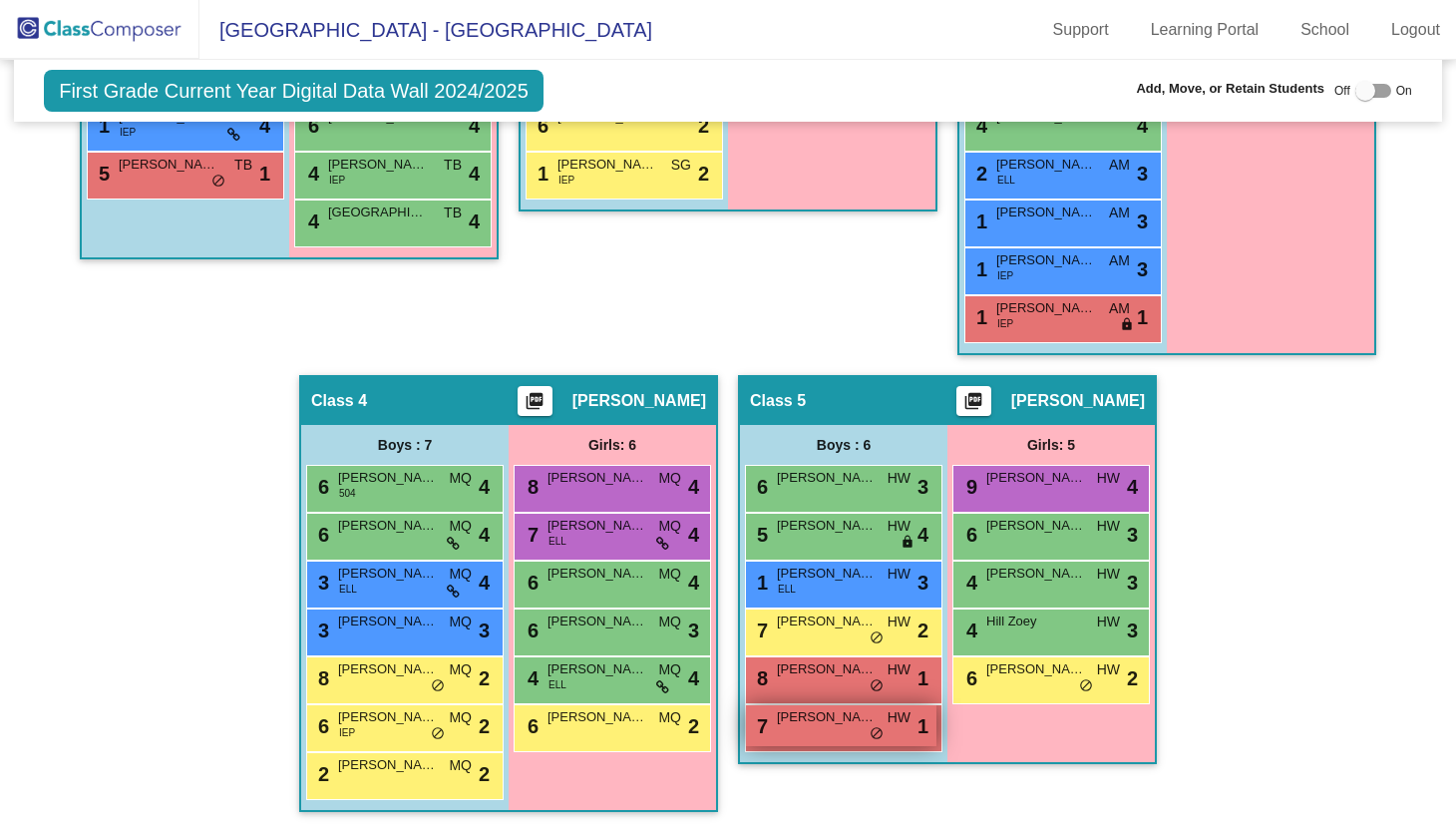 click on "7 Jones Gideon HW lock do_not_disturb_alt 1" at bounding box center (841, 725) 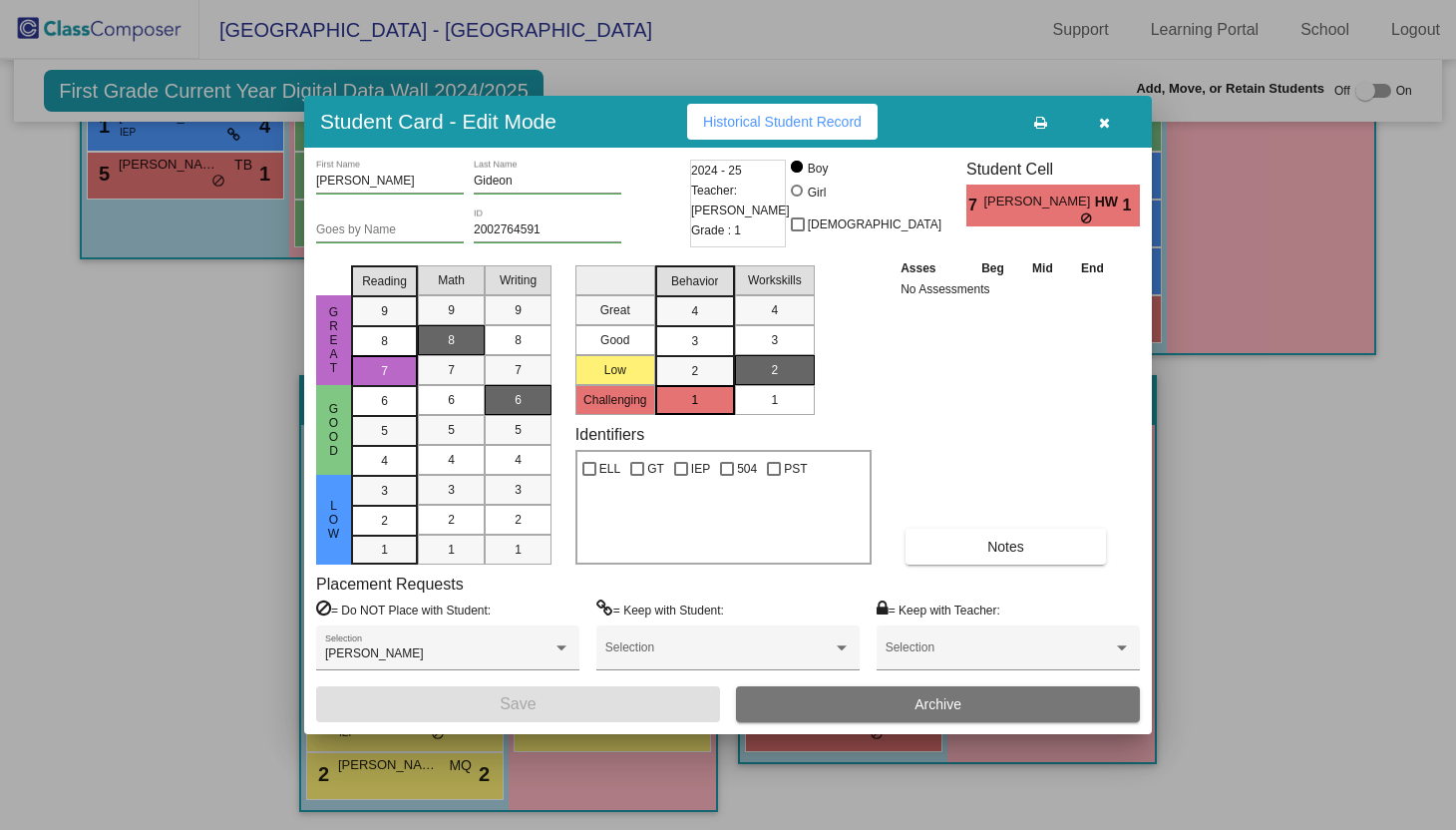 click at bounding box center [1104, 123] 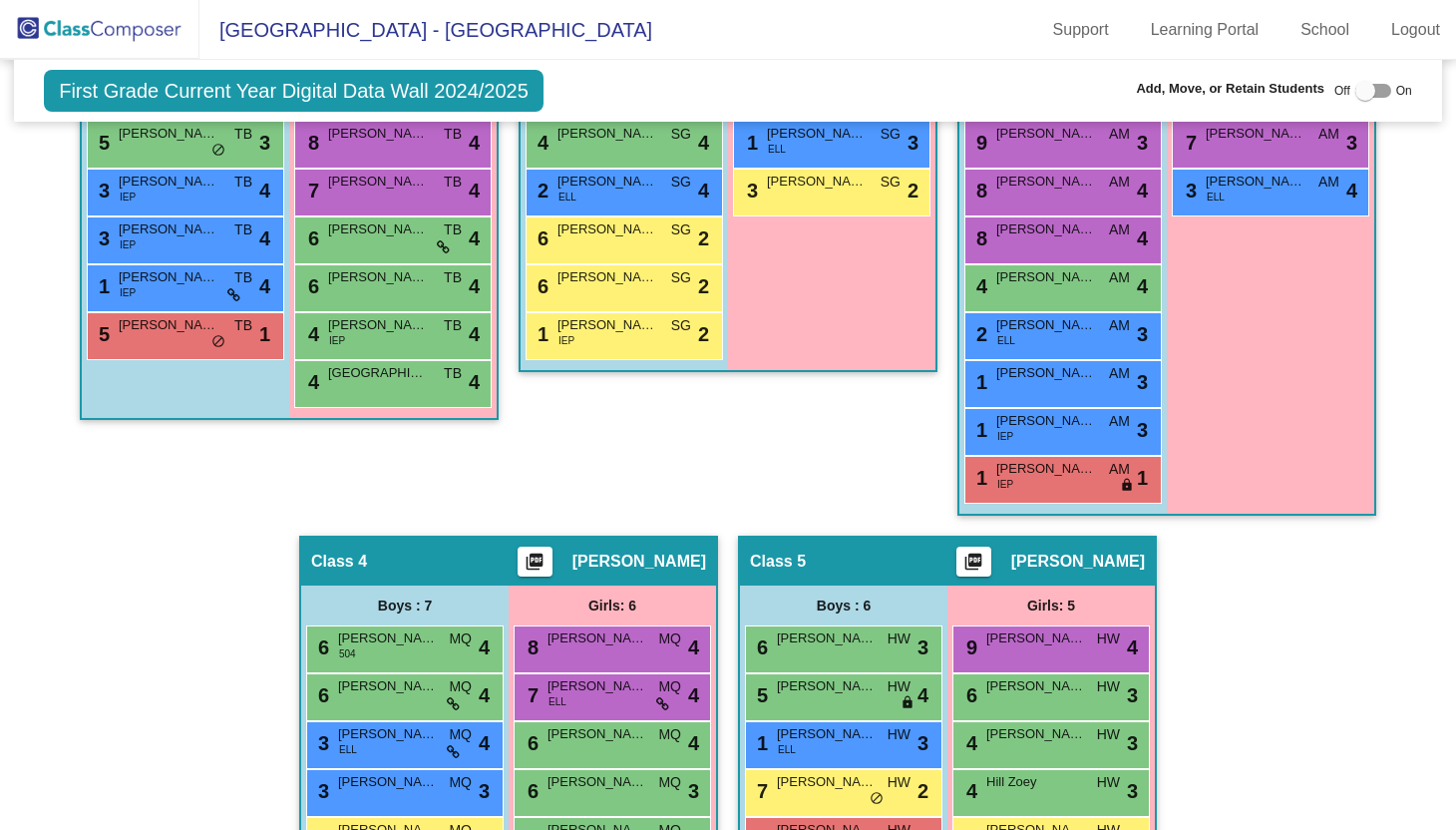 scroll, scrollTop: 818, scrollLeft: 0, axis: vertical 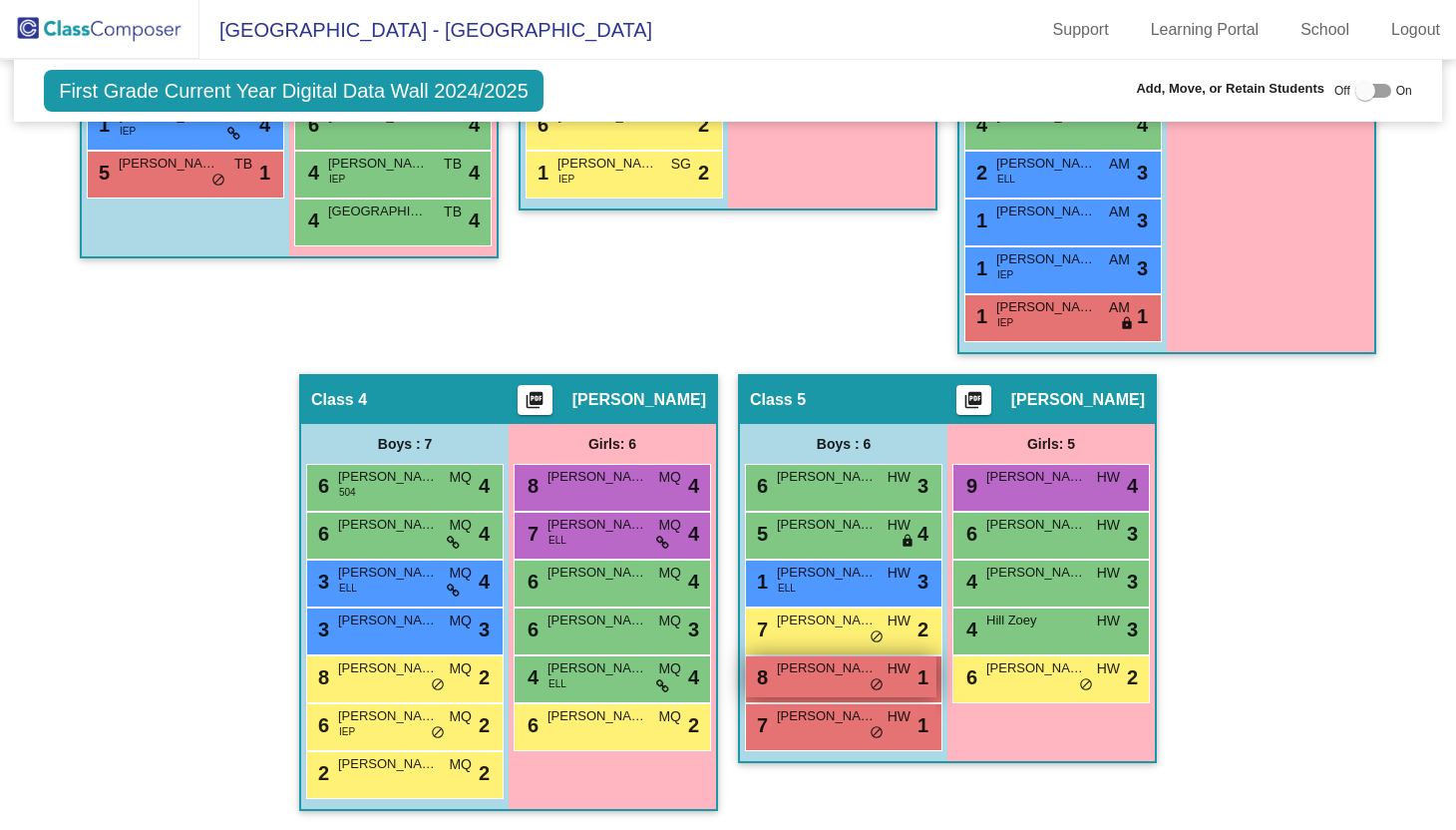 click on "Bryant Matthew" at bounding box center [827, 668] 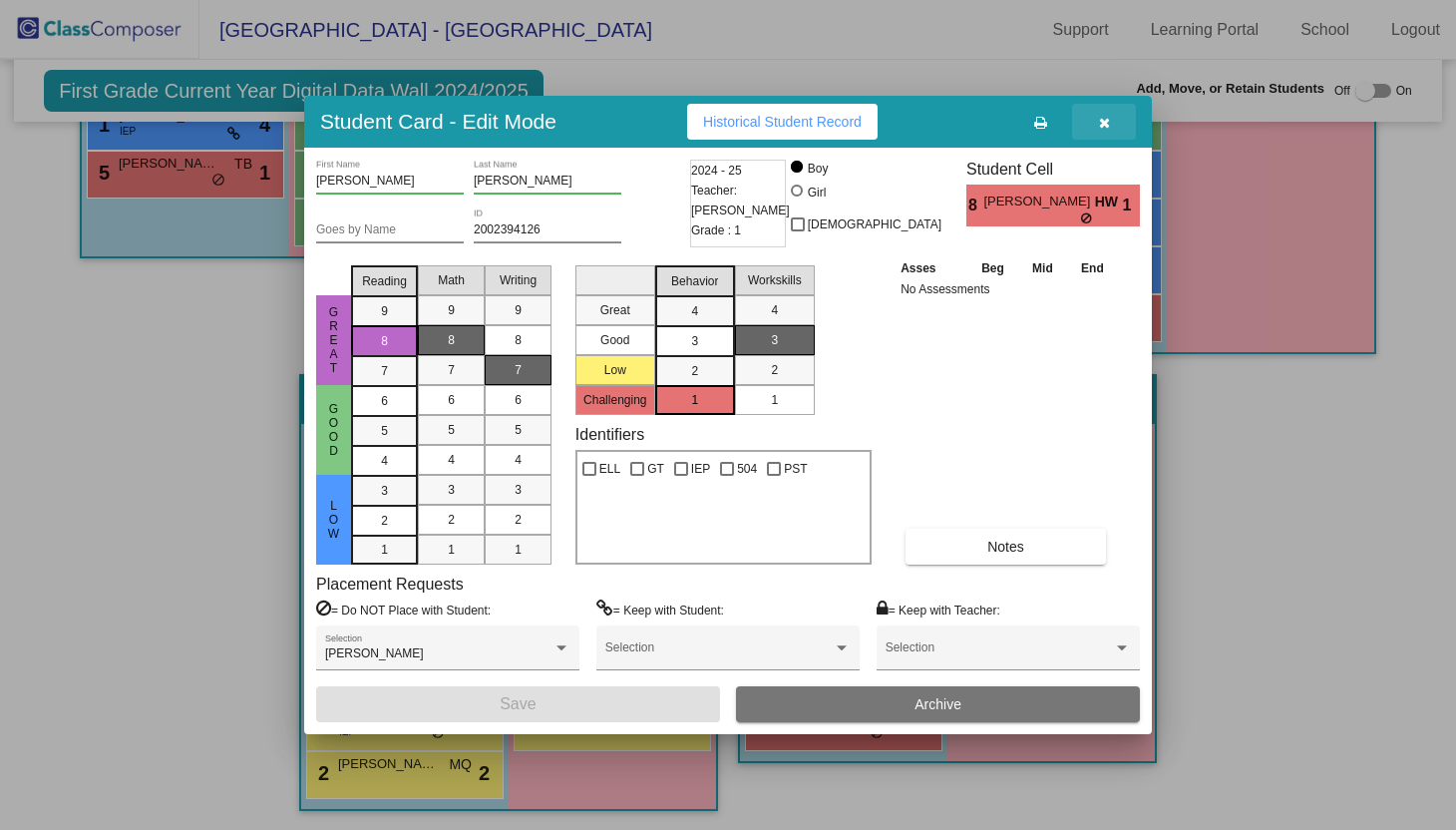 click at bounding box center [1104, 122] 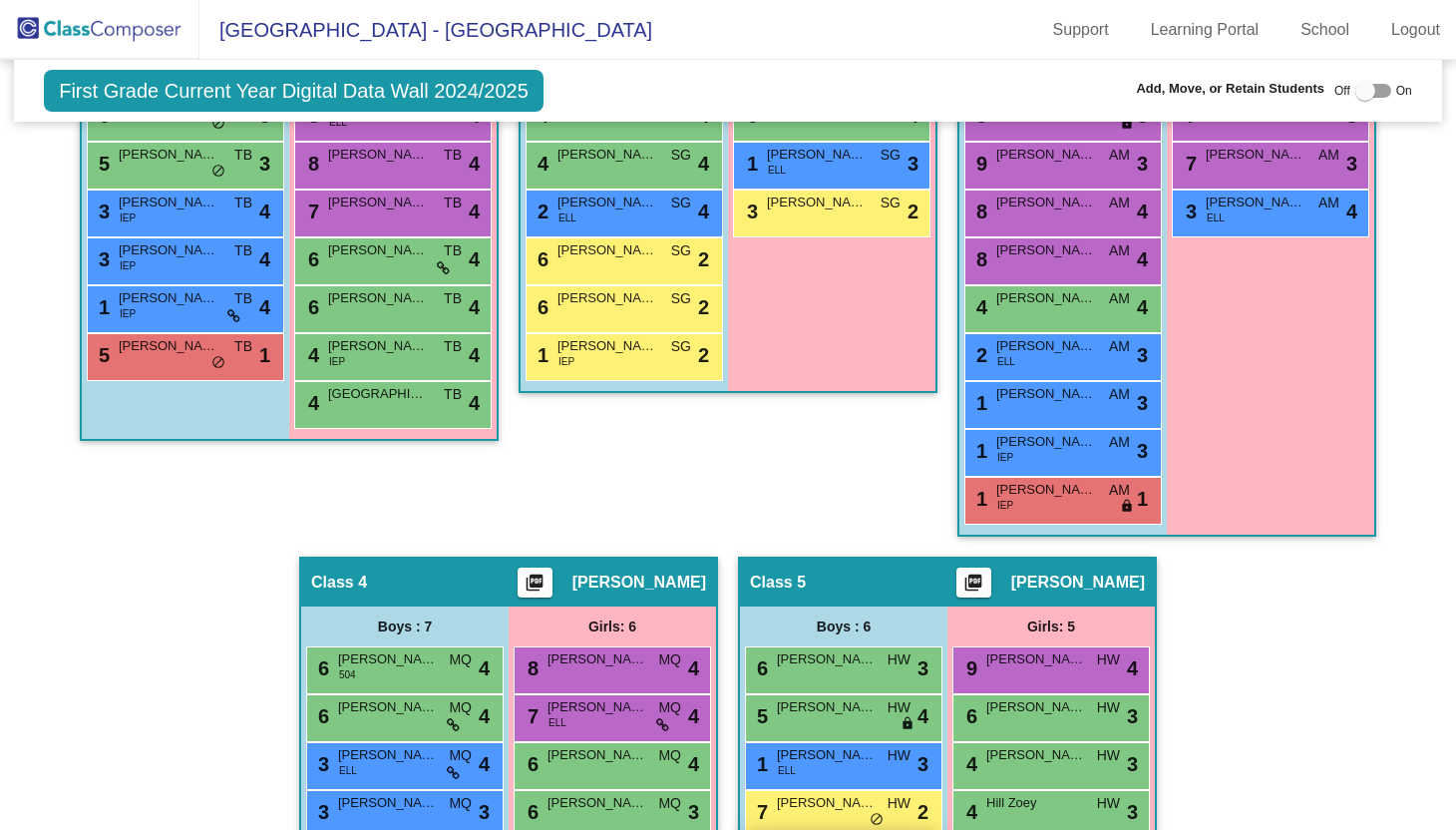 scroll, scrollTop: 607, scrollLeft: 0, axis: vertical 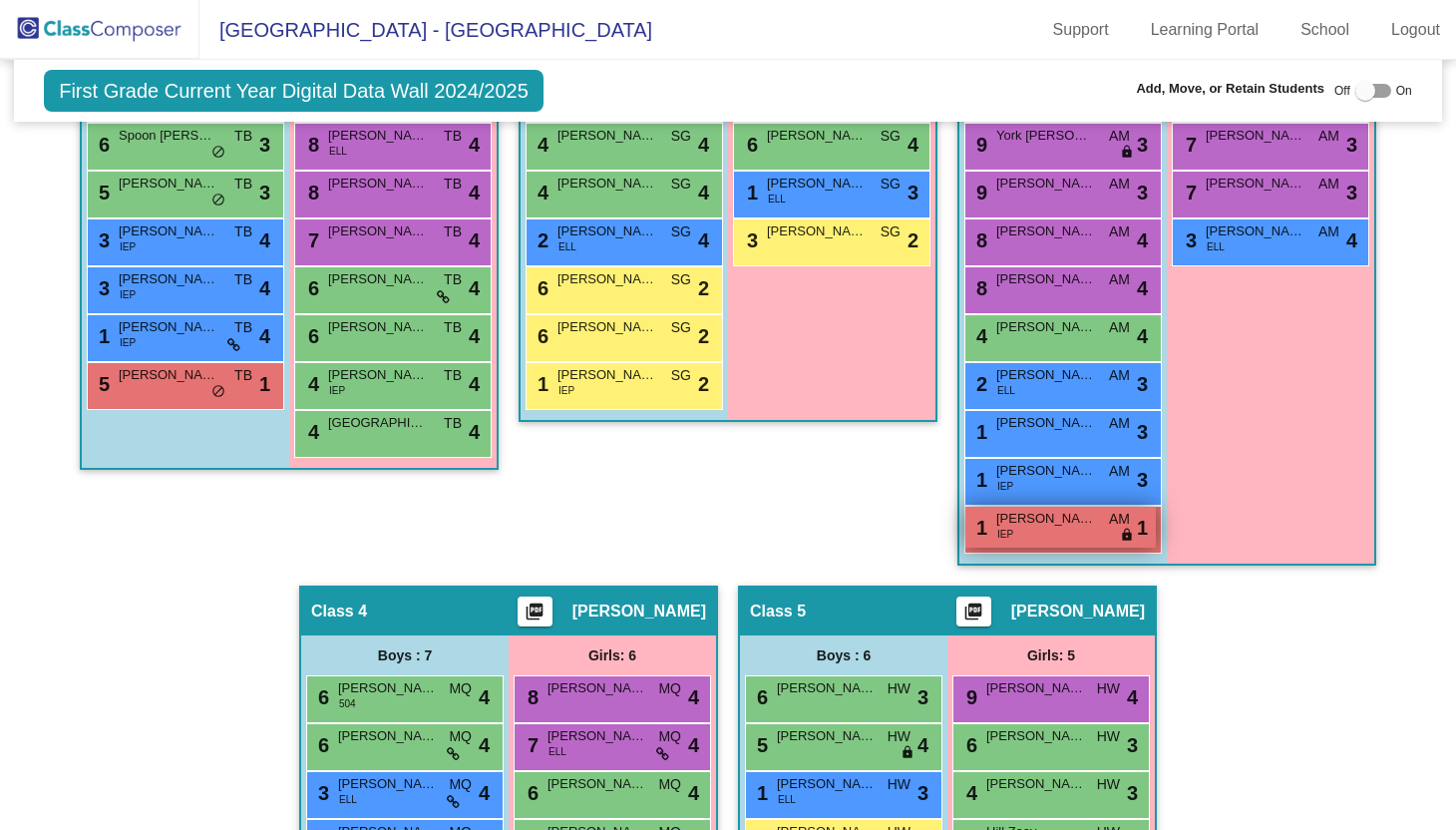 click on "1 Clinard Dalton IEP AM lock do_not_disturb_alt 1" at bounding box center [1060, 527] 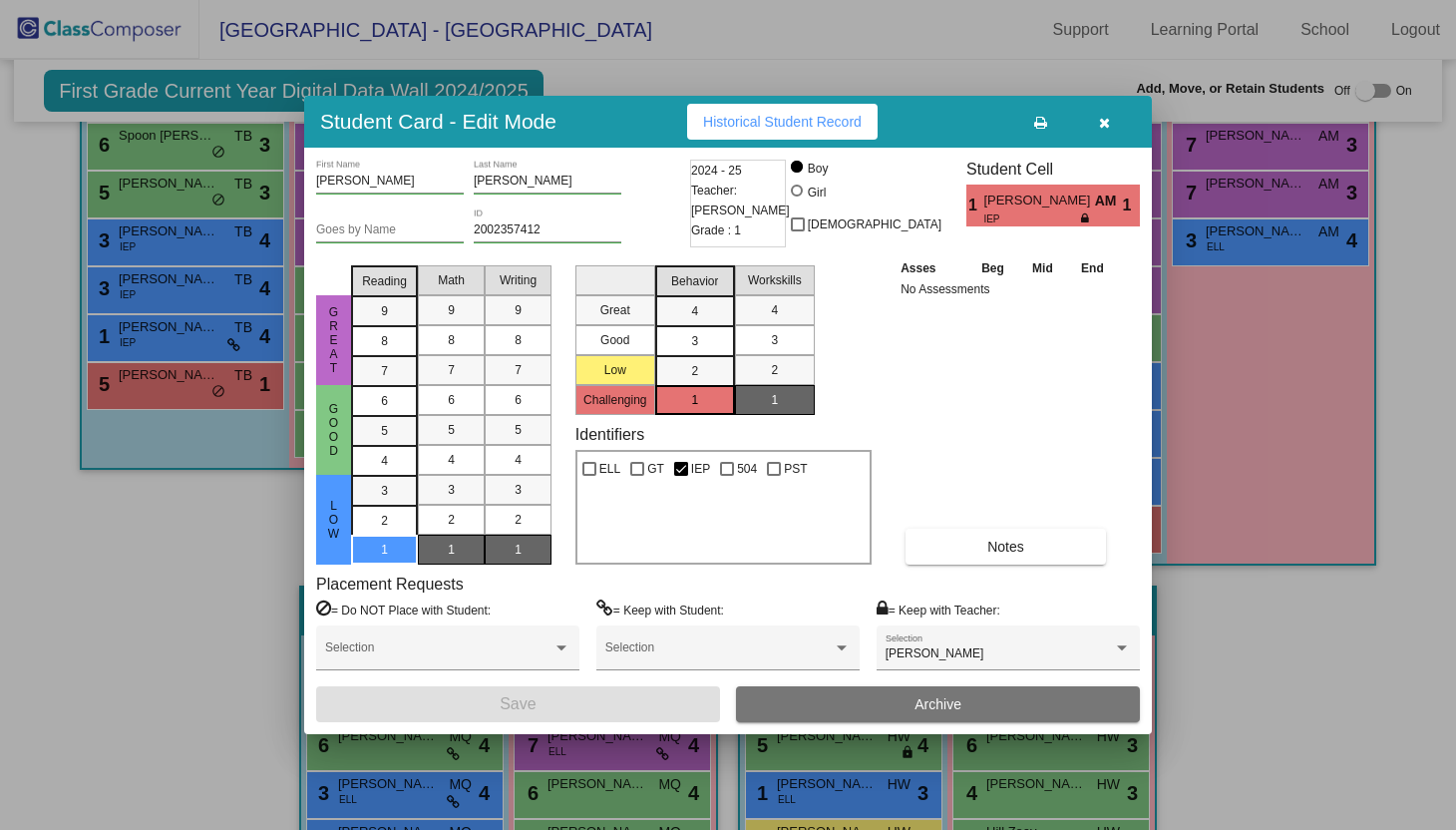 click at bounding box center [1104, 123] 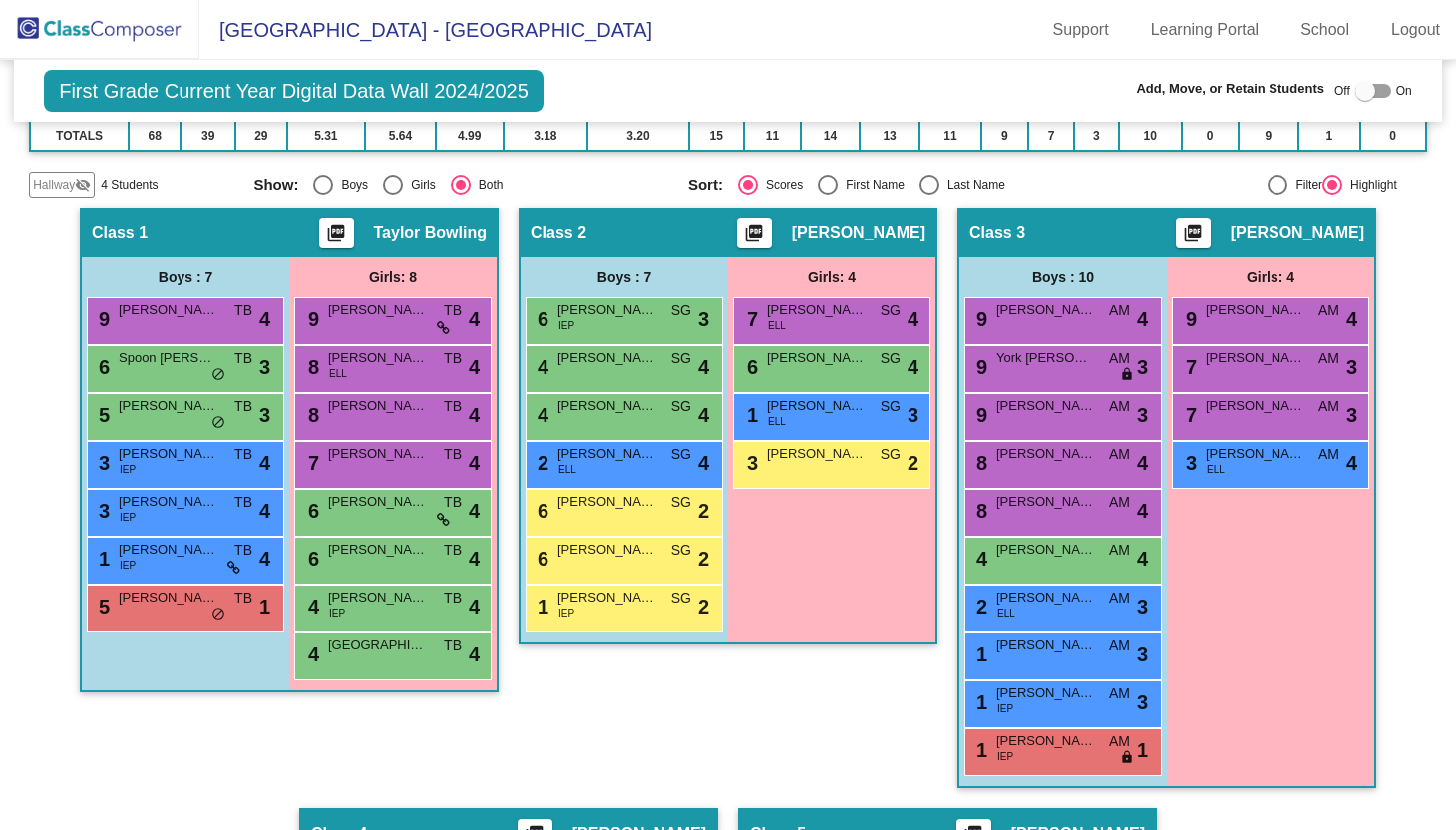 scroll, scrollTop: 381, scrollLeft: 0, axis: vertical 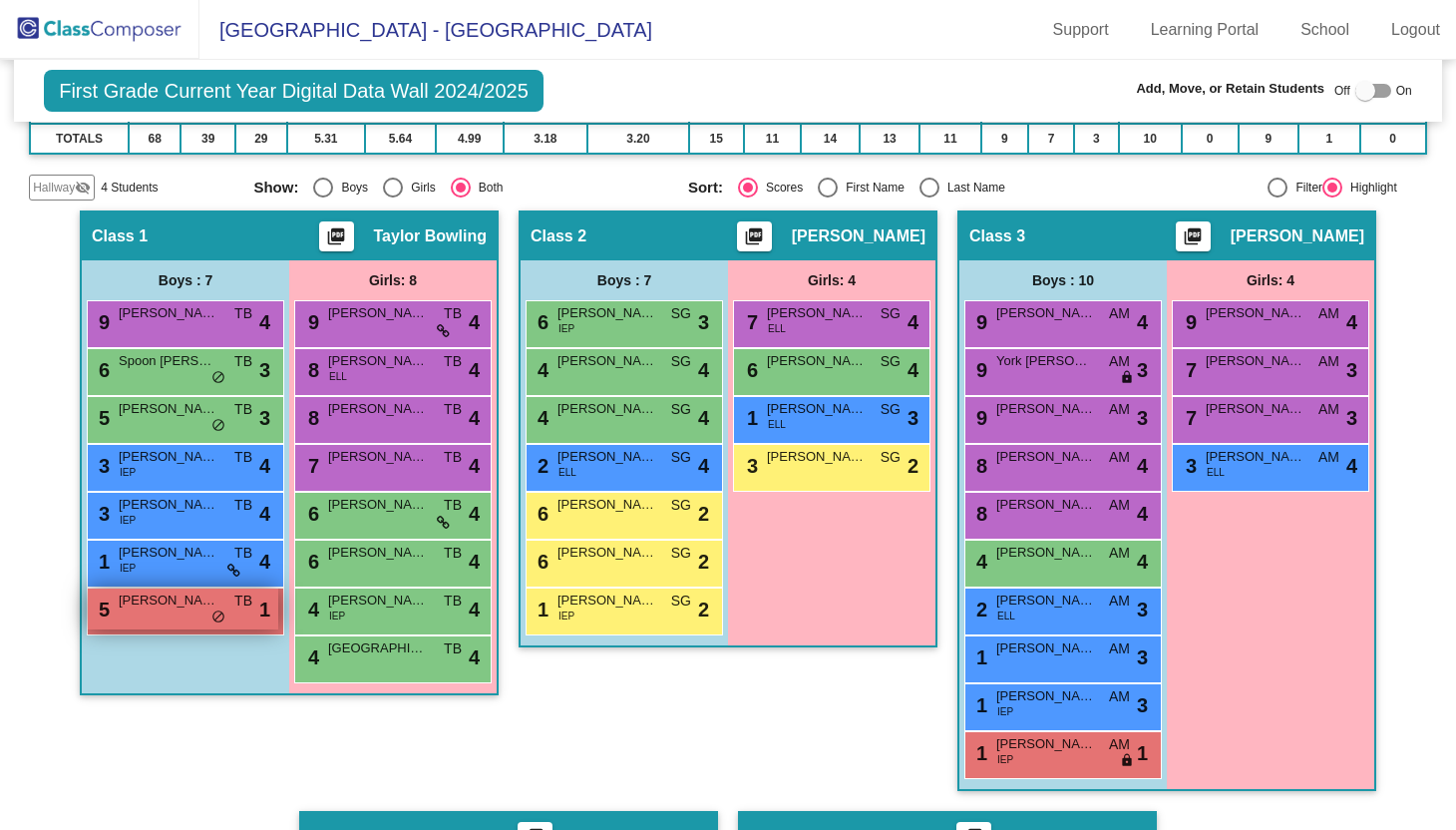 click on "5 Richards Rowan TB lock do_not_disturb_alt 1" at bounding box center [182, 609] 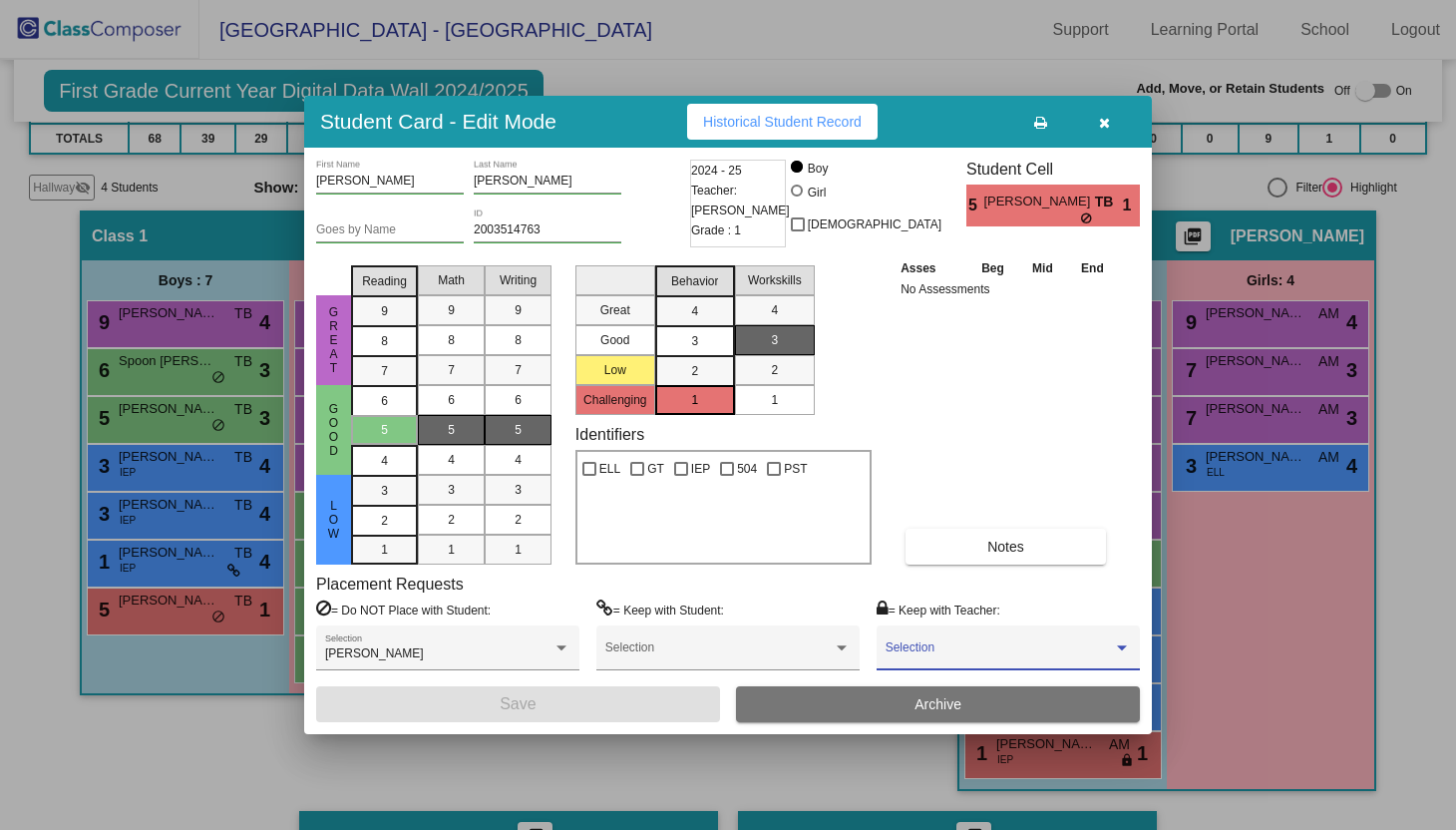 click at bounding box center (999, 654) 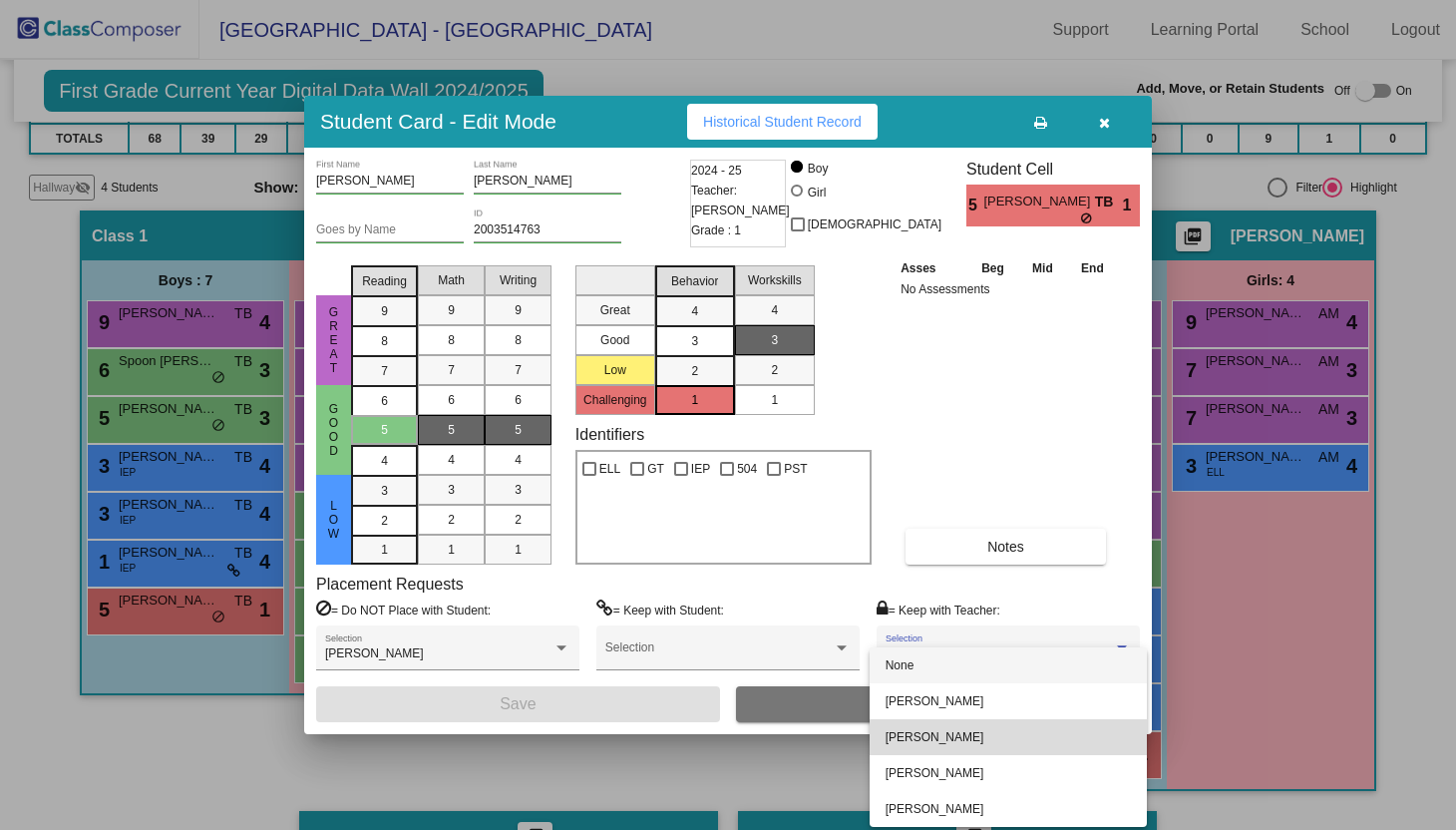 click on "Tara Tipper" at bounding box center [1008, 737] 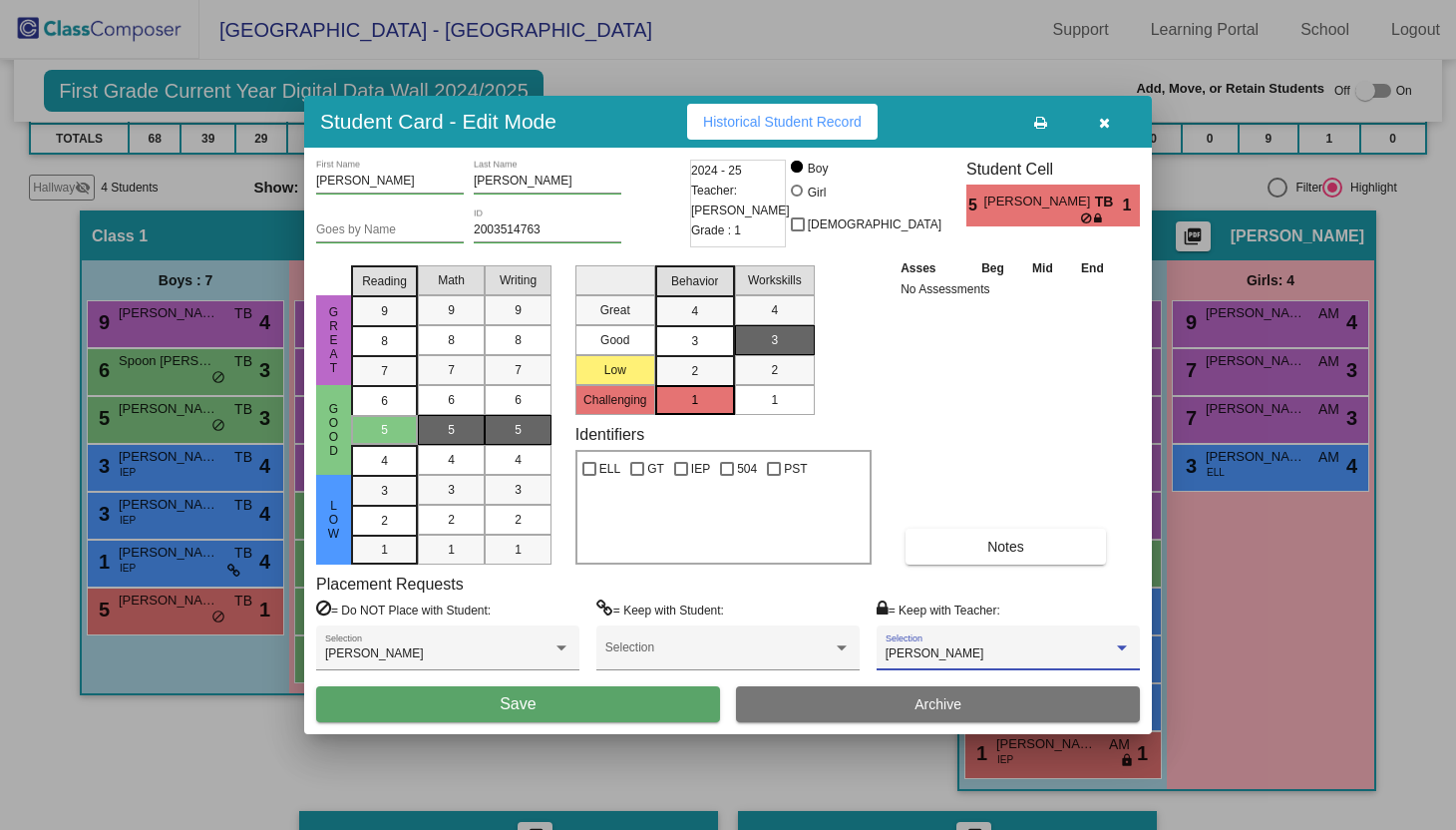 click on "Save" at bounding box center (518, 704) 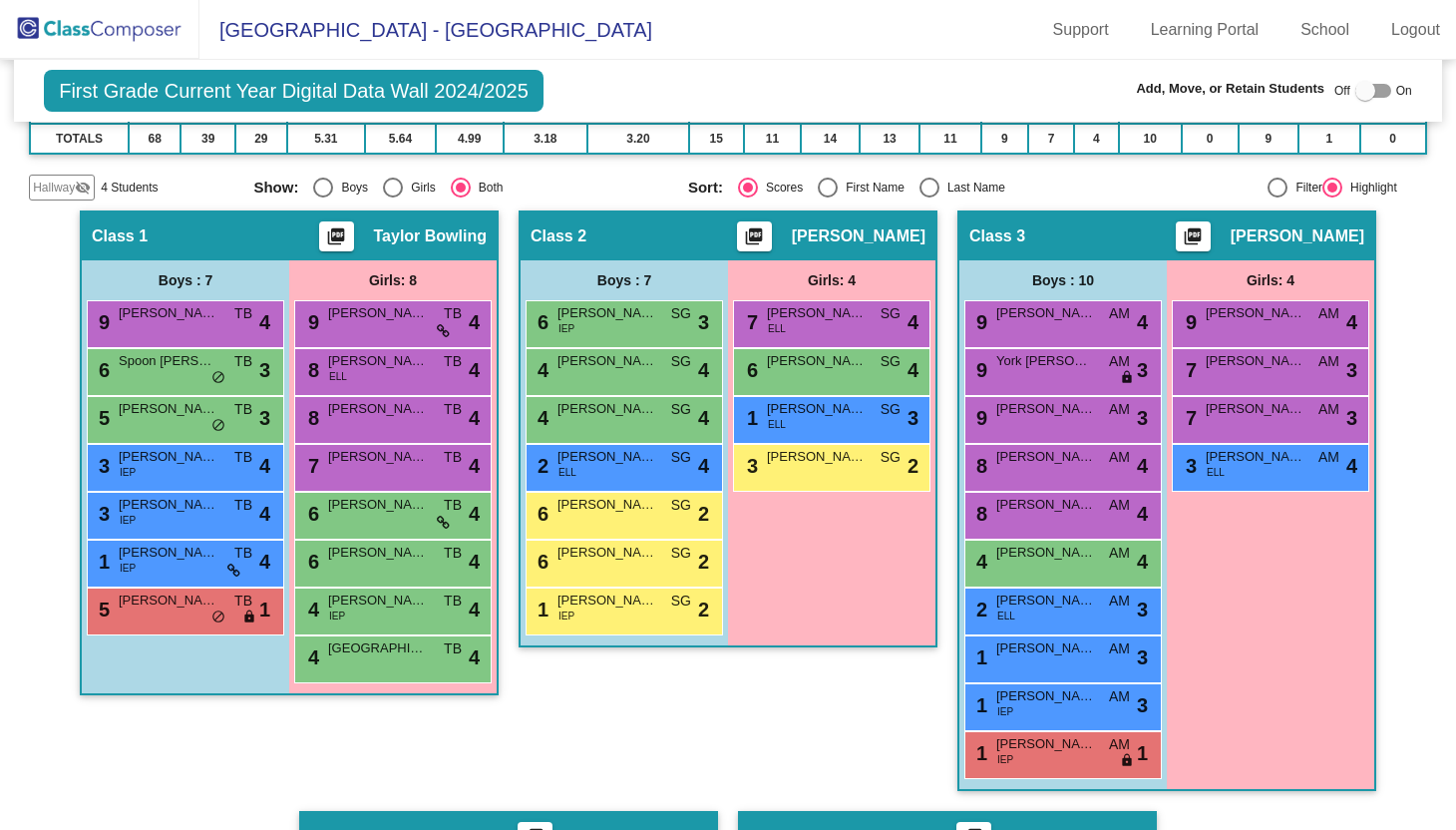 click on "4 Students" 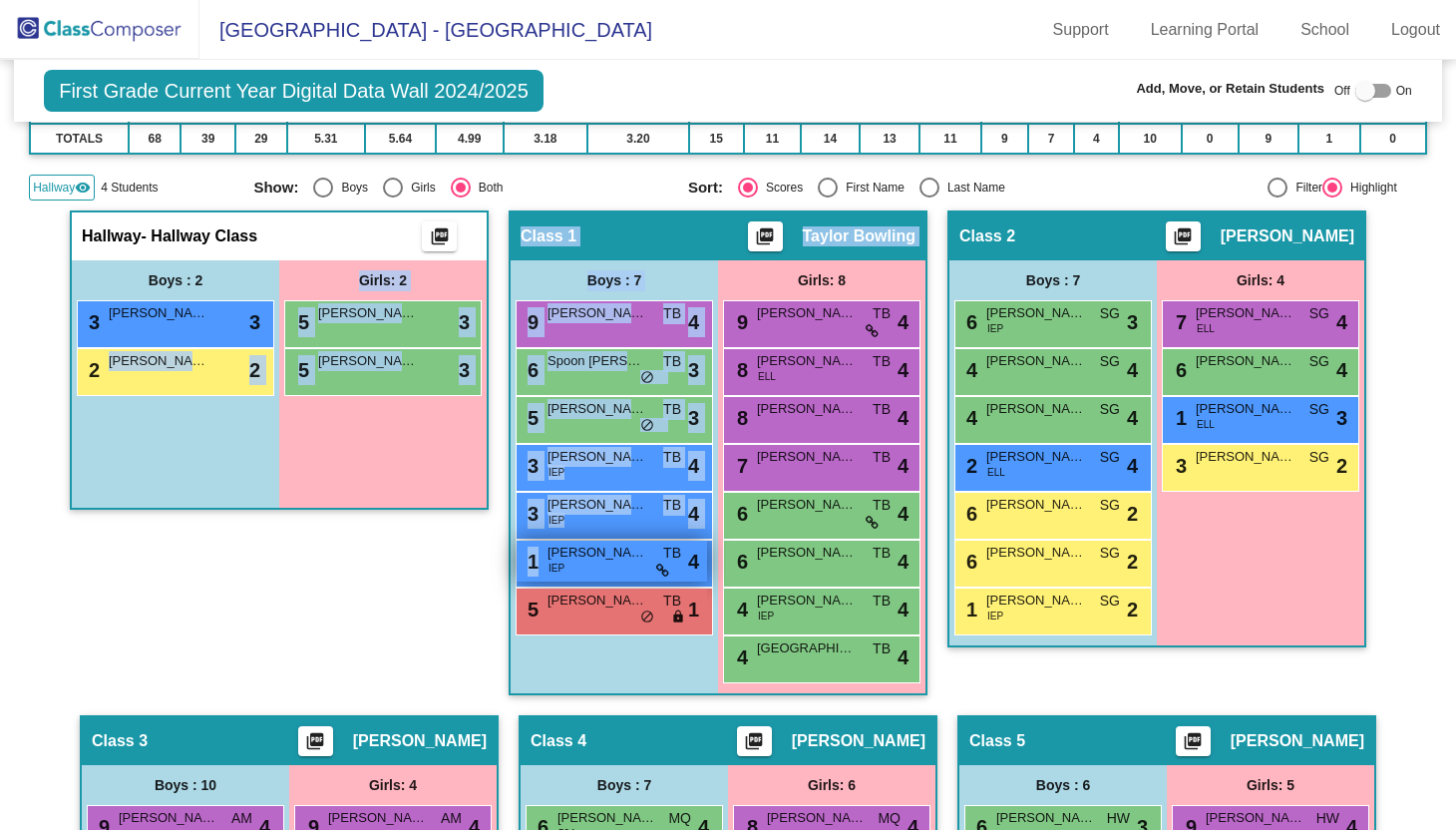 drag, startPoint x: 206, startPoint y: 362, endPoint x: 553, endPoint y: 571, distance: 405.0802 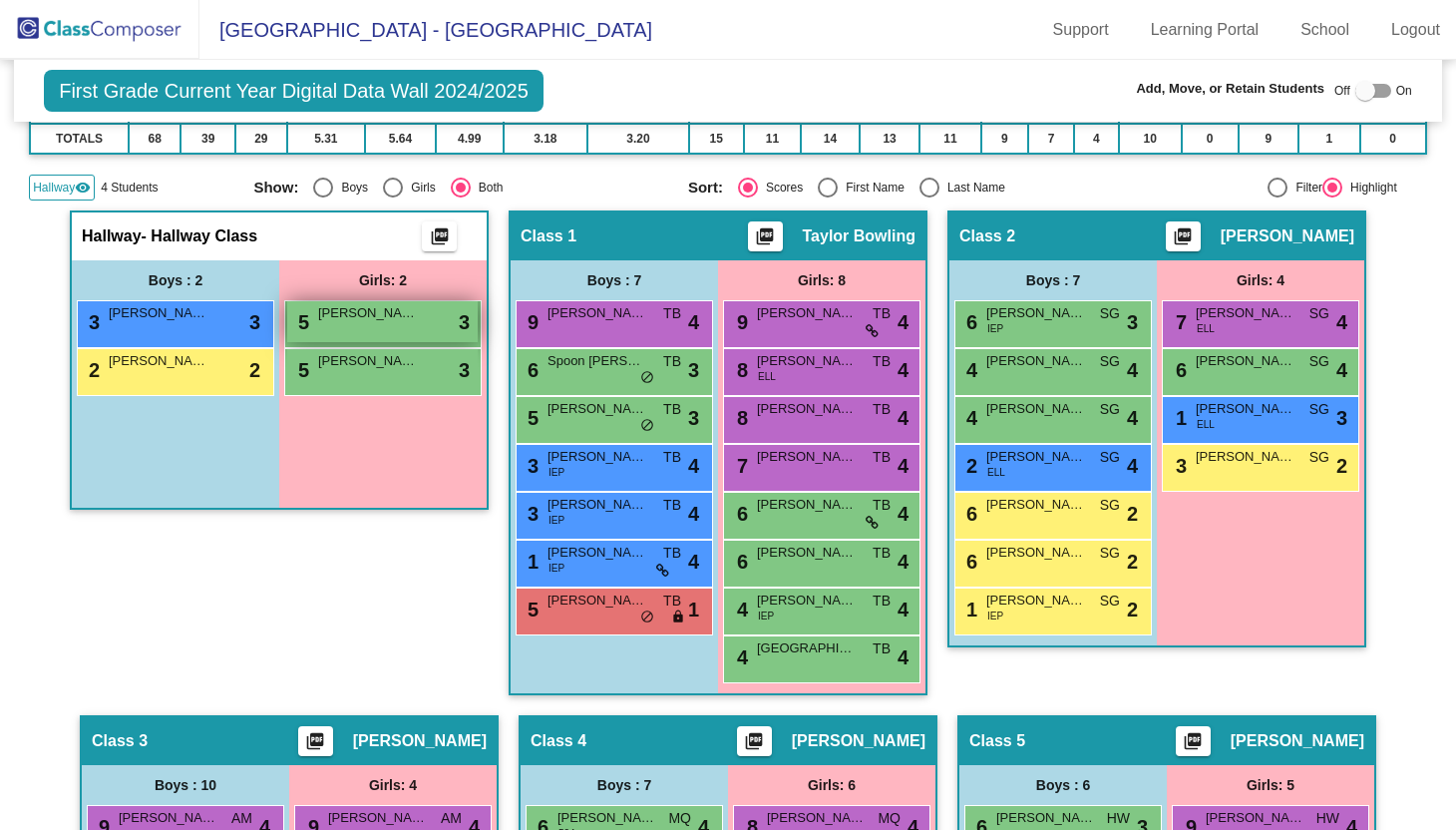 click on "Eva Berchekas" at bounding box center (368, 313) 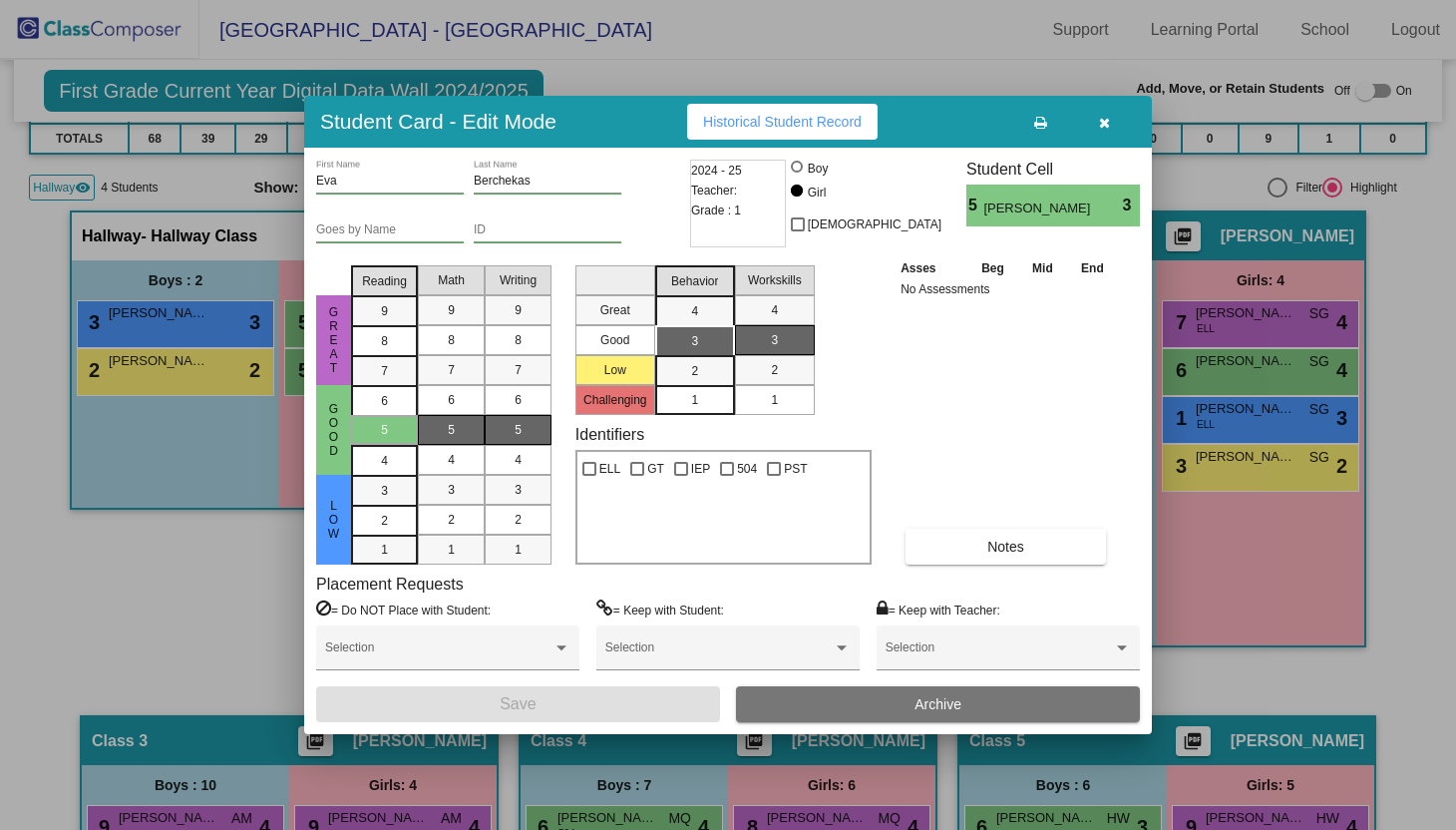 click at bounding box center (1104, 123) 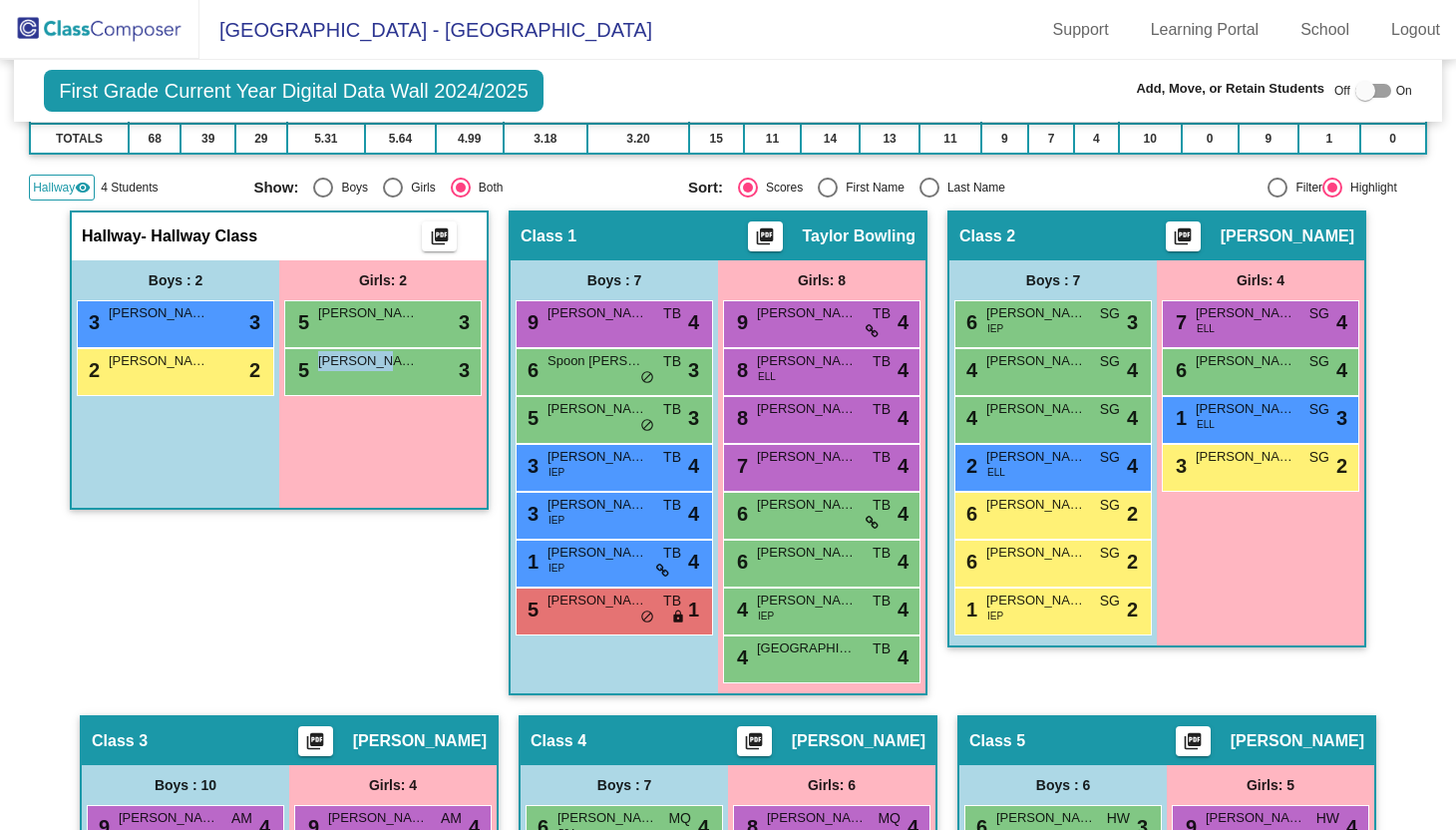 drag, startPoint x: 398, startPoint y: 364, endPoint x: 389, endPoint y: 431, distance: 67.601775 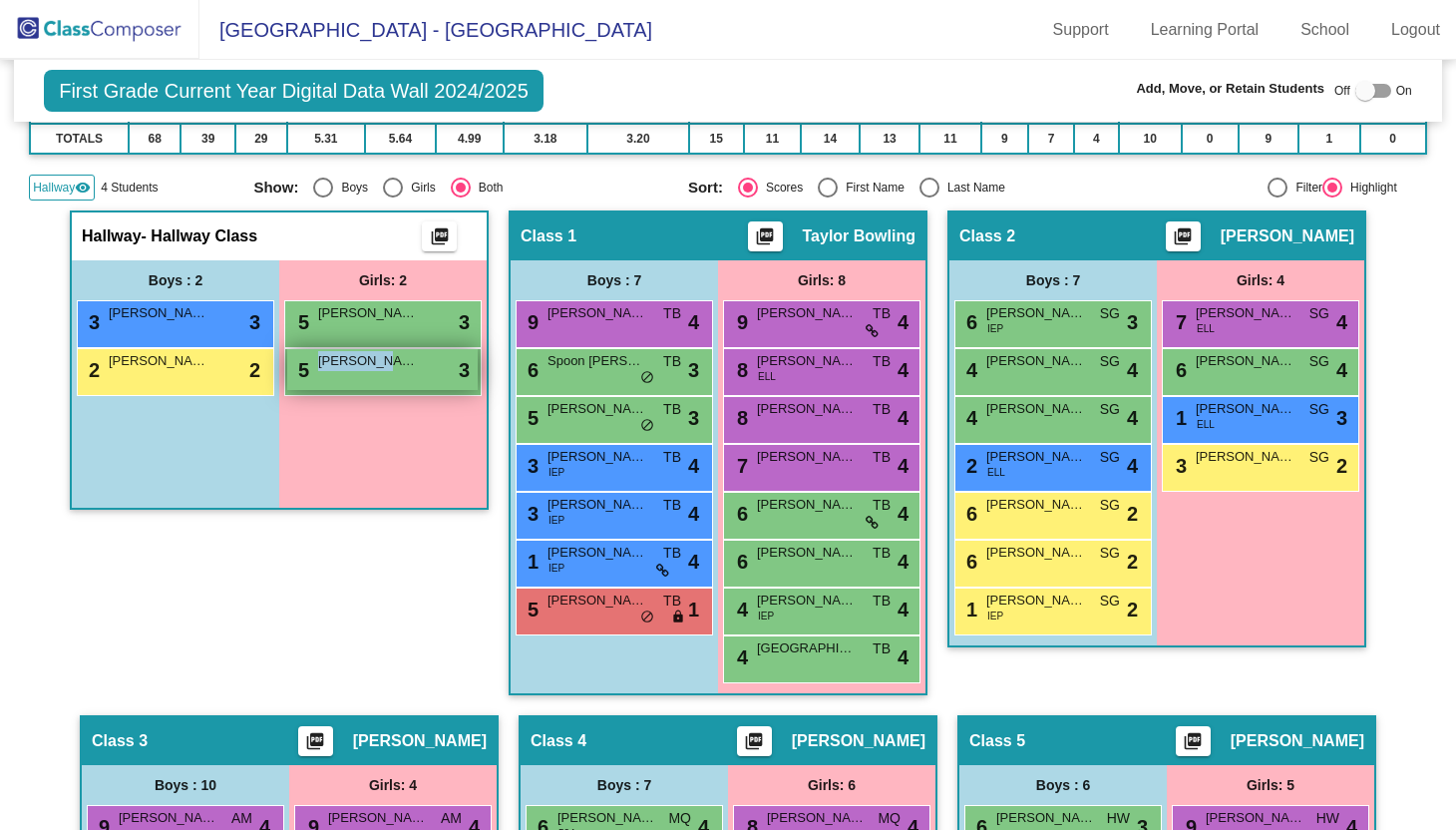 click on "Cora Paul" at bounding box center (368, 361) 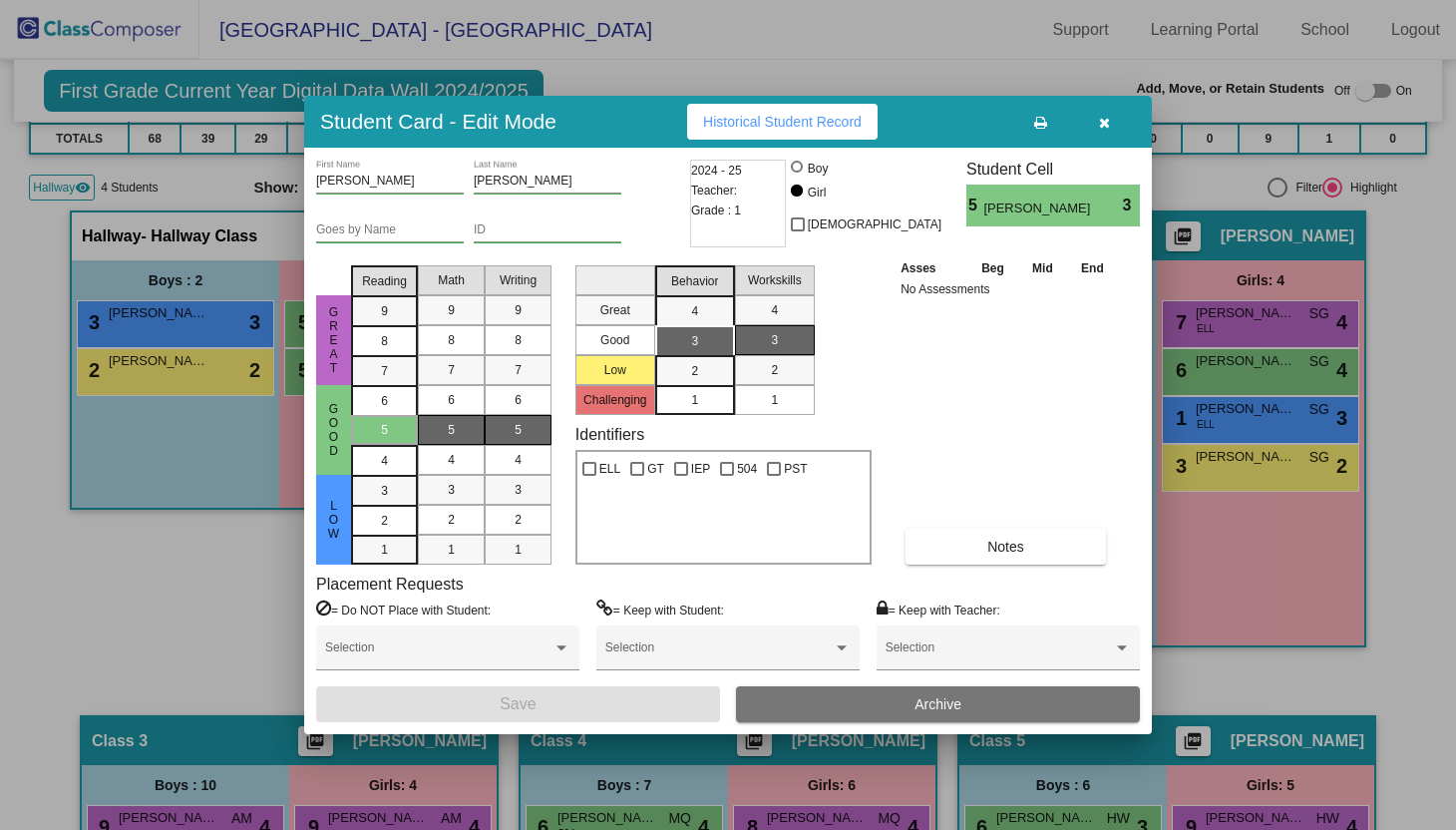 click at bounding box center (1104, 123) 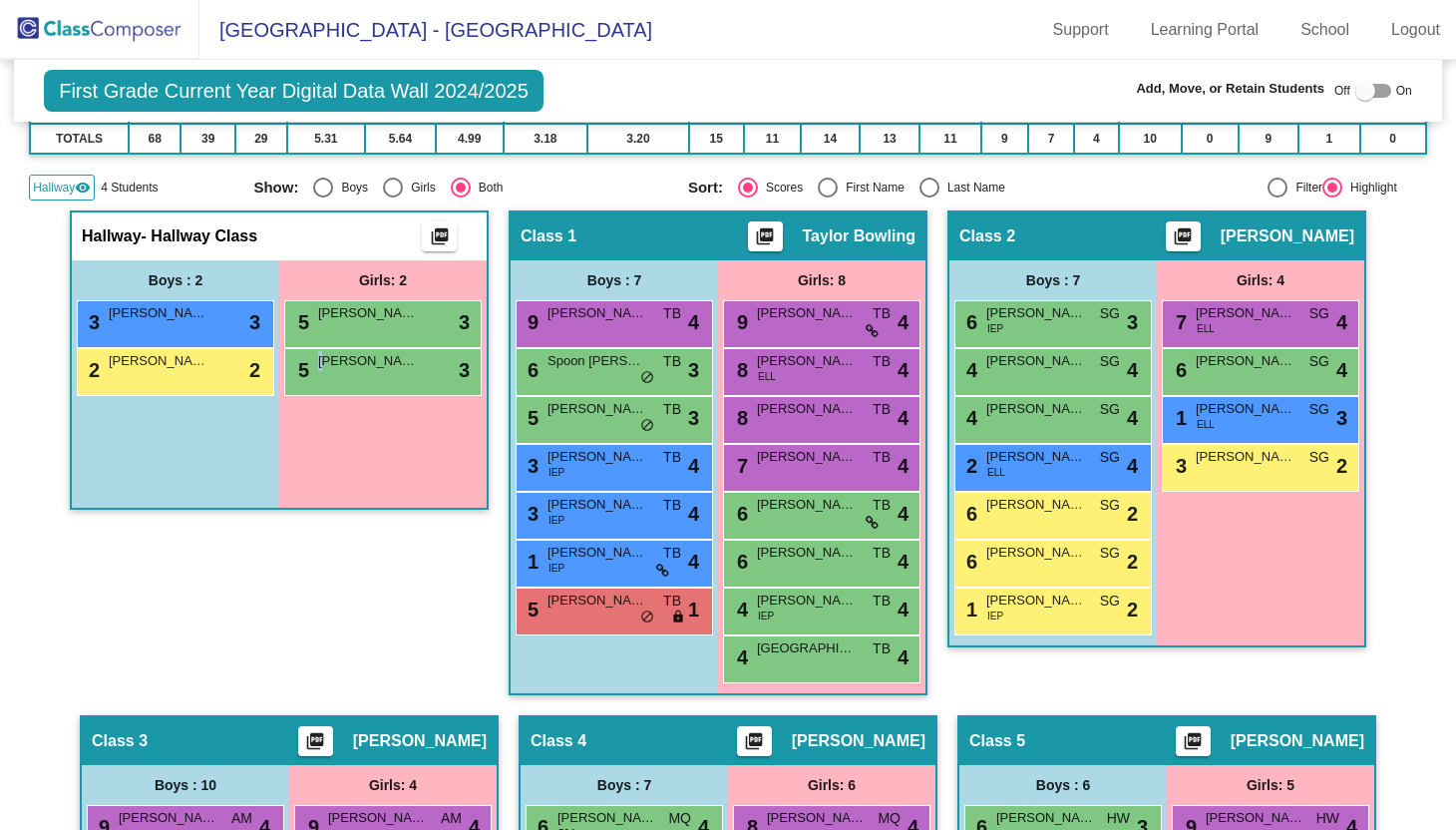 drag, startPoint x: 325, startPoint y: 365, endPoint x: 451, endPoint y: 503, distance: 186.86894 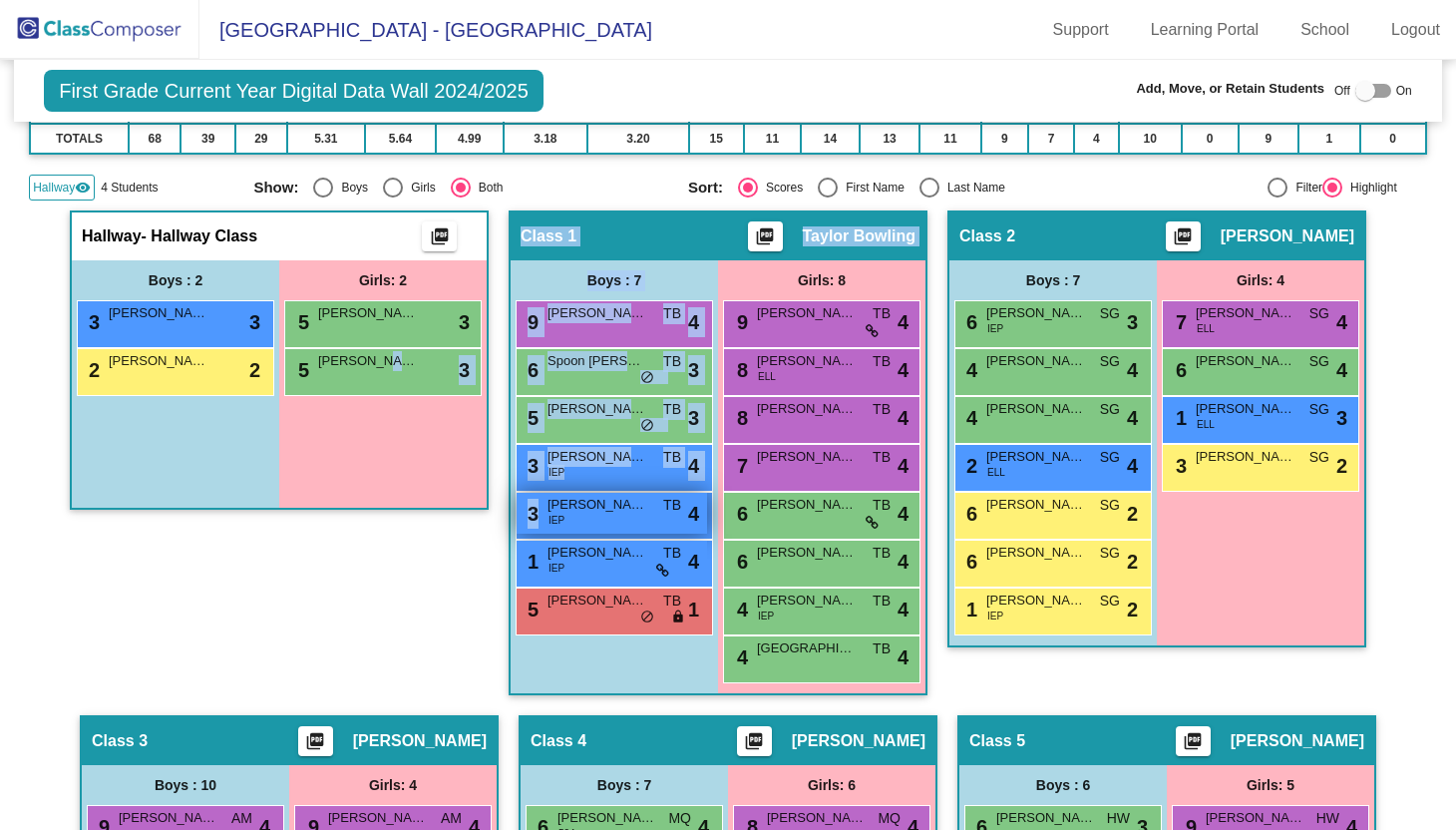 drag, startPoint x: 402, startPoint y: 354, endPoint x: 602, endPoint y: 533, distance: 268.4045 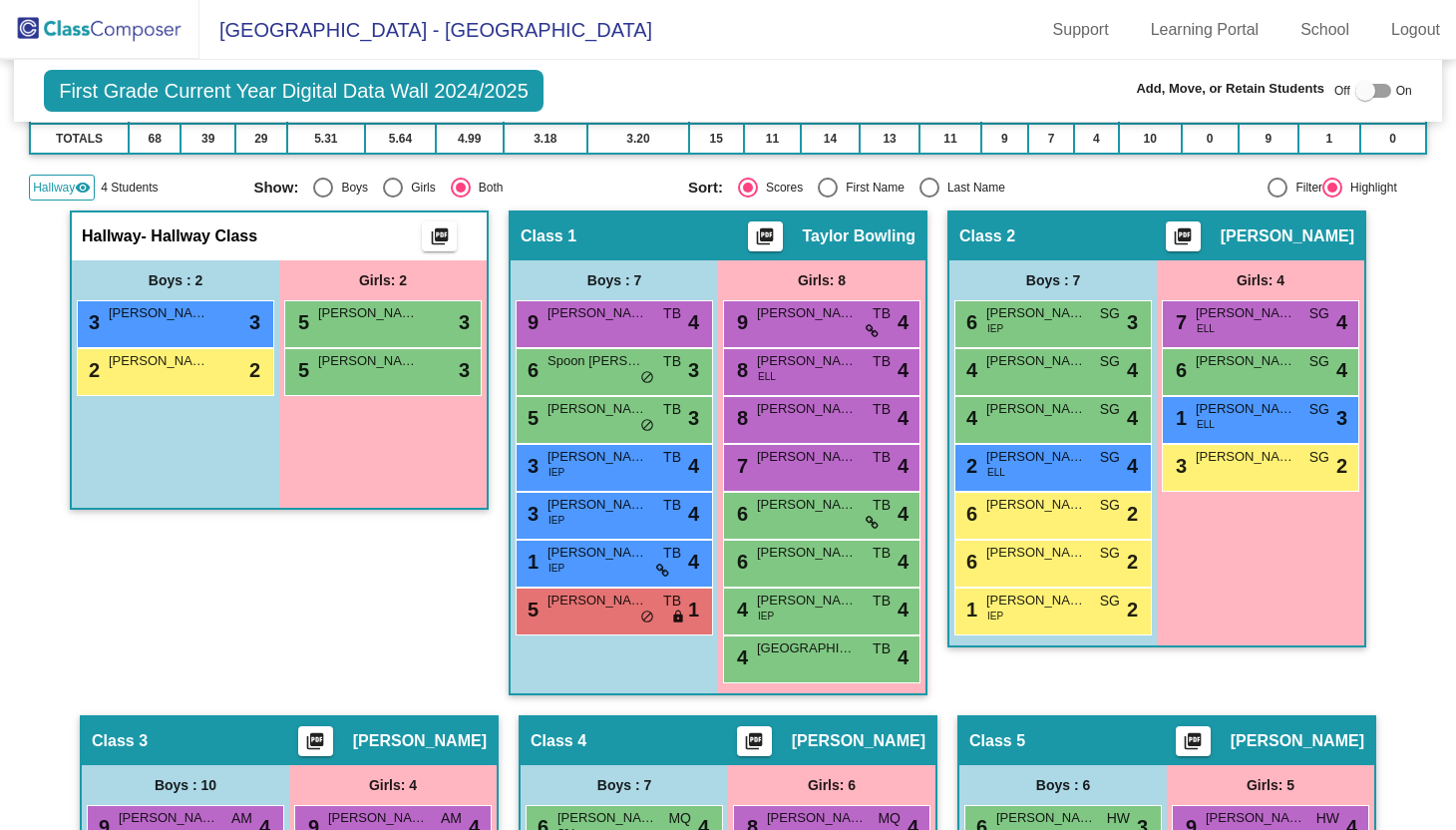 click on "Hallway   - Hallway Class  picture_as_pdf  Add Student  First Name Last Name Student Id  (Recommended)   Boy   Girl   Non Binary Add Close  Boys : 2  3 Trevor Martin lock do_not_disturb_alt 3 2 Jameson Willoughby lock do_not_disturb_alt 2 Girls: 2 5 Eva Berchekas lock do_not_disturb_alt 3 5 Cora Paul lock do_not_disturb_alt 3" 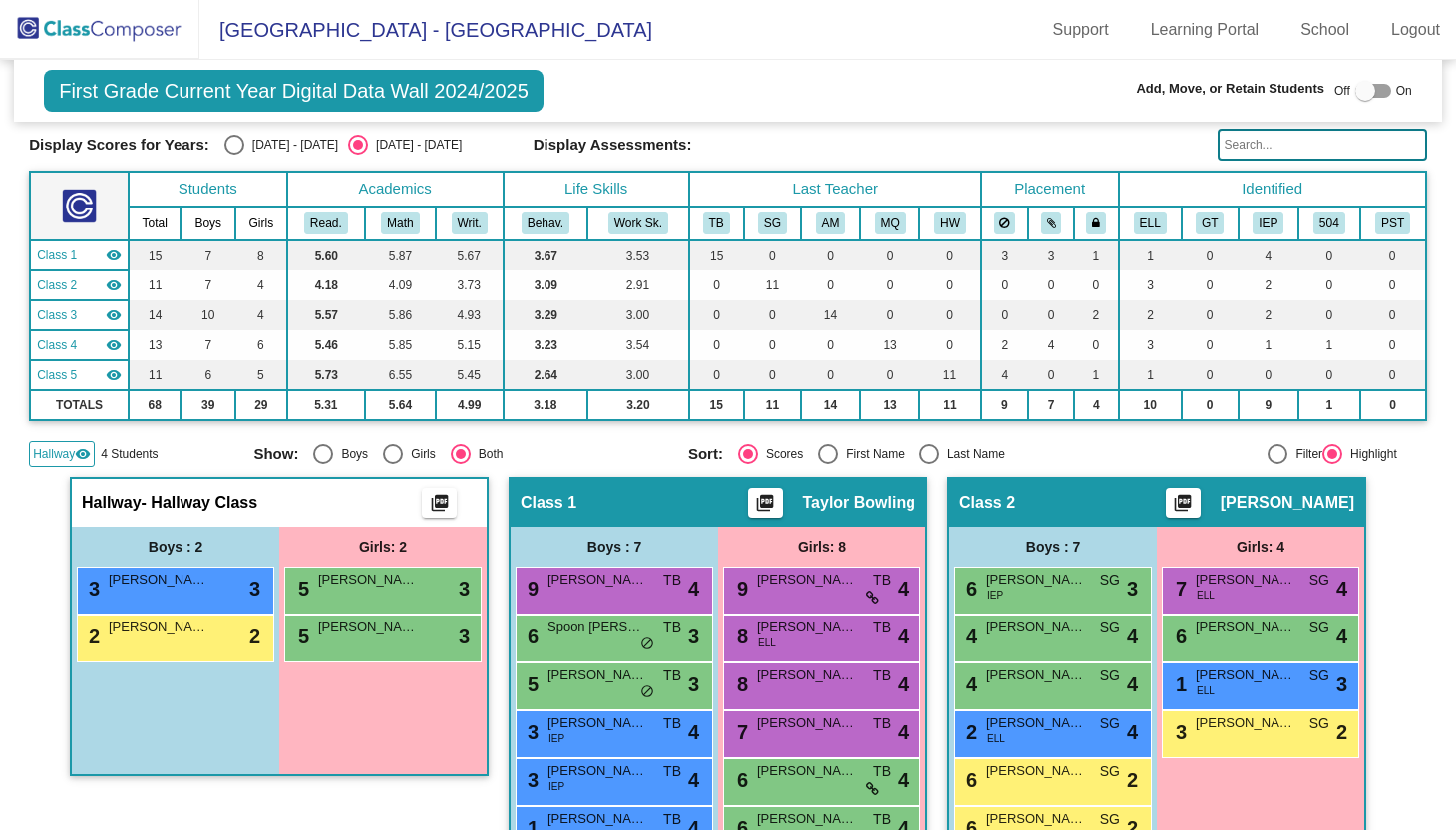 scroll, scrollTop: 0, scrollLeft: 0, axis: both 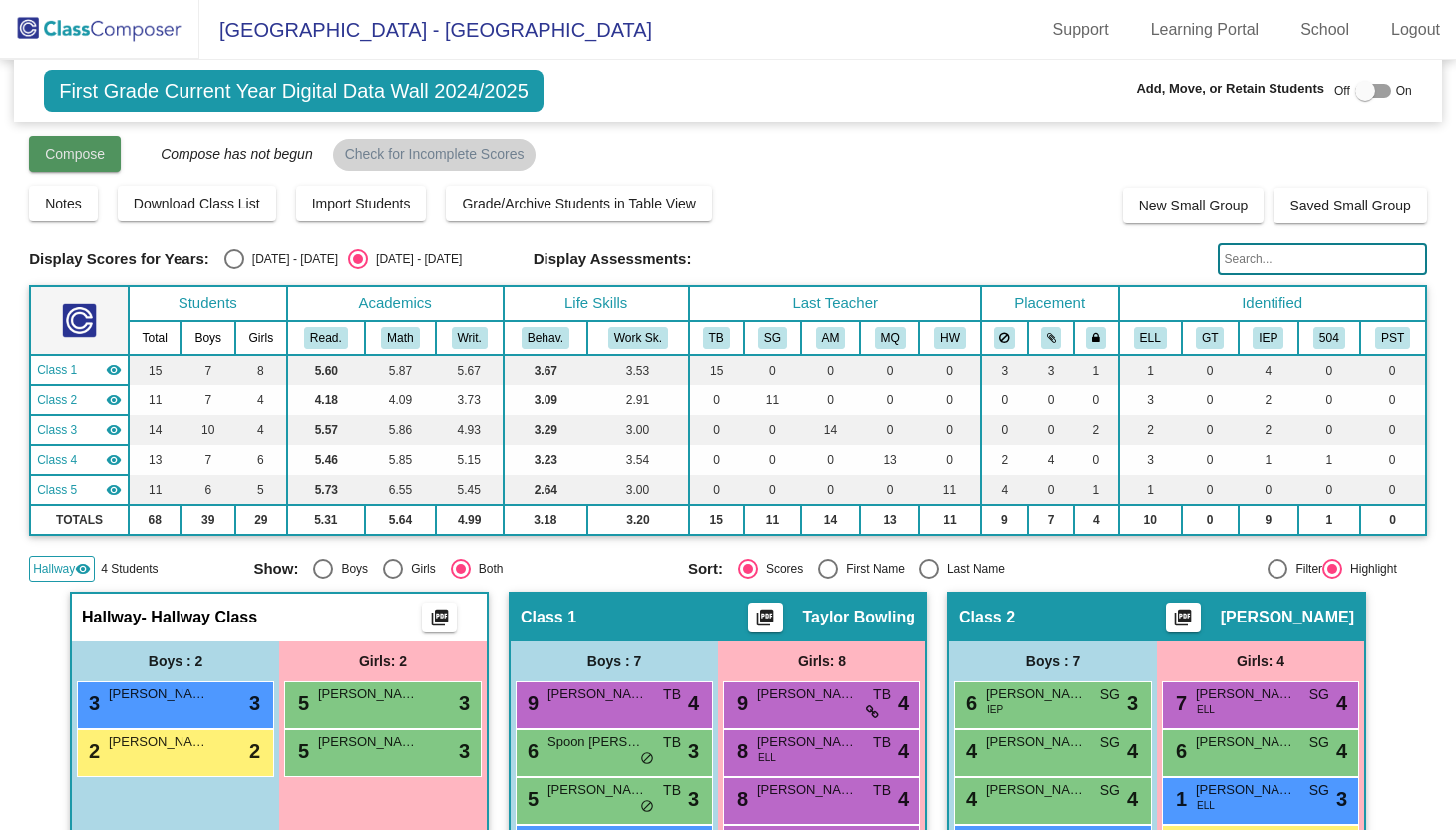 click on "Compose" 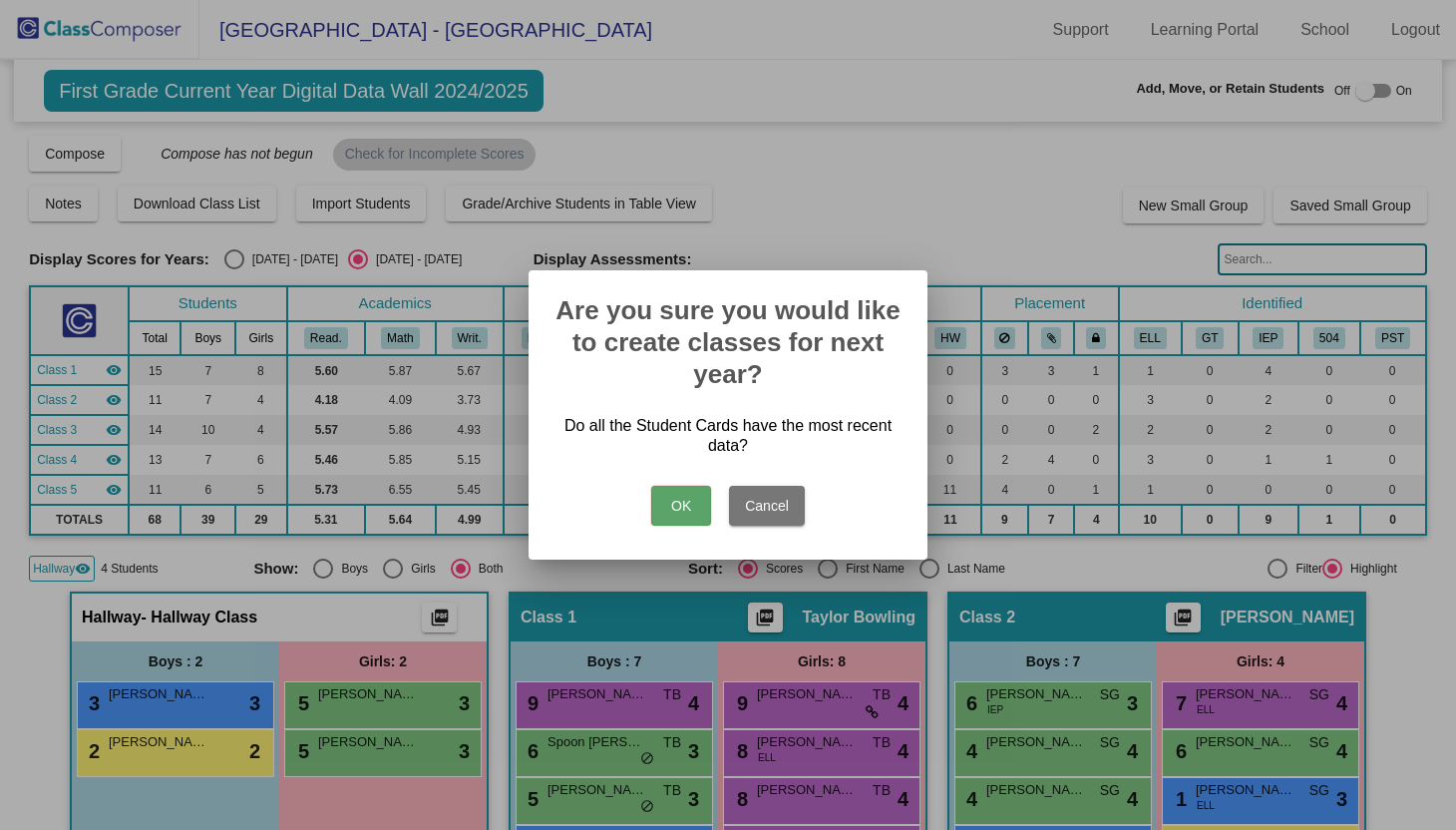 click on "OK" at bounding box center (681, 506) 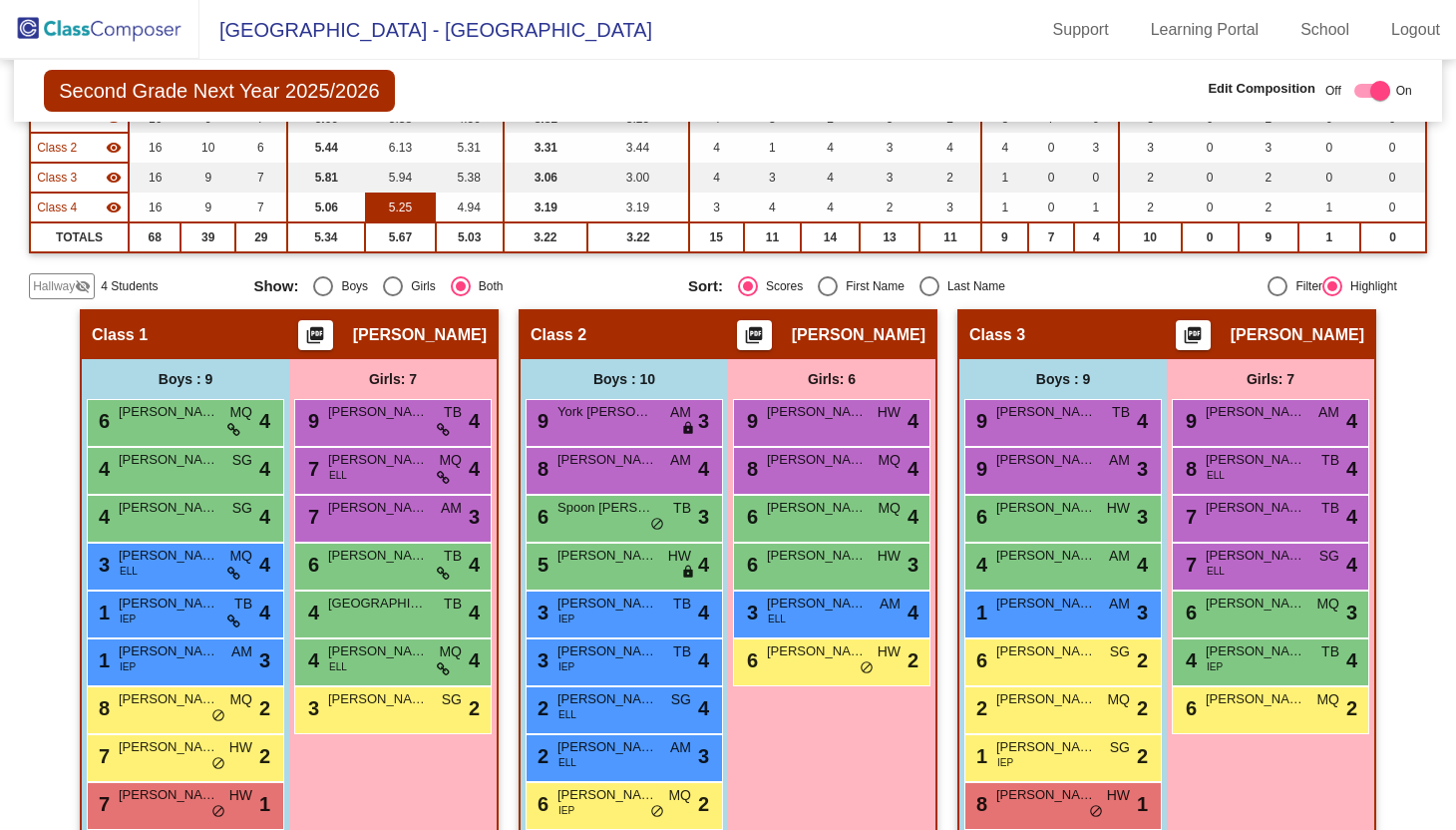scroll, scrollTop: 228, scrollLeft: 0, axis: vertical 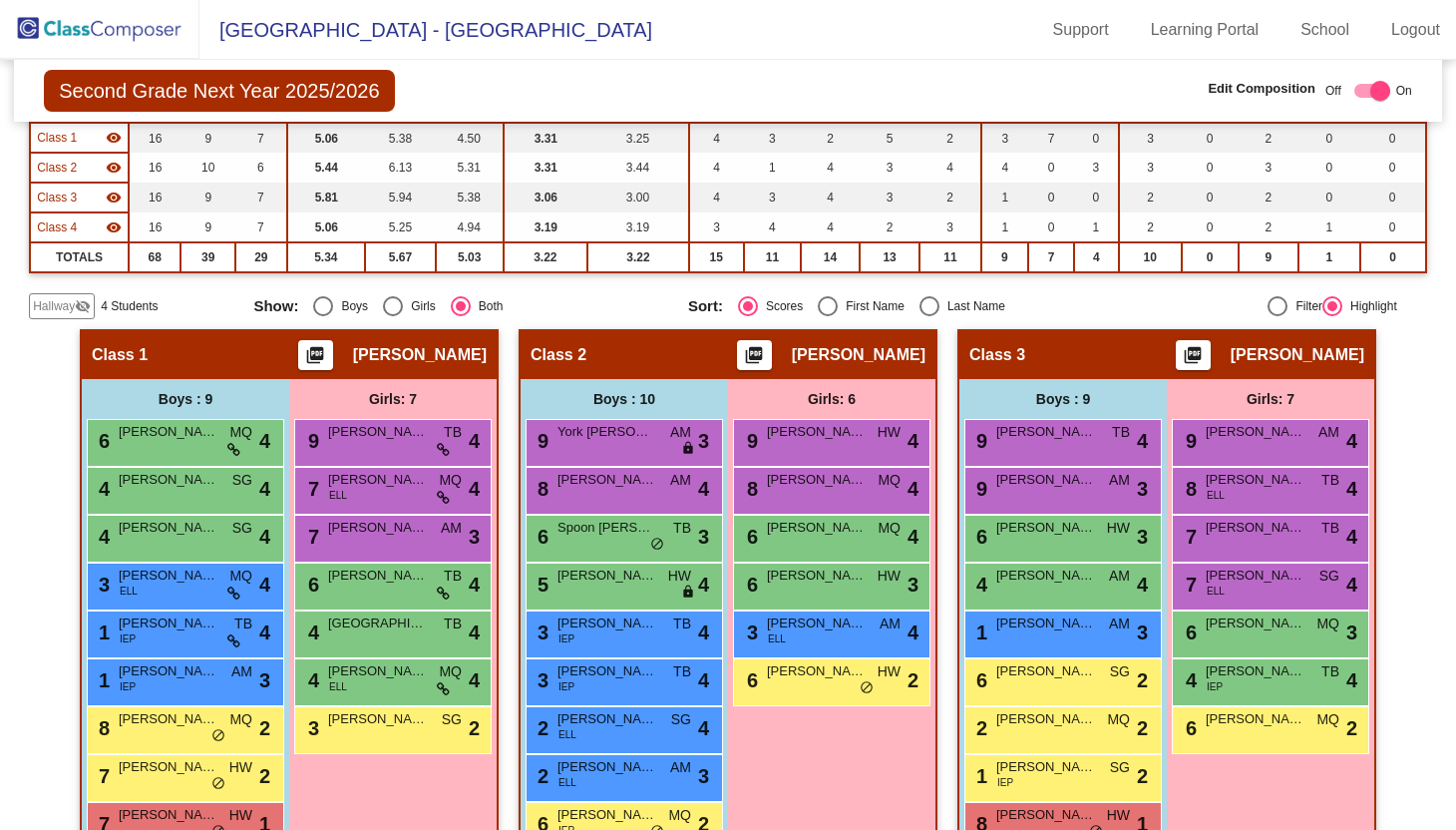 click on "4 Students" 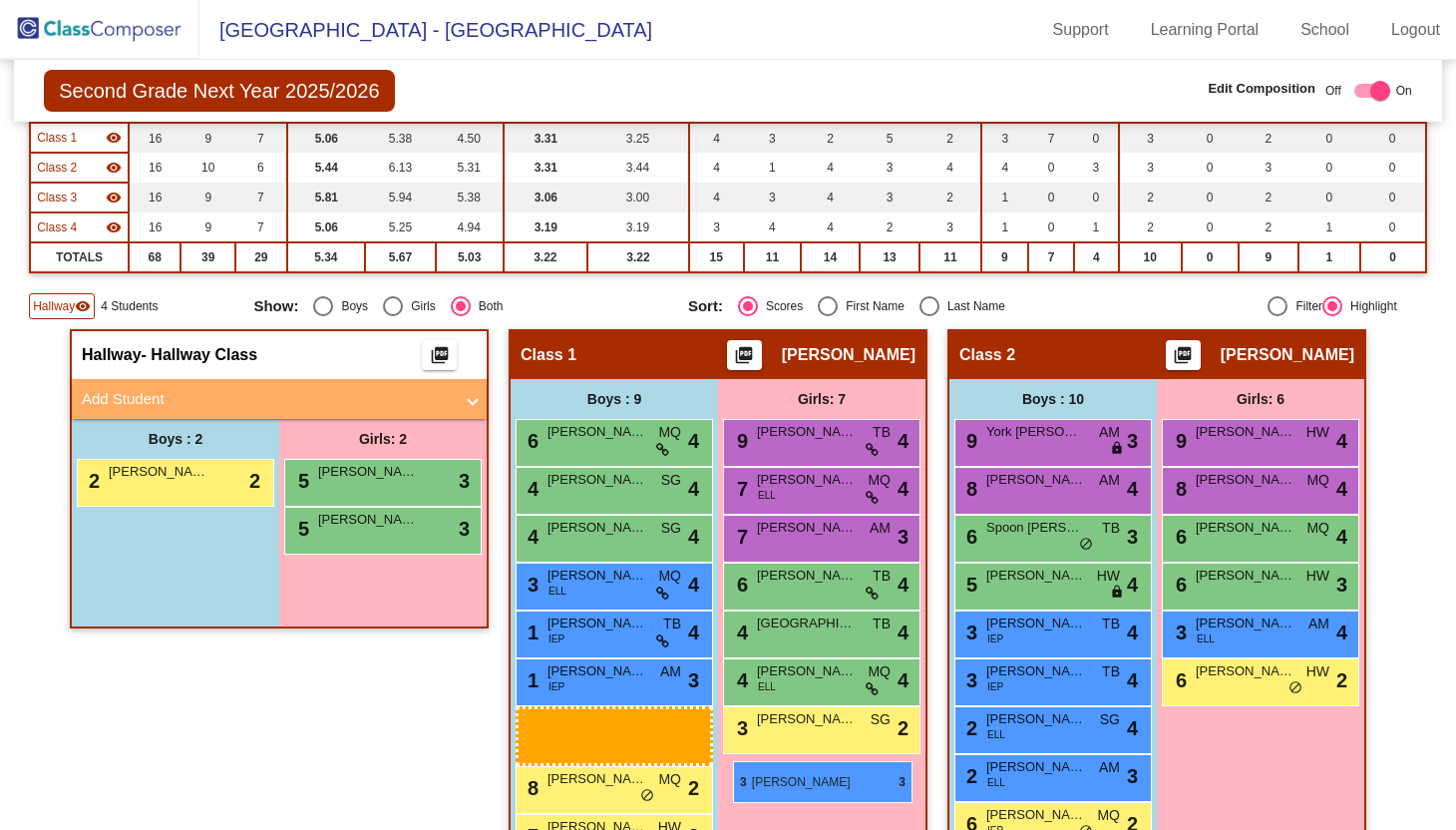 drag, startPoint x: 177, startPoint y: 483, endPoint x: 733, endPoint y: 760, distance: 621.1803 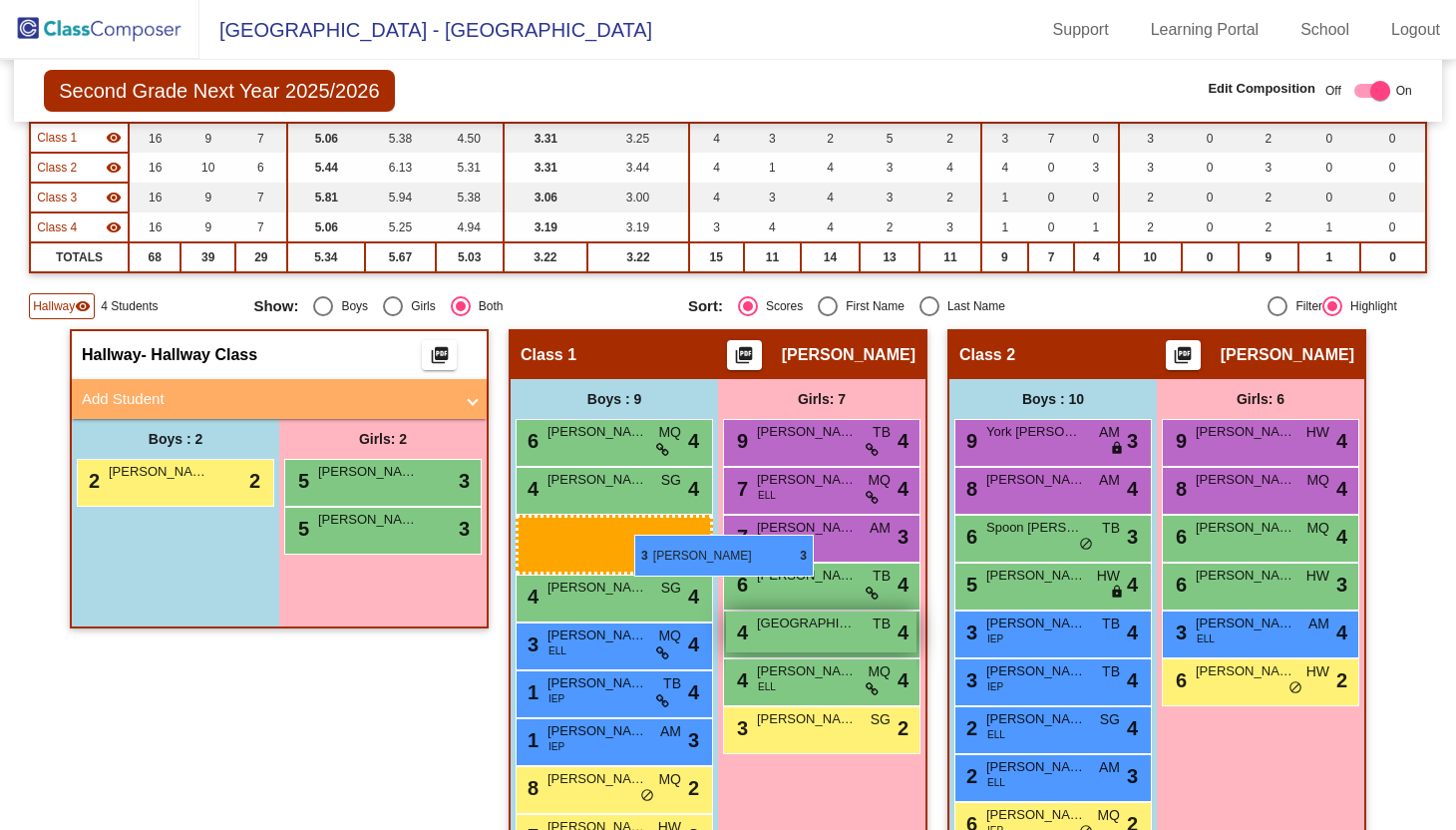 drag, startPoint x: 187, startPoint y: 466, endPoint x: 906, endPoint y: 650, distance: 742.1705 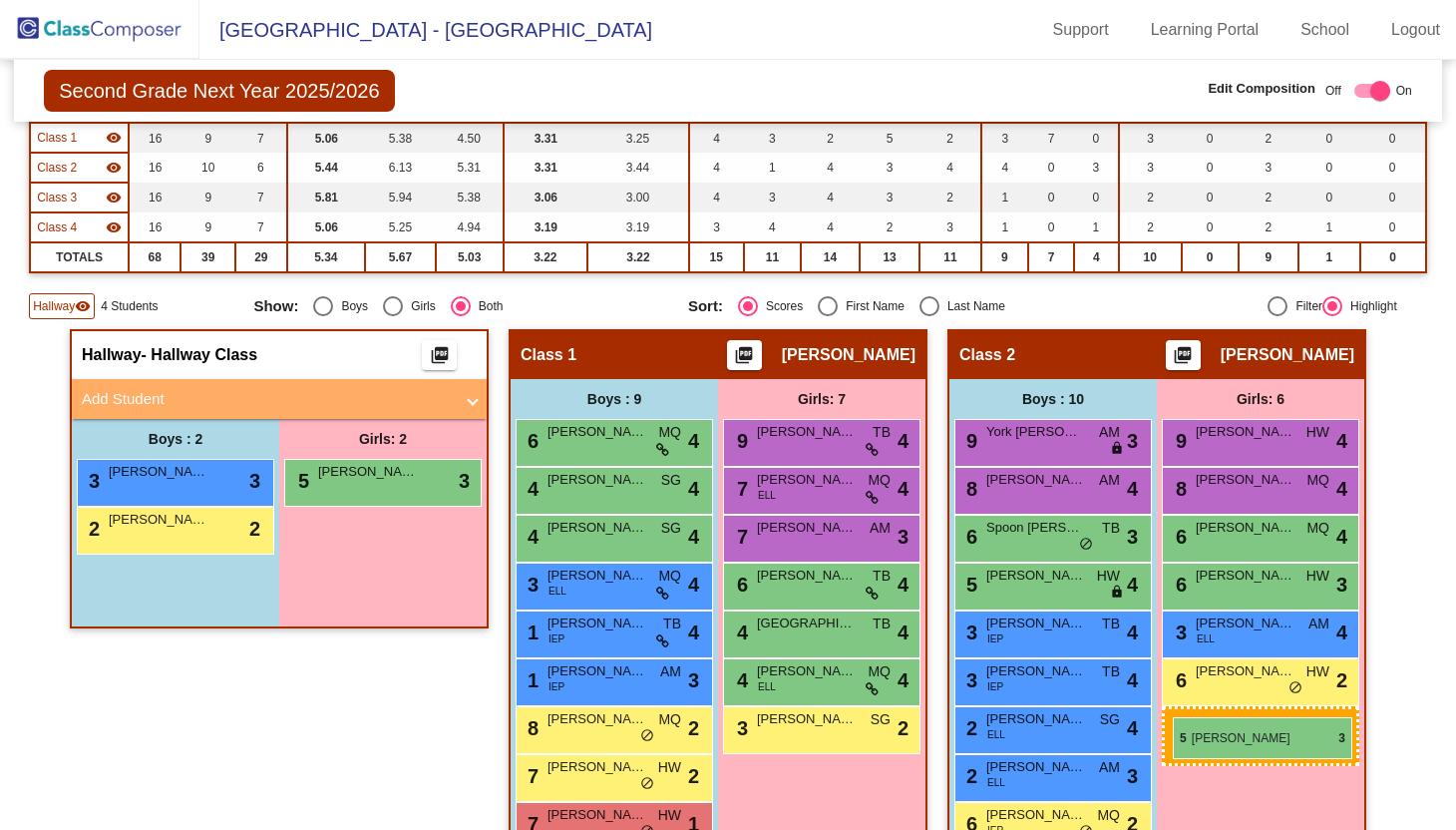 drag, startPoint x: 342, startPoint y: 470, endPoint x: 1173, endPoint y: 716, distance: 866.647 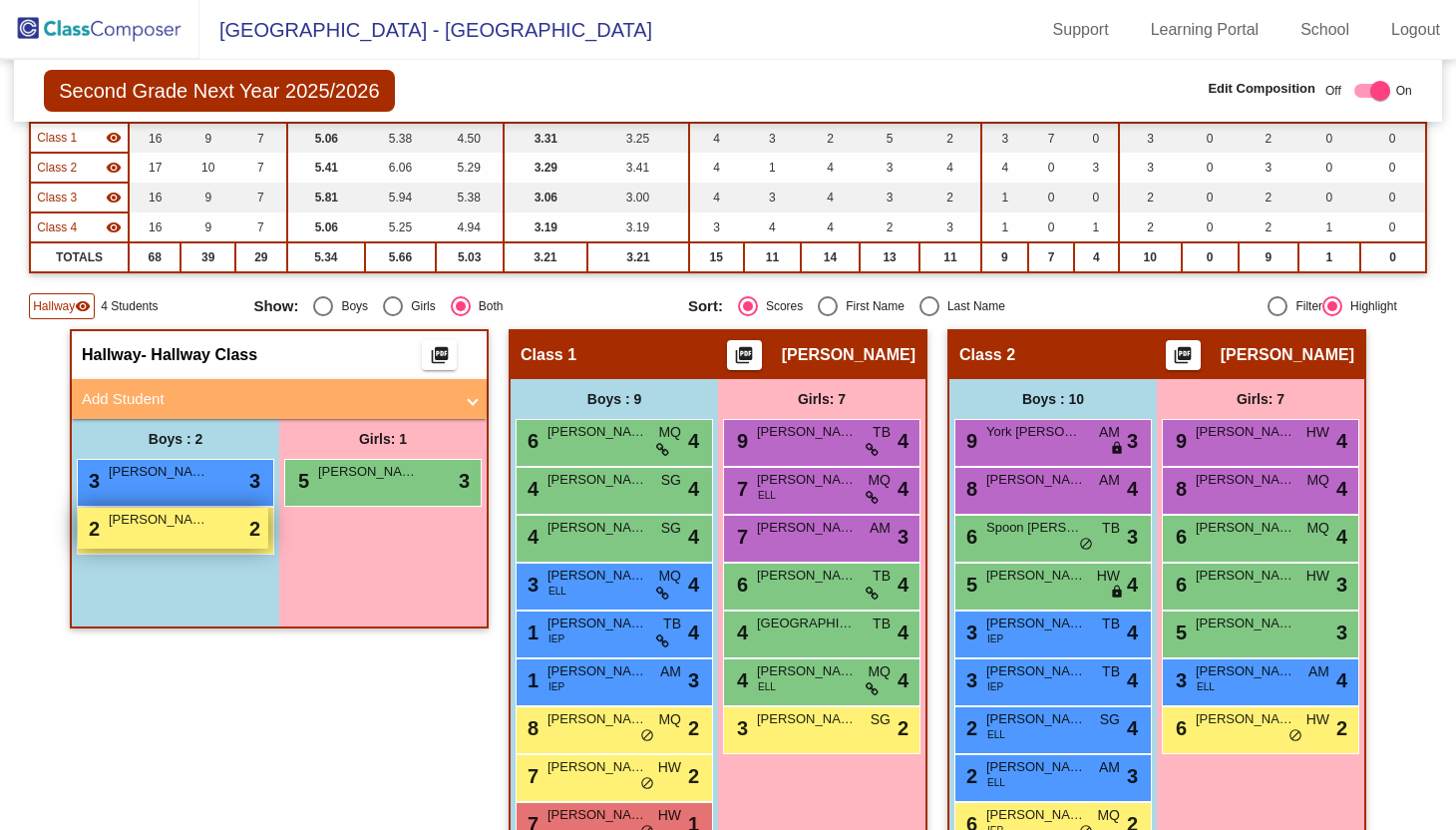 click on "Jameson Willoughby" at bounding box center [159, 520] 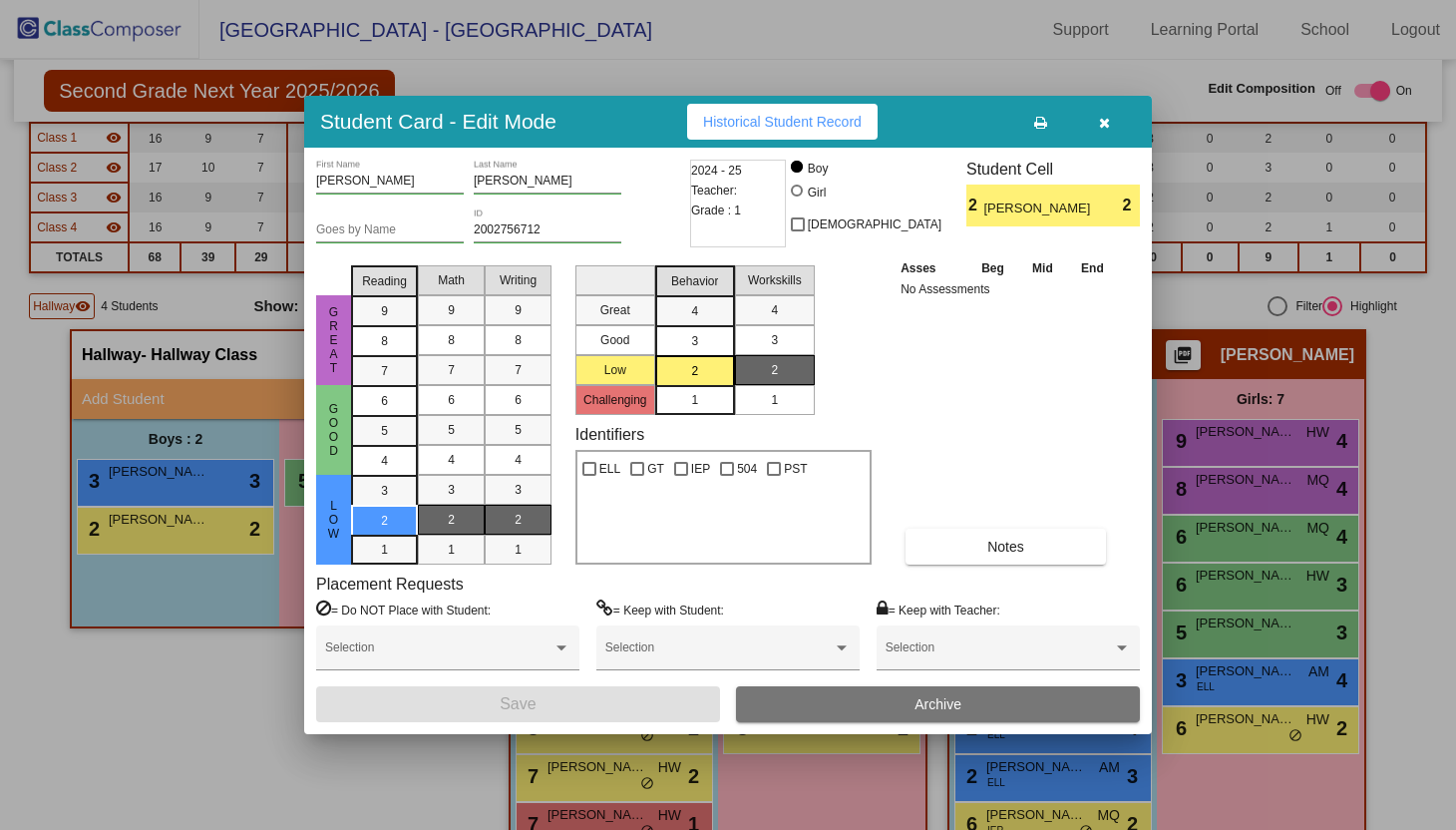 click at bounding box center [1104, 123] 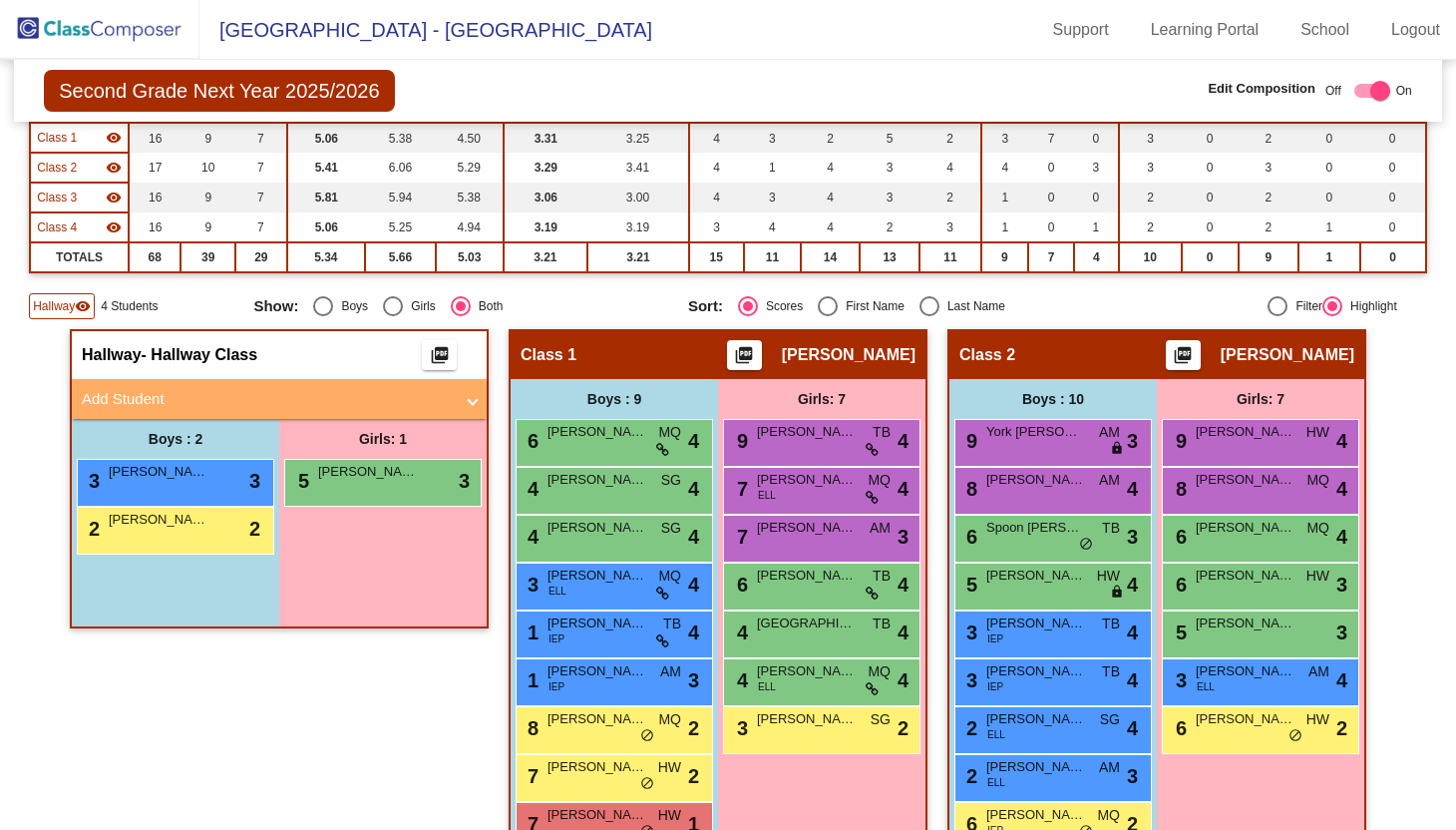 click on "Hallway   - Hallway Class  picture_as_pdf  Add Student  First Name Last Name Student Id  (Recommended)   Boy   Girl   Non Binary Add Close  Boys : 2  3 Trevor Martin lock do_not_disturb_alt 3 2 Jameson Willoughby lock do_not_disturb_alt 2 Girls: 1 5 Cora Paul lock do_not_disturb_alt 3" 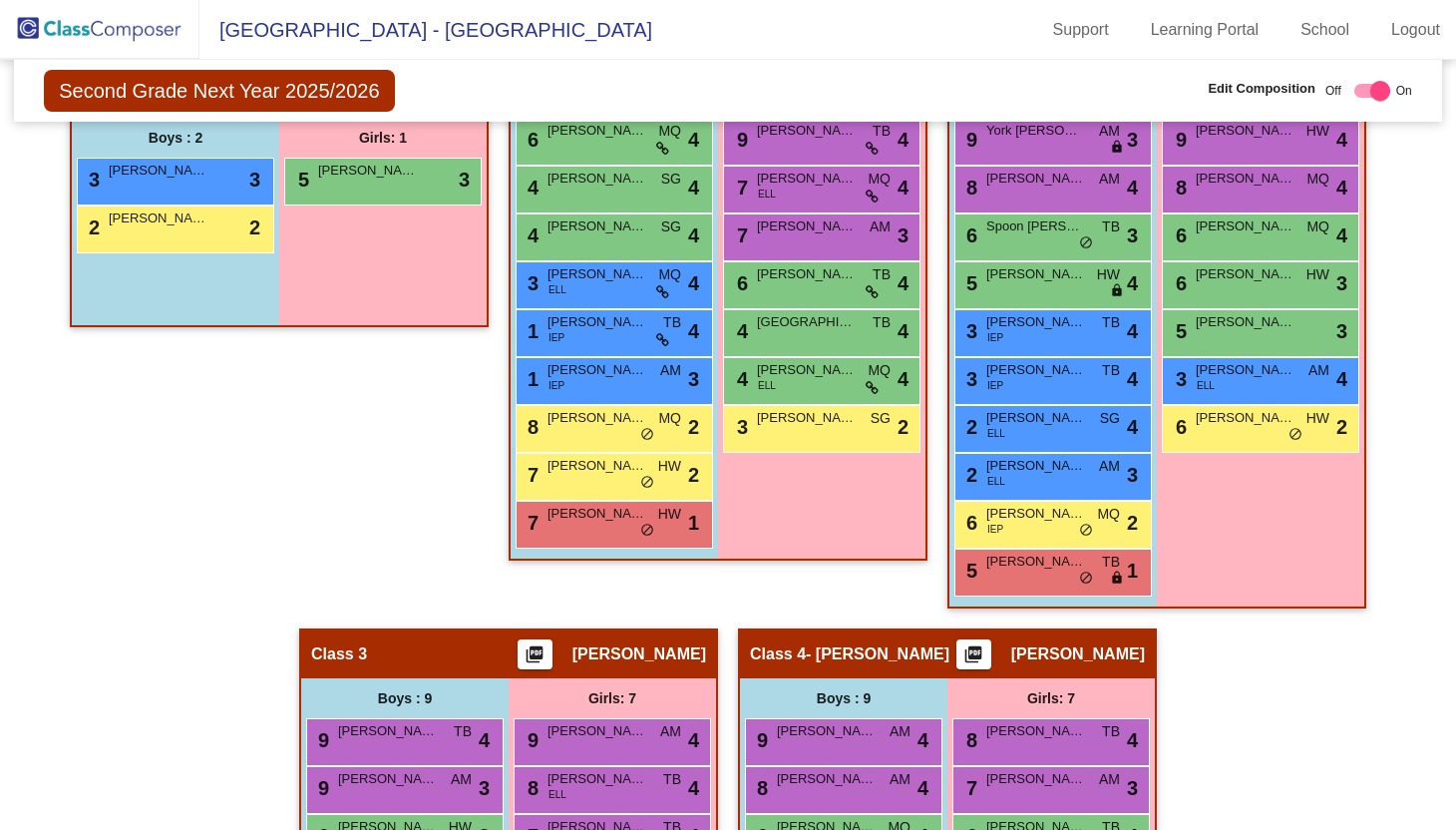 scroll, scrollTop: 520, scrollLeft: 0, axis: vertical 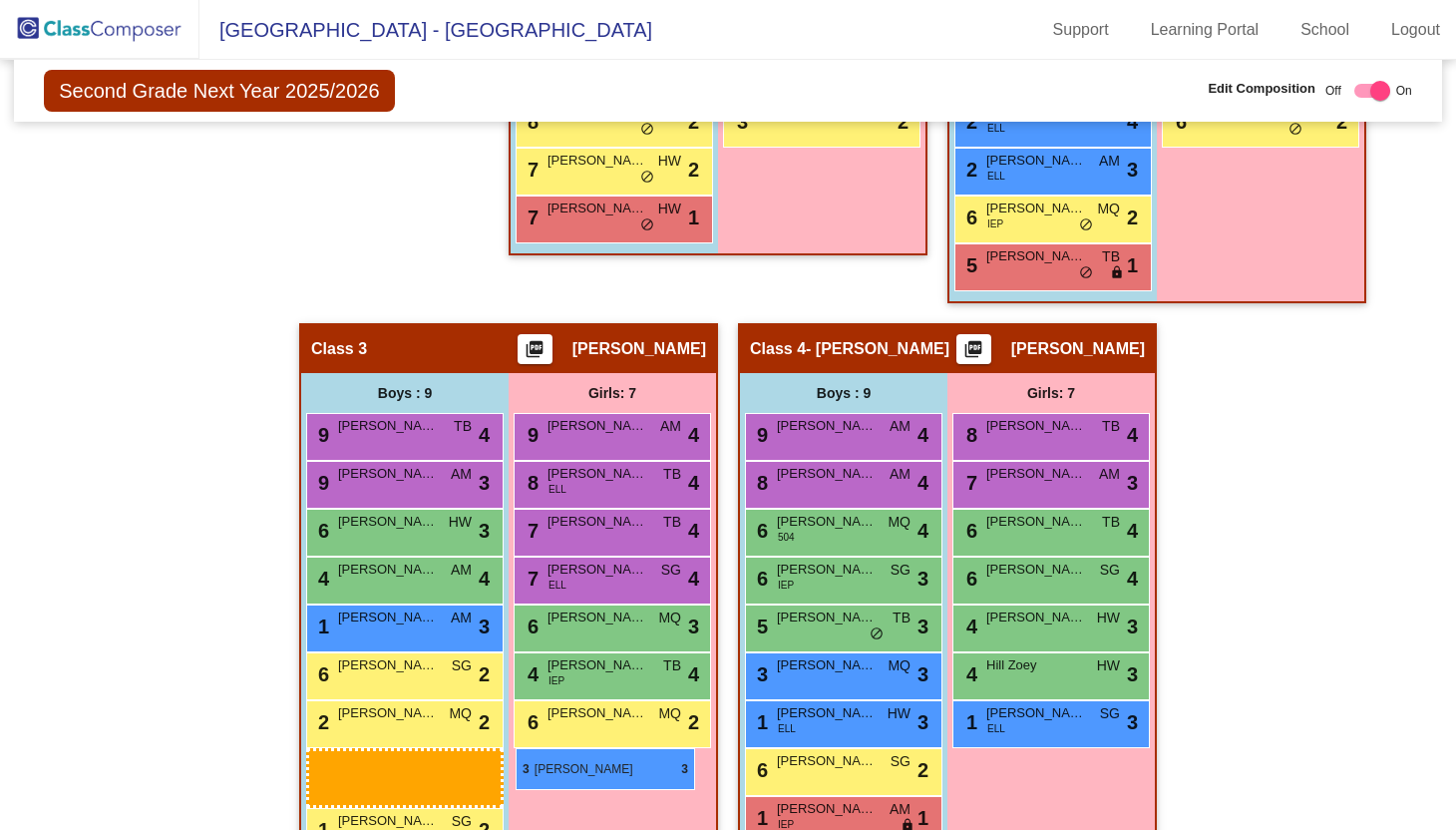 drag, startPoint x: 169, startPoint y: 194, endPoint x: 516, endPoint y: 747, distance: 652.8537 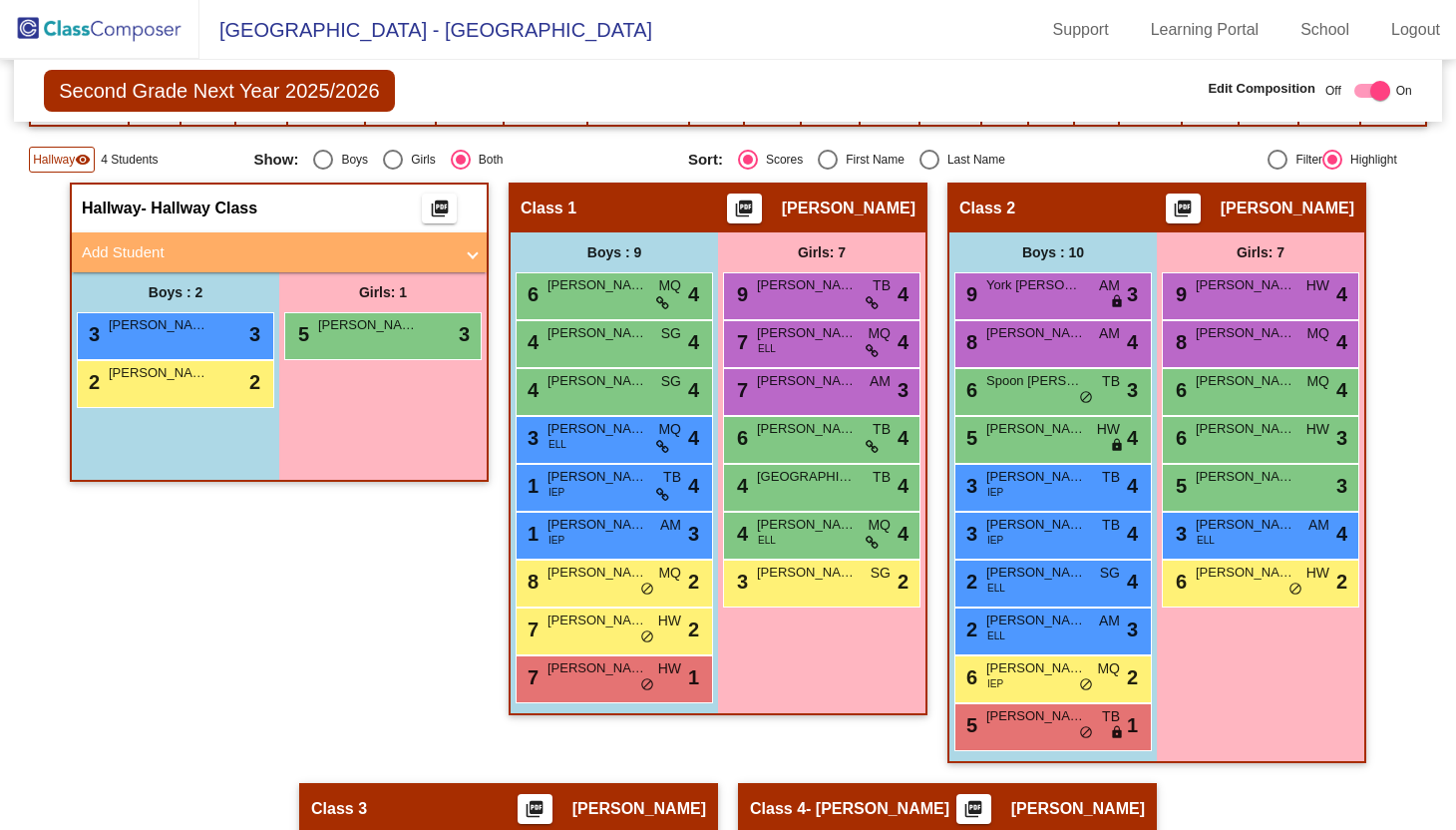 scroll, scrollTop: 66, scrollLeft: 0, axis: vertical 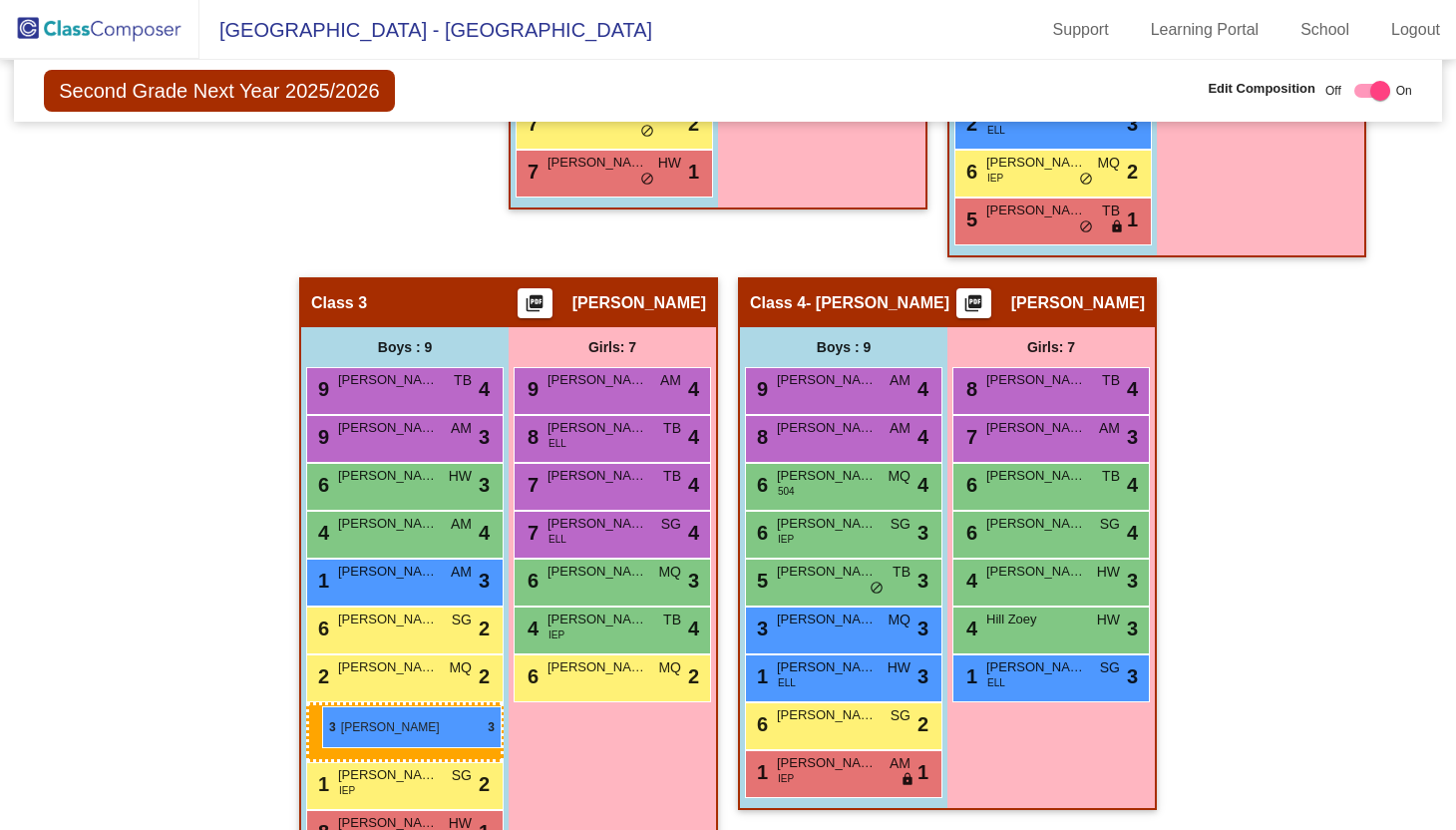 drag, startPoint x: 178, startPoint y: 623, endPoint x: 322, endPoint y: 706, distance: 166.2077 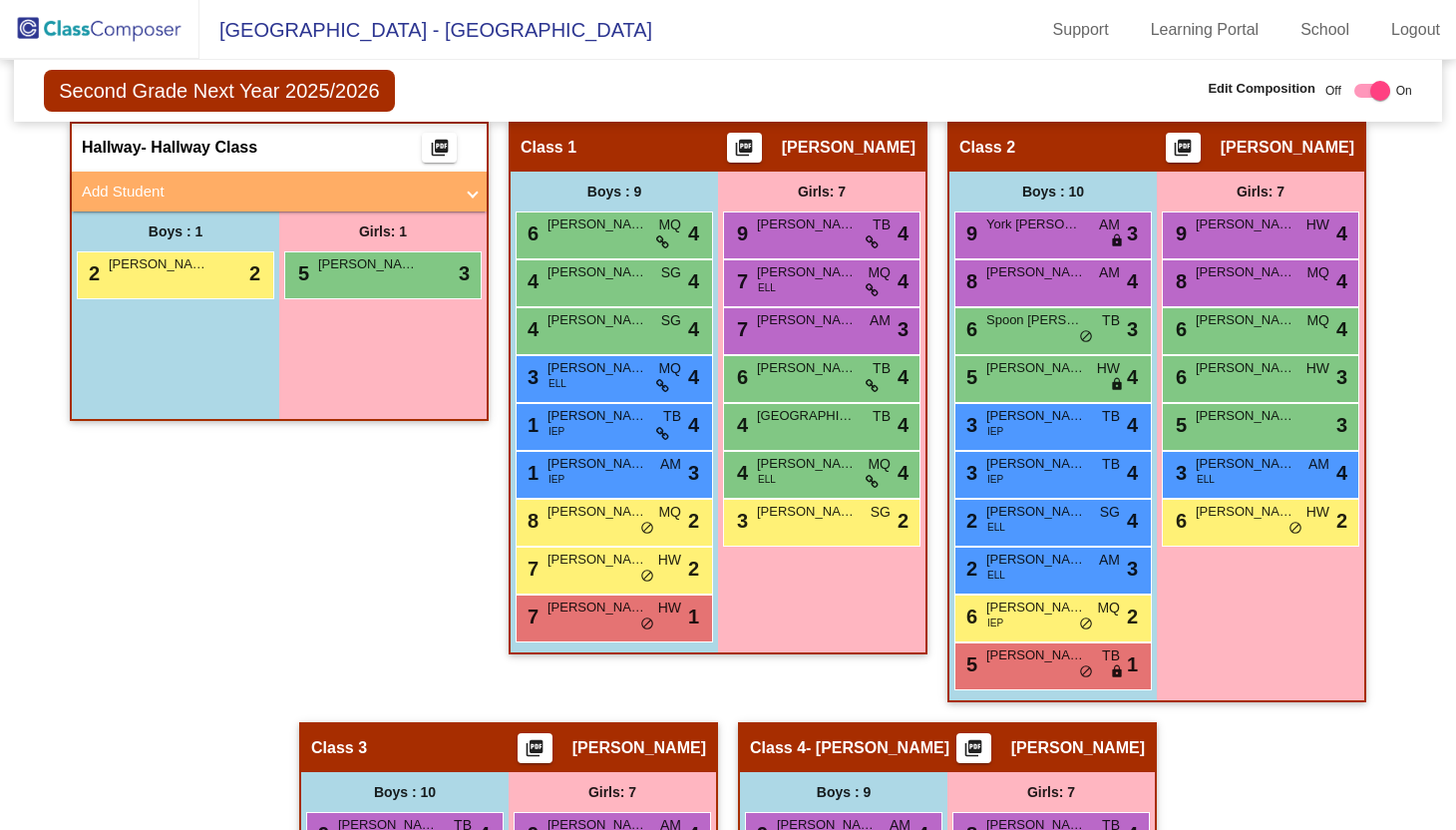 scroll, scrollTop: 310, scrollLeft: 0, axis: vertical 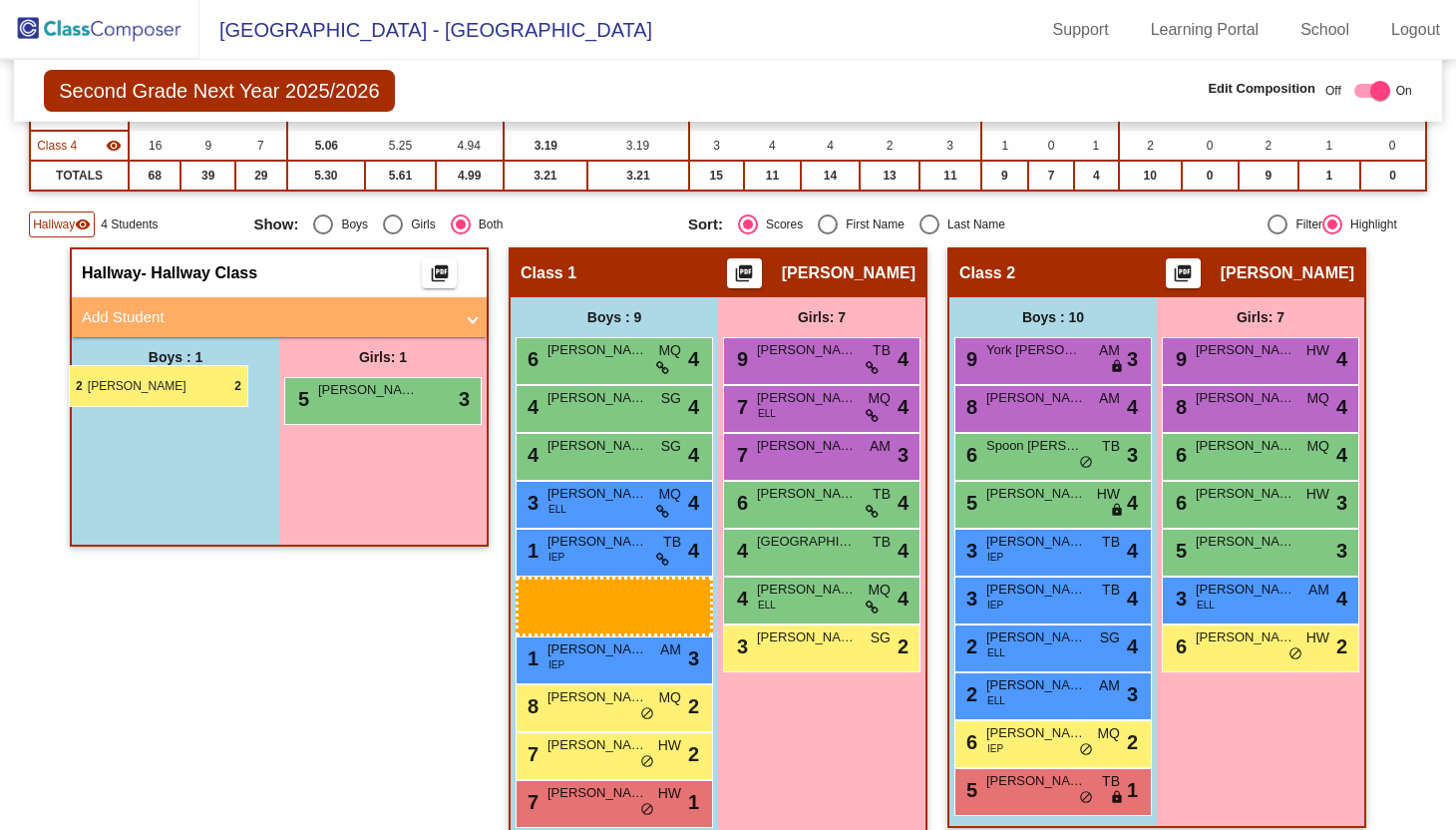 drag, startPoint x: 196, startPoint y: 396, endPoint x: 69, endPoint y: 364, distance: 130.96946 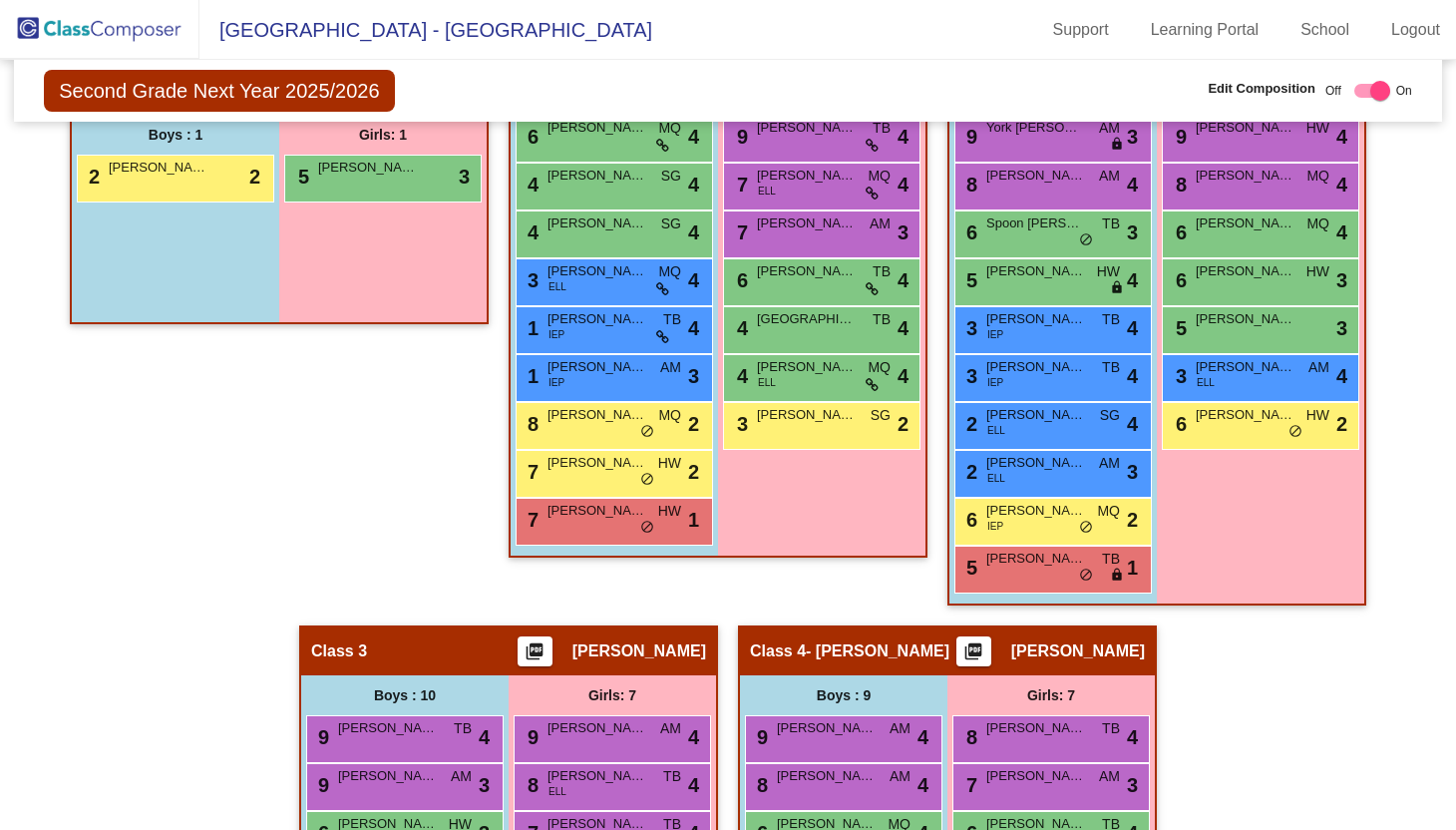 scroll, scrollTop: 568, scrollLeft: 0, axis: vertical 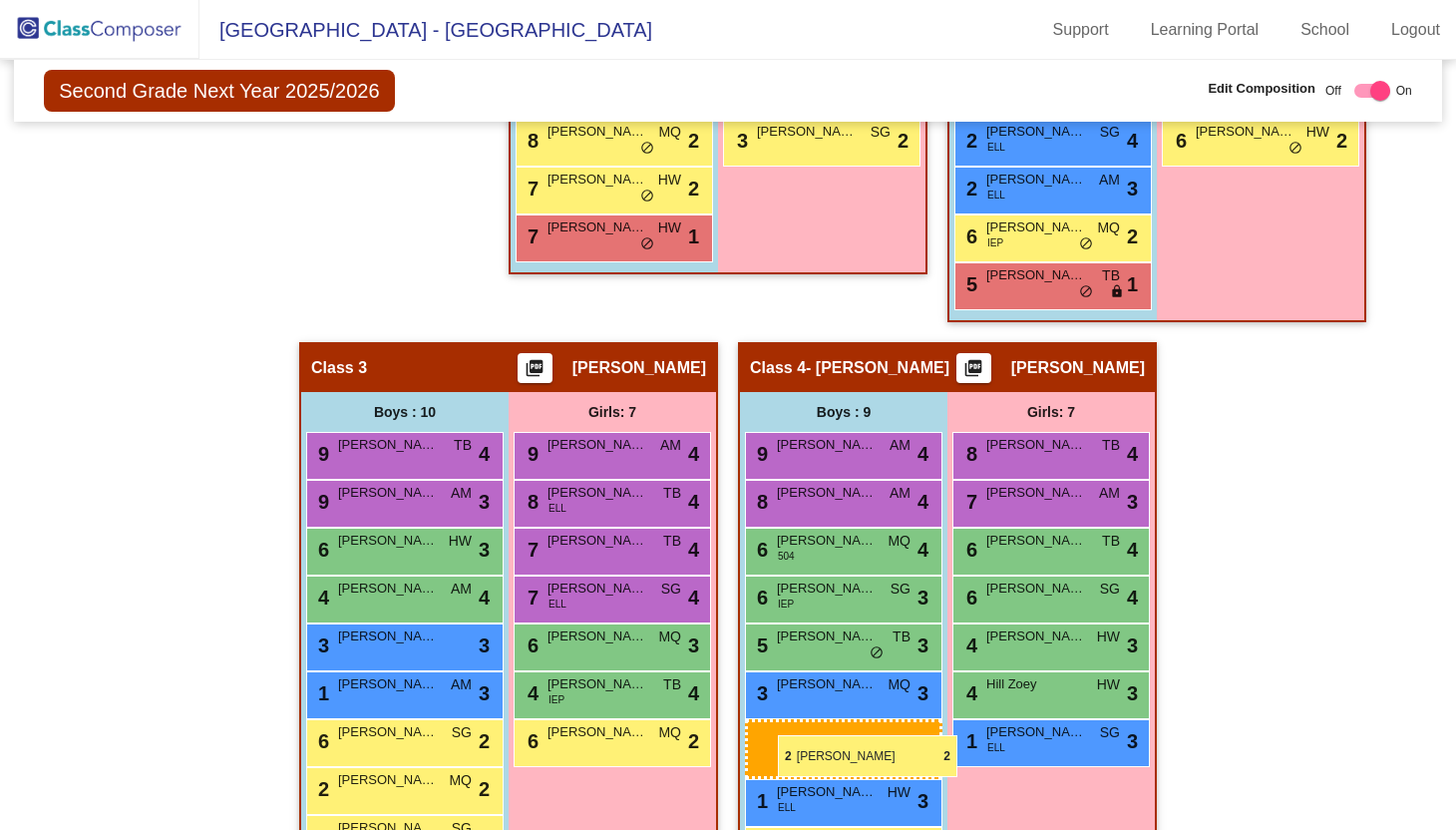 drag, startPoint x: 217, startPoint y: 157, endPoint x: 778, endPoint y: 734, distance: 804.767 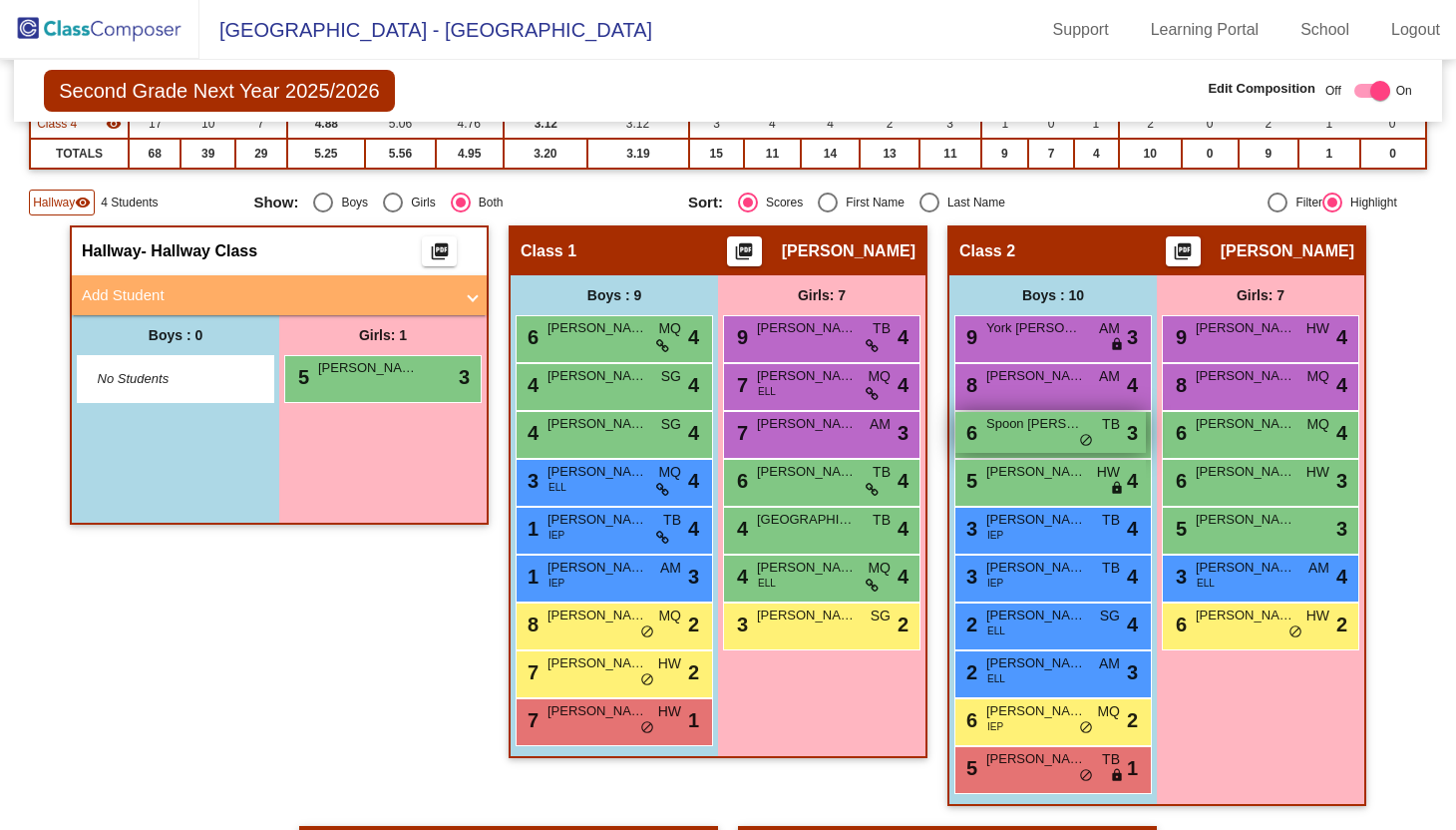 scroll, scrollTop: 333, scrollLeft: 0, axis: vertical 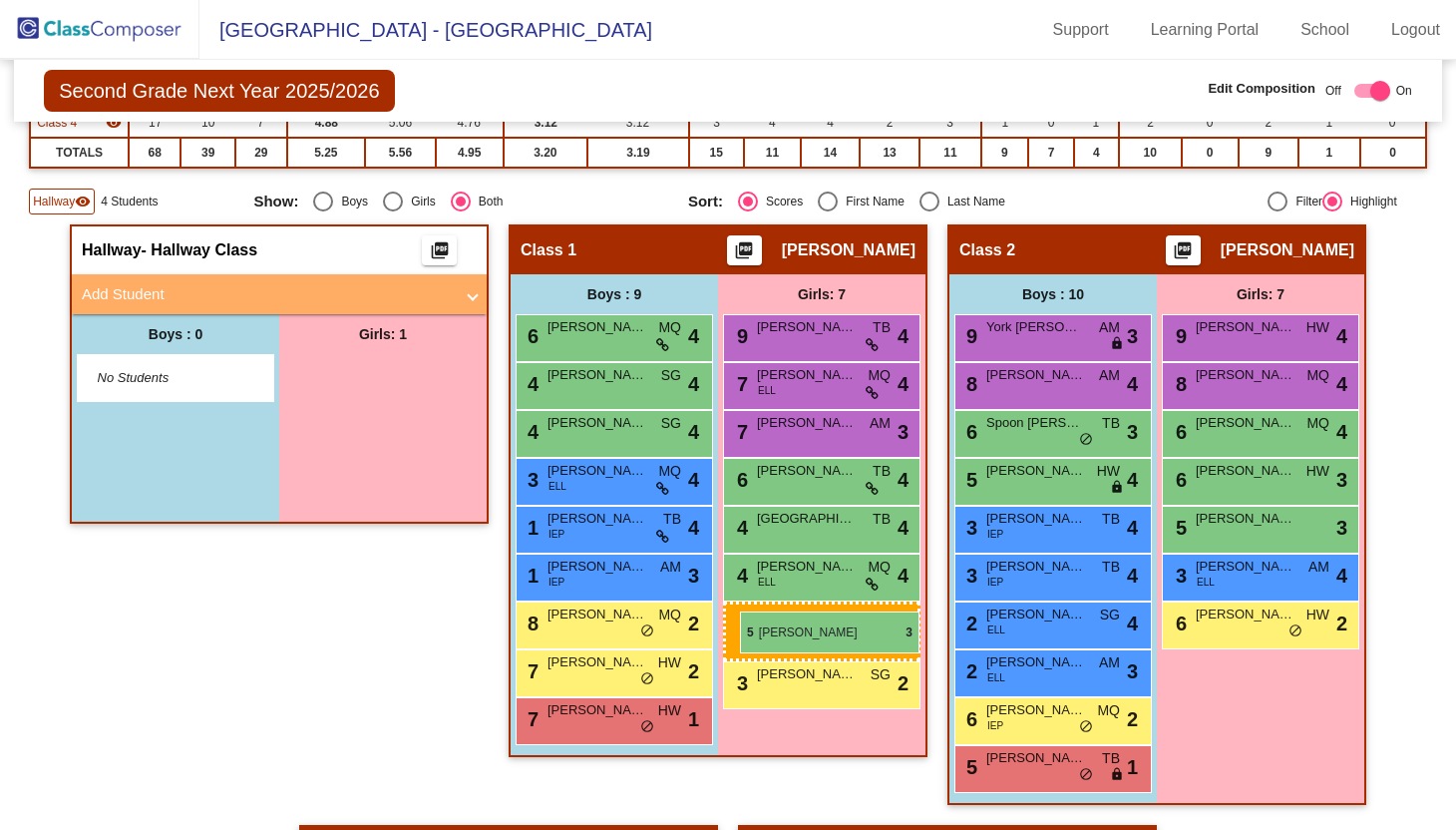 drag, startPoint x: 312, startPoint y: 367, endPoint x: 740, endPoint y: 611, distance: 492.66622 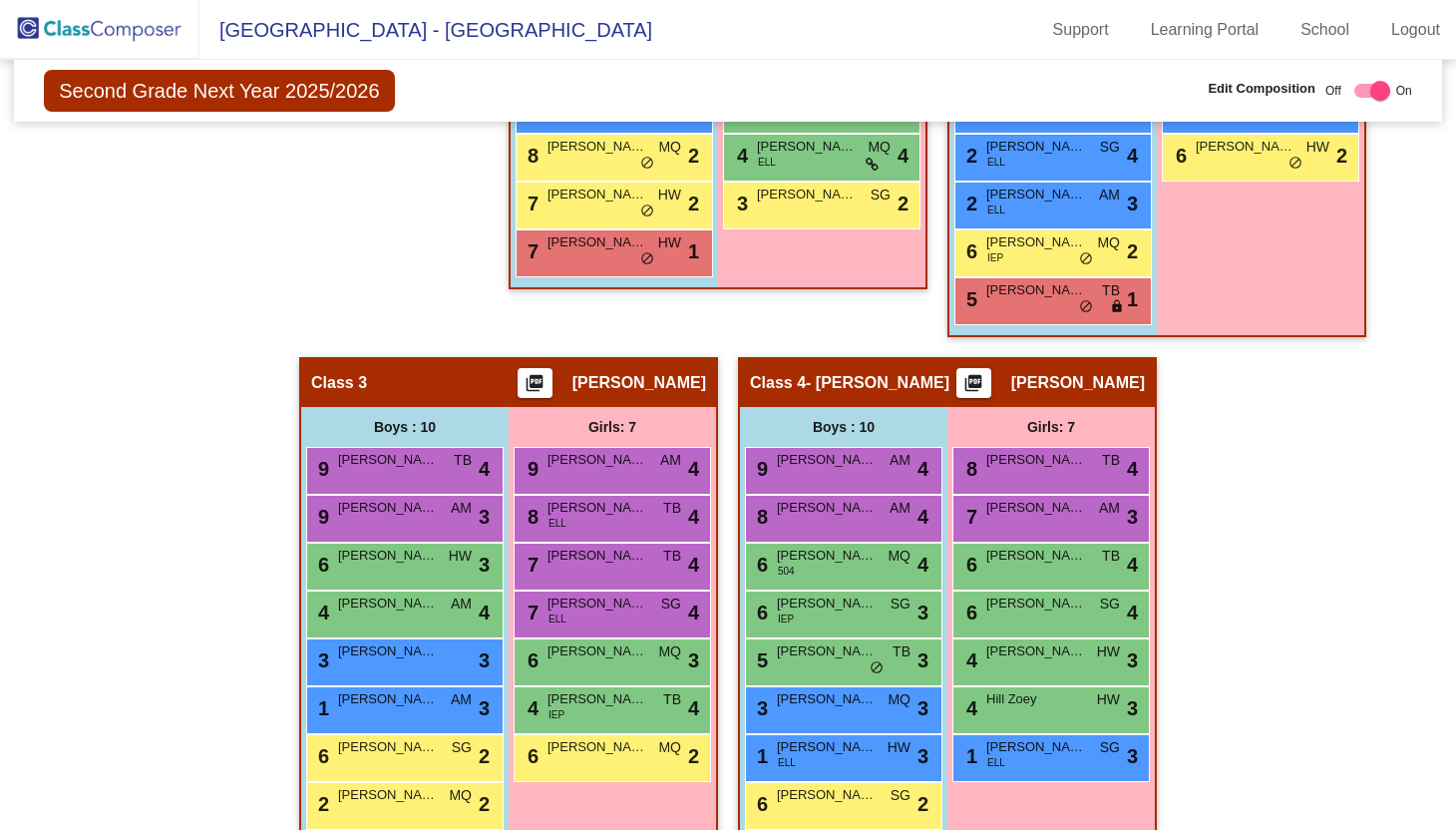 scroll, scrollTop: 928, scrollLeft: 0, axis: vertical 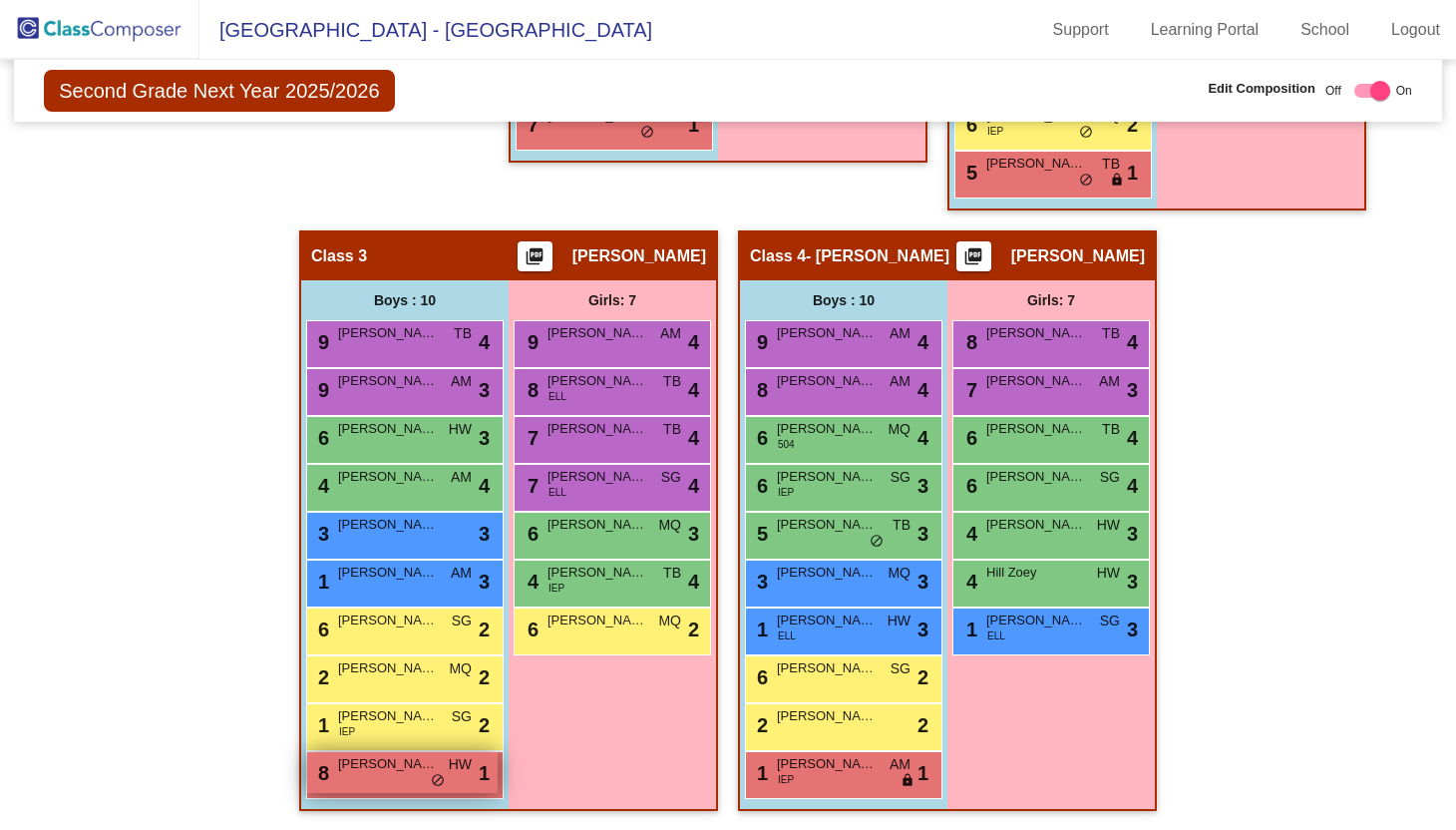 click on "do_not_disturb_alt" at bounding box center (438, 781) 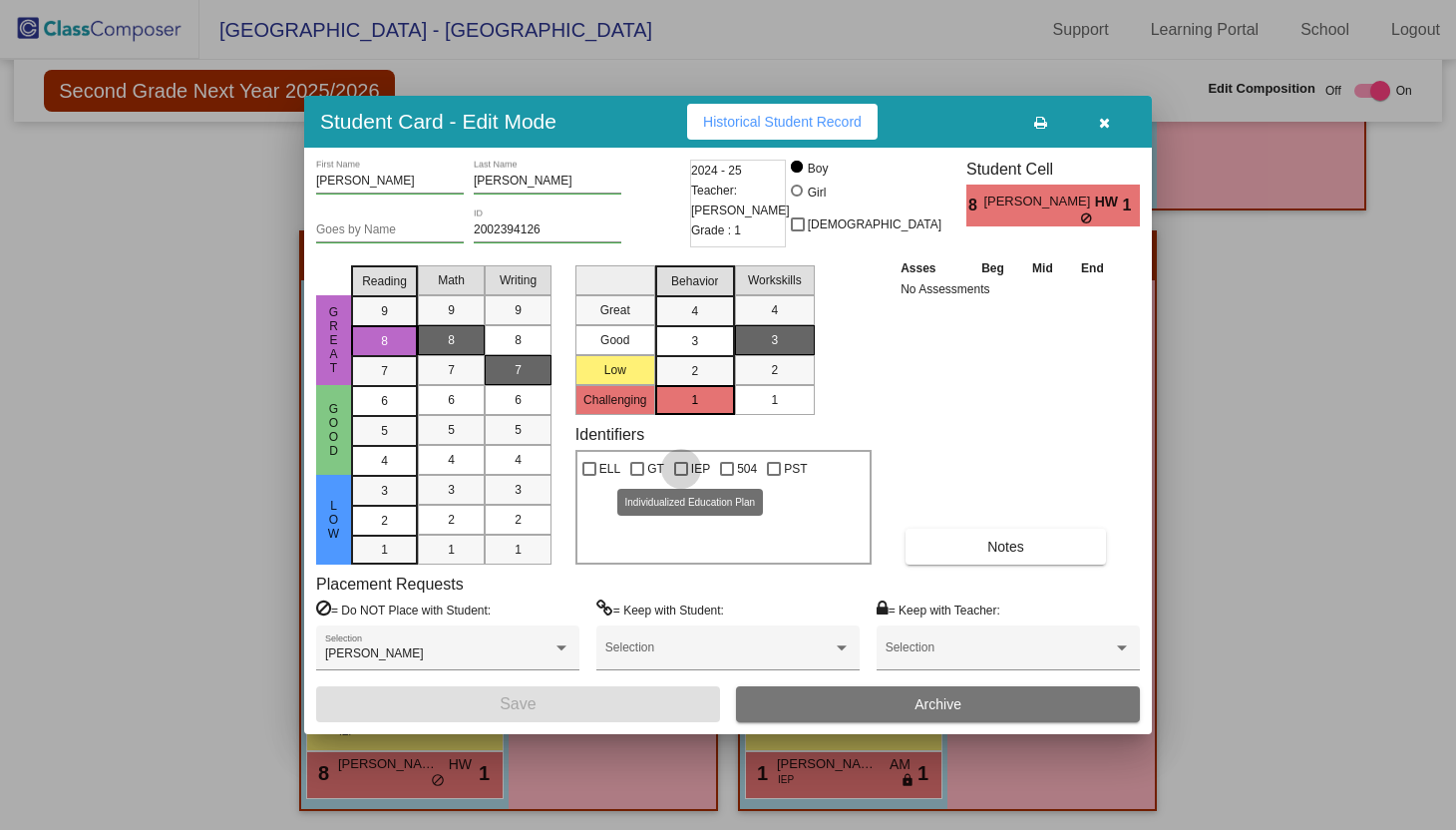 click at bounding box center [681, 469] 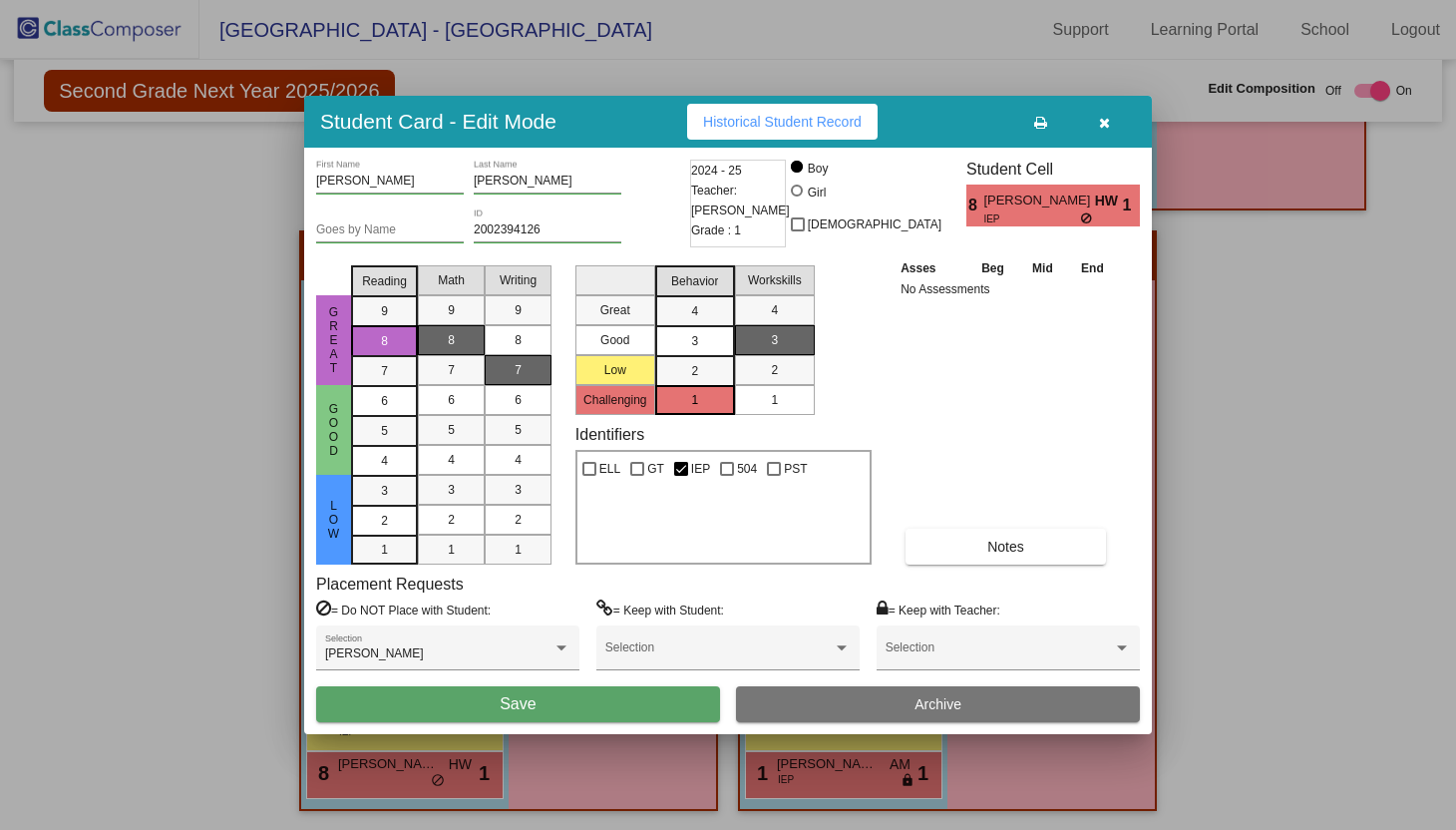 click on "Save" at bounding box center (518, 704) 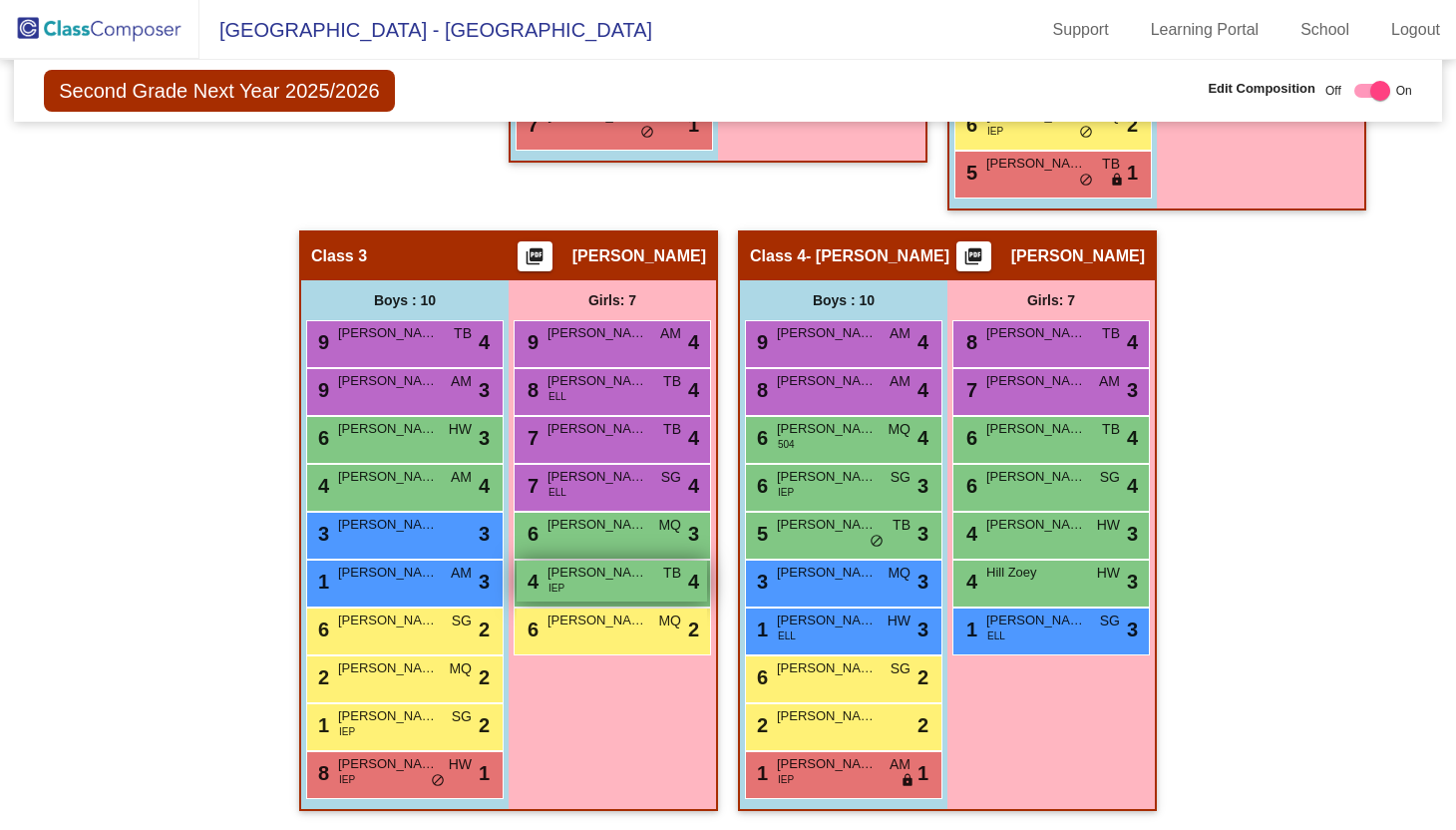 click on "4 Beard Maya IEP TB lock do_not_disturb_alt 4" at bounding box center (611, 581) 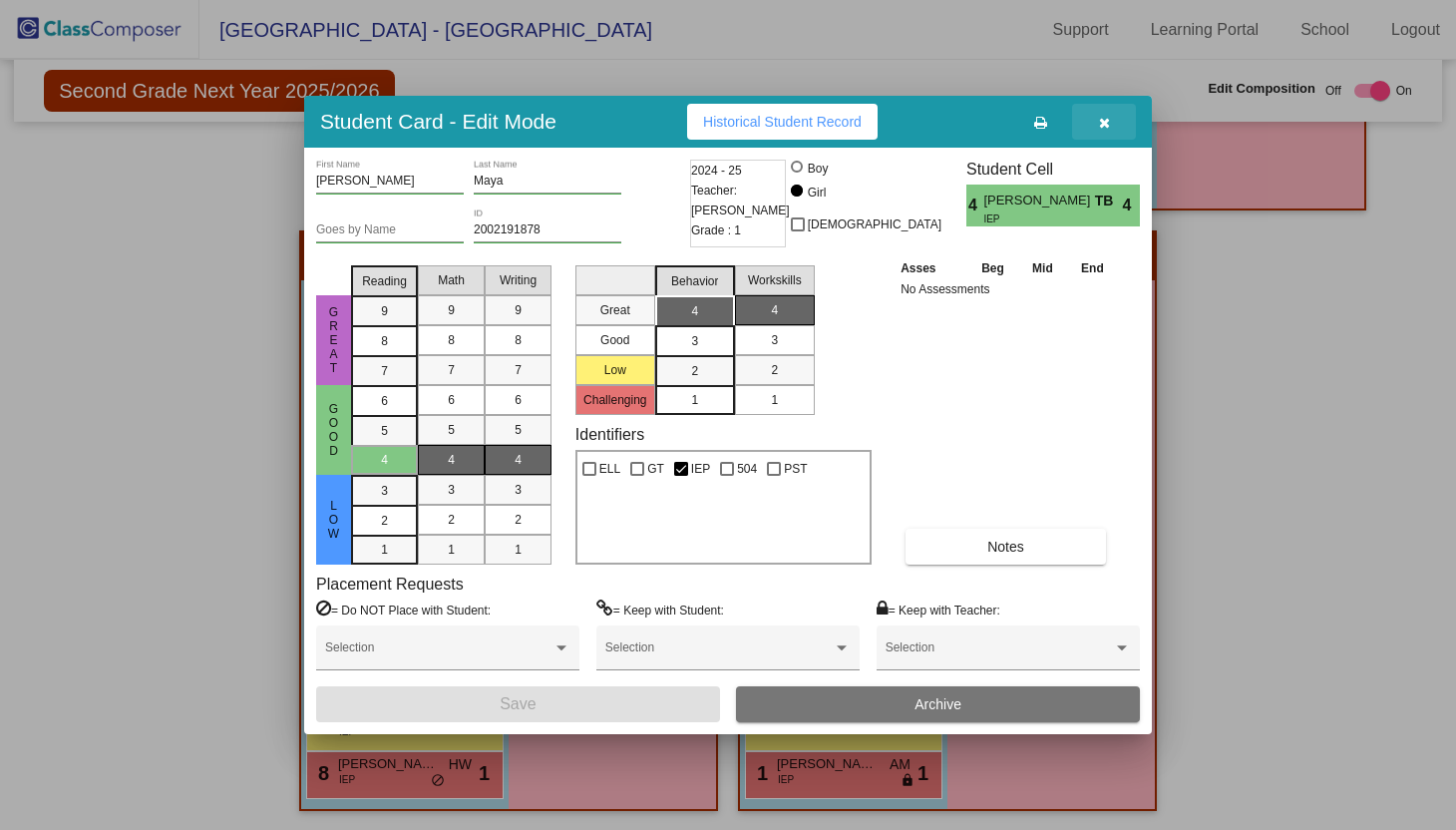 click at bounding box center (1104, 122) 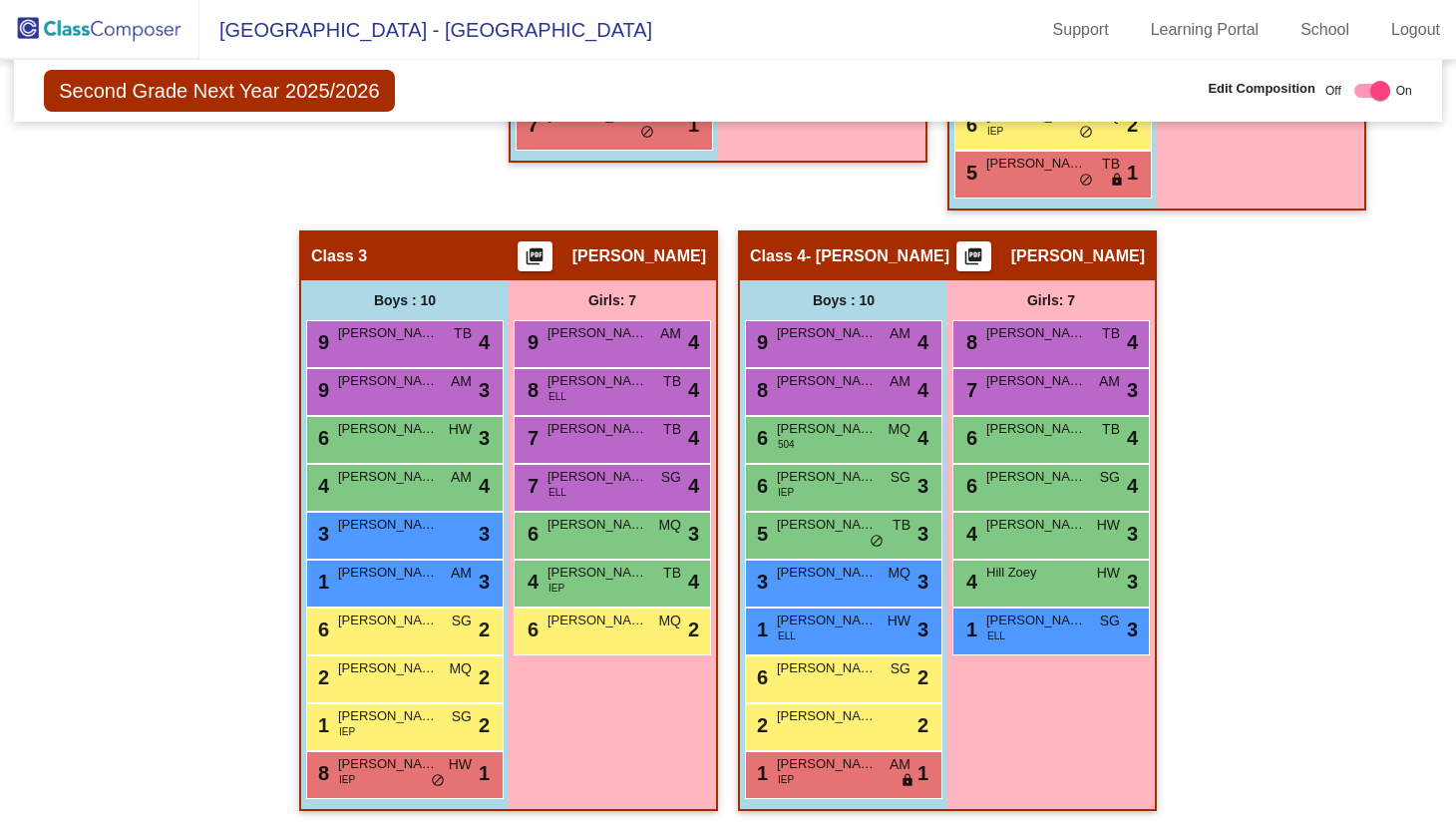 click on "picture_as_pdf" 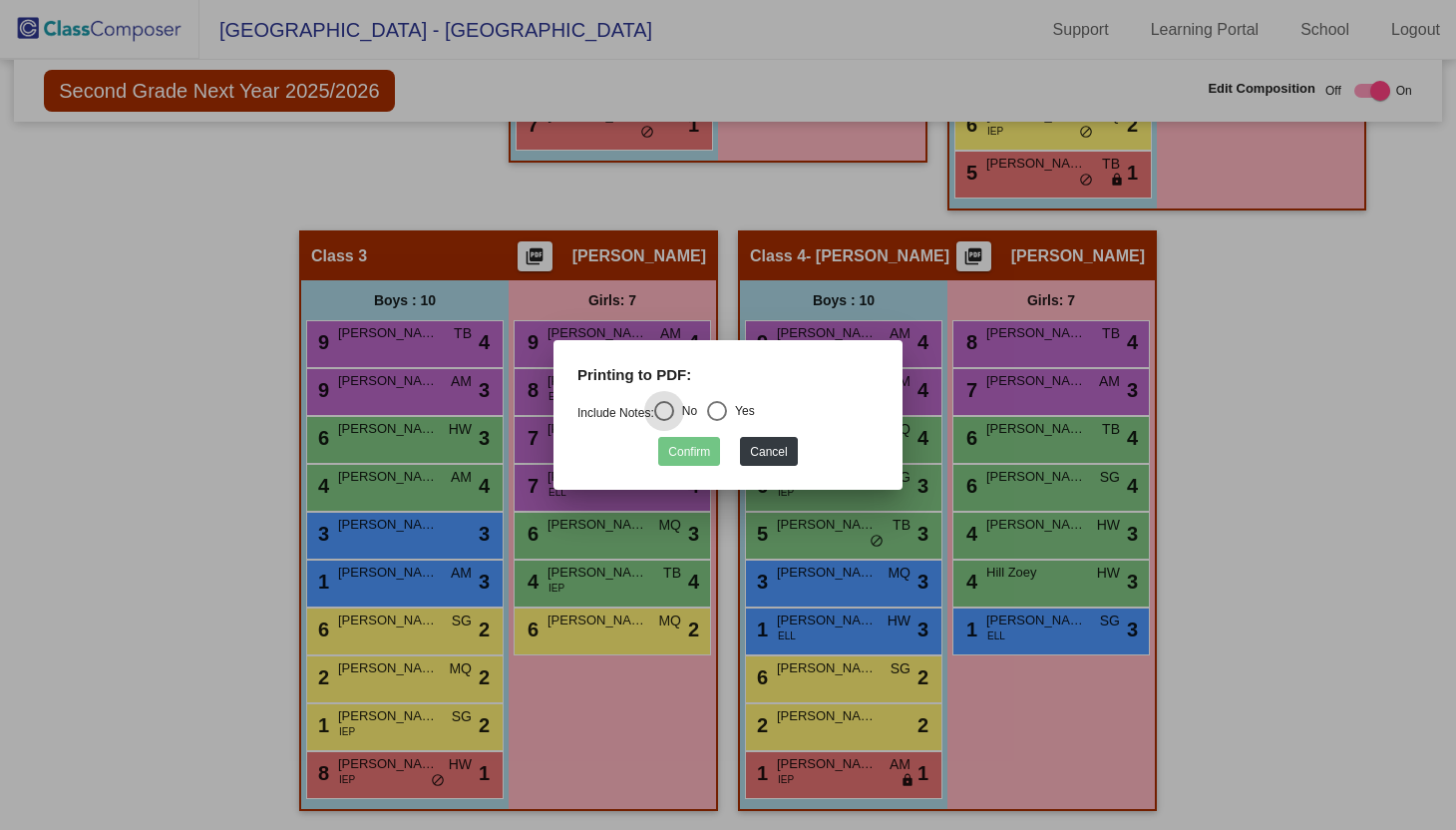 click at bounding box center [717, 411] 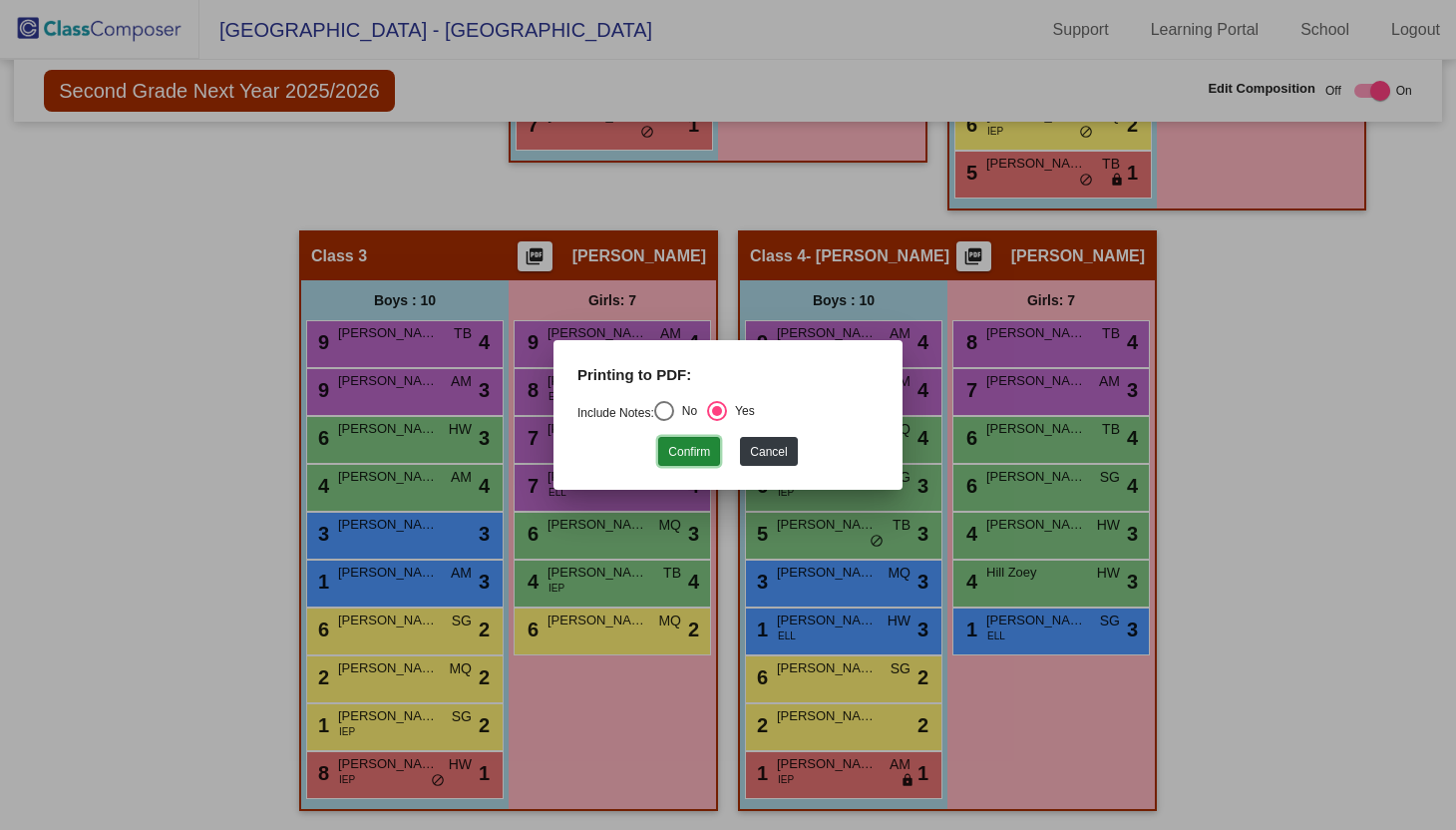 click on "Confirm" at bounding box center (689, 451) 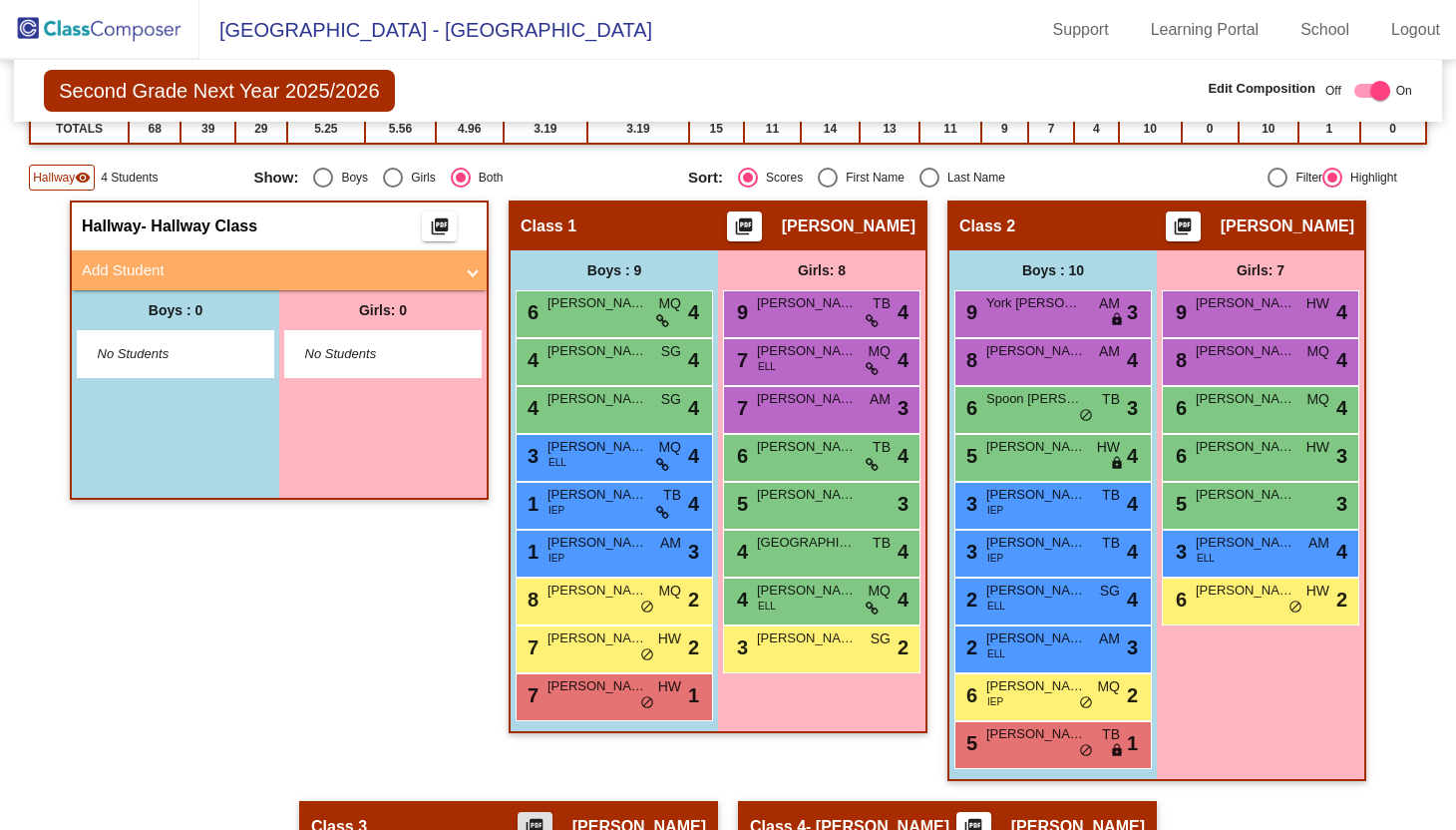 scroll, scrollTop: 93, scrollLeft: 0, axis: vertical 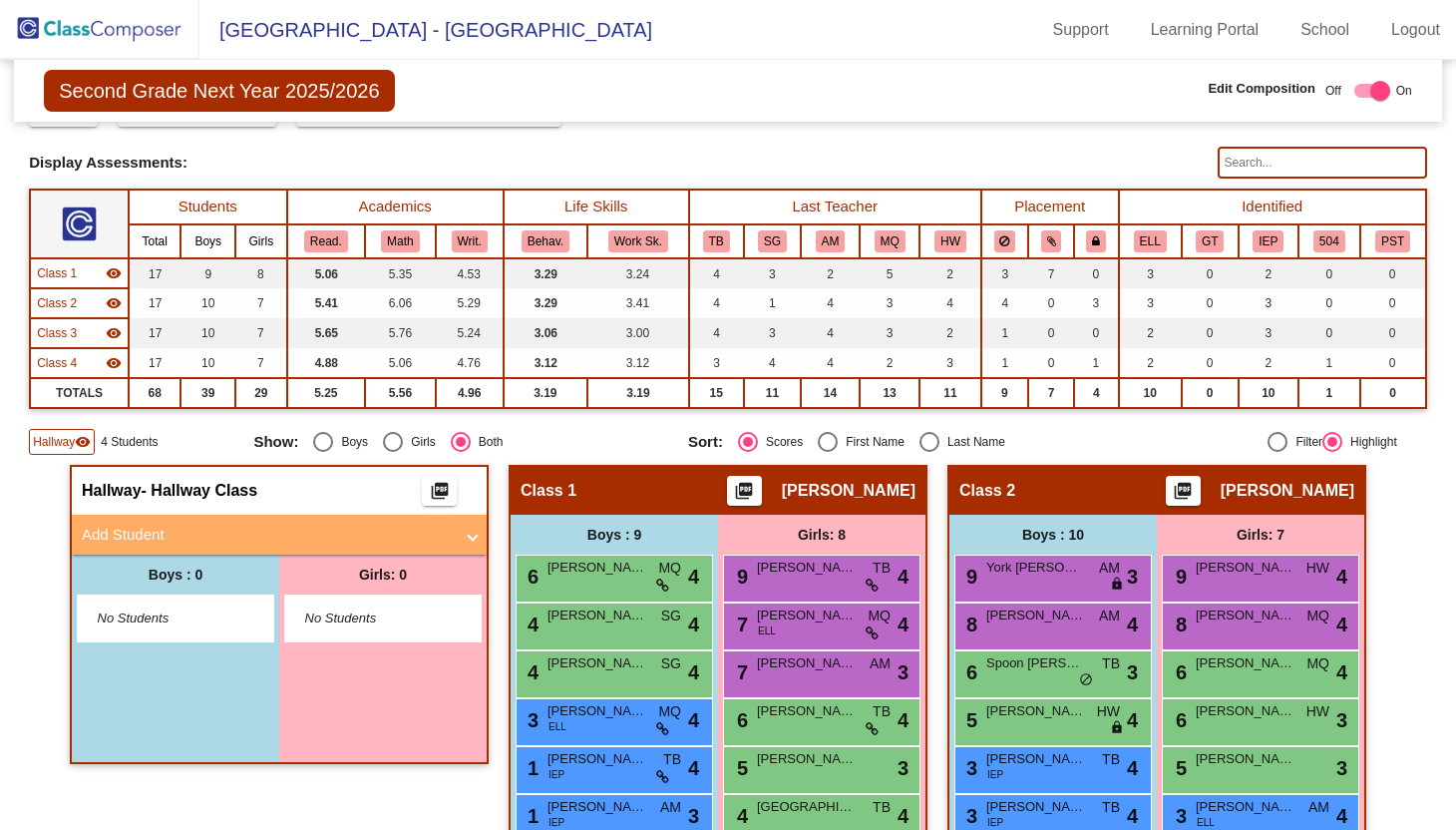click on "picture_as_pdf" 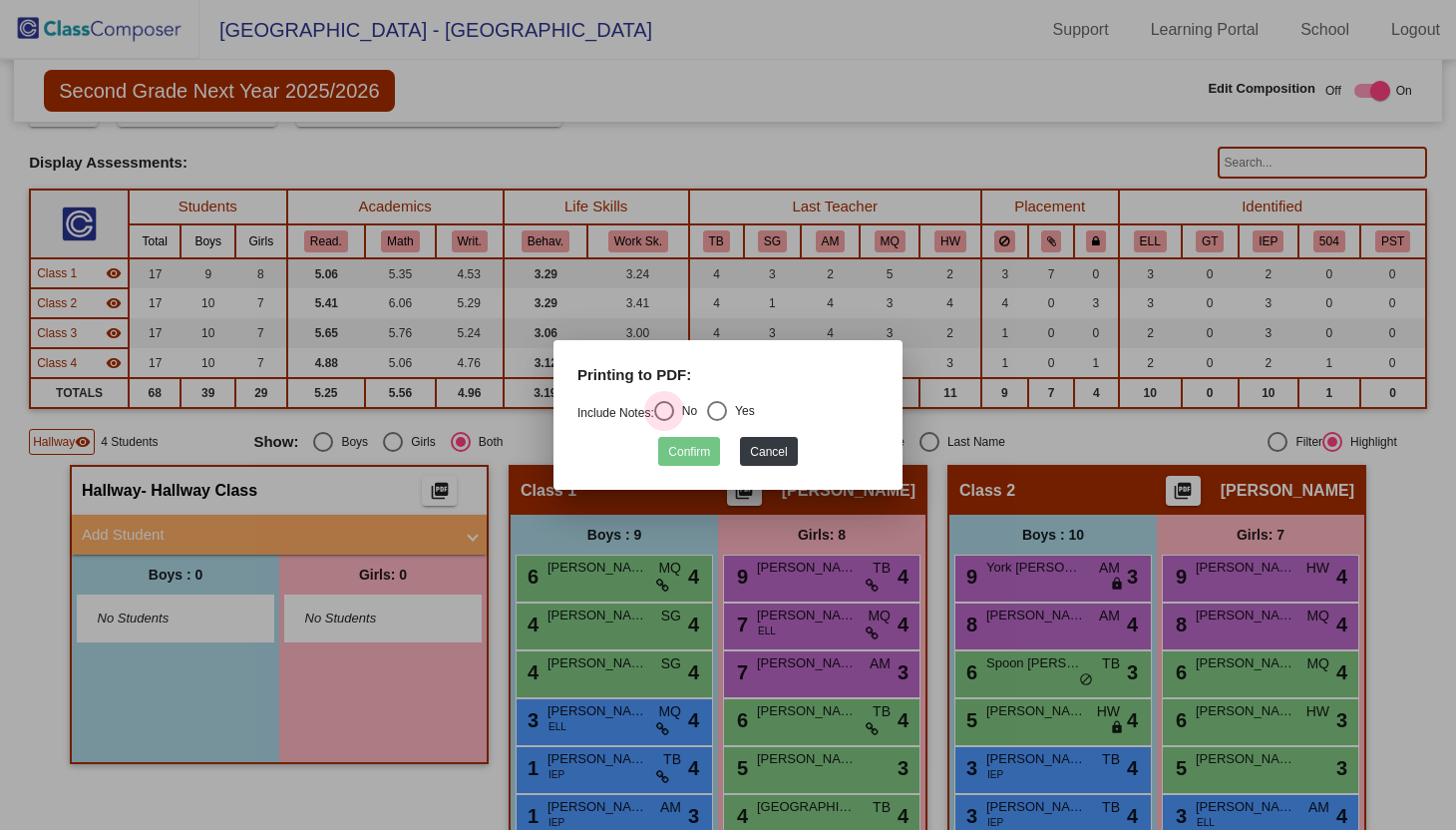 click at bounding box center [664, 411] 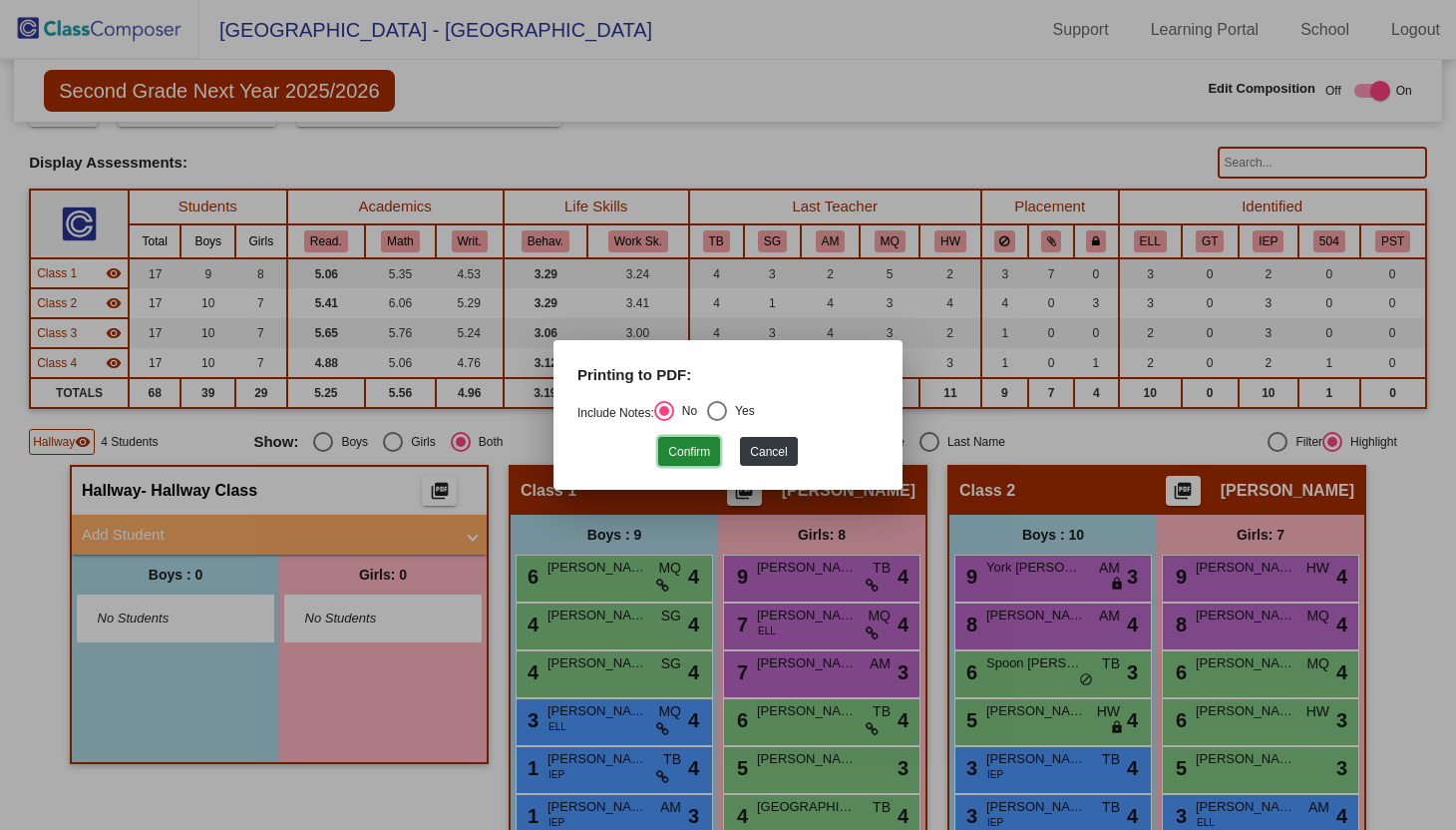 click on "Confirm" at bounding box center (689, 451) 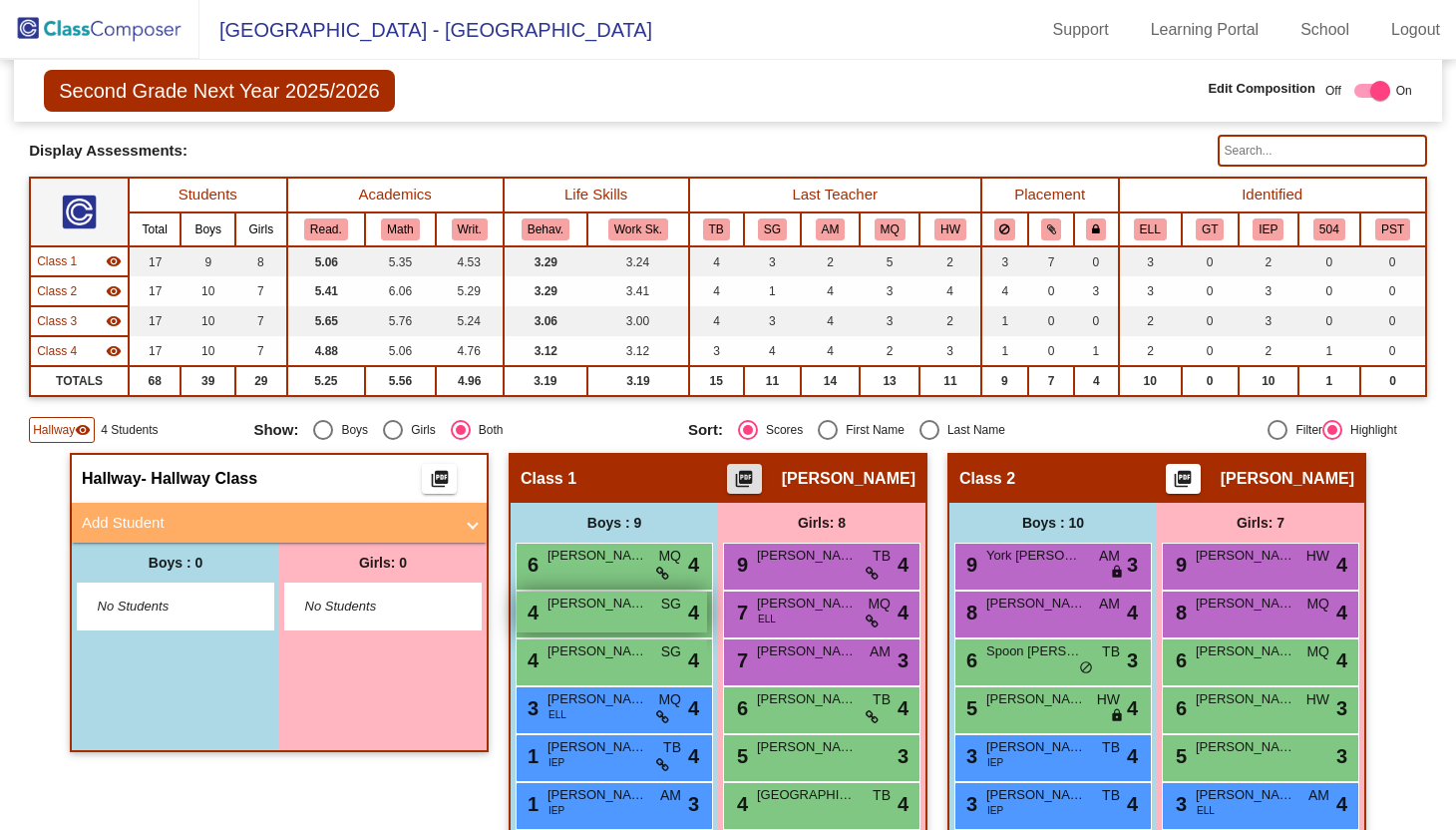 scroll, scrollTop: 0, scrollLeft: 0, axis: both 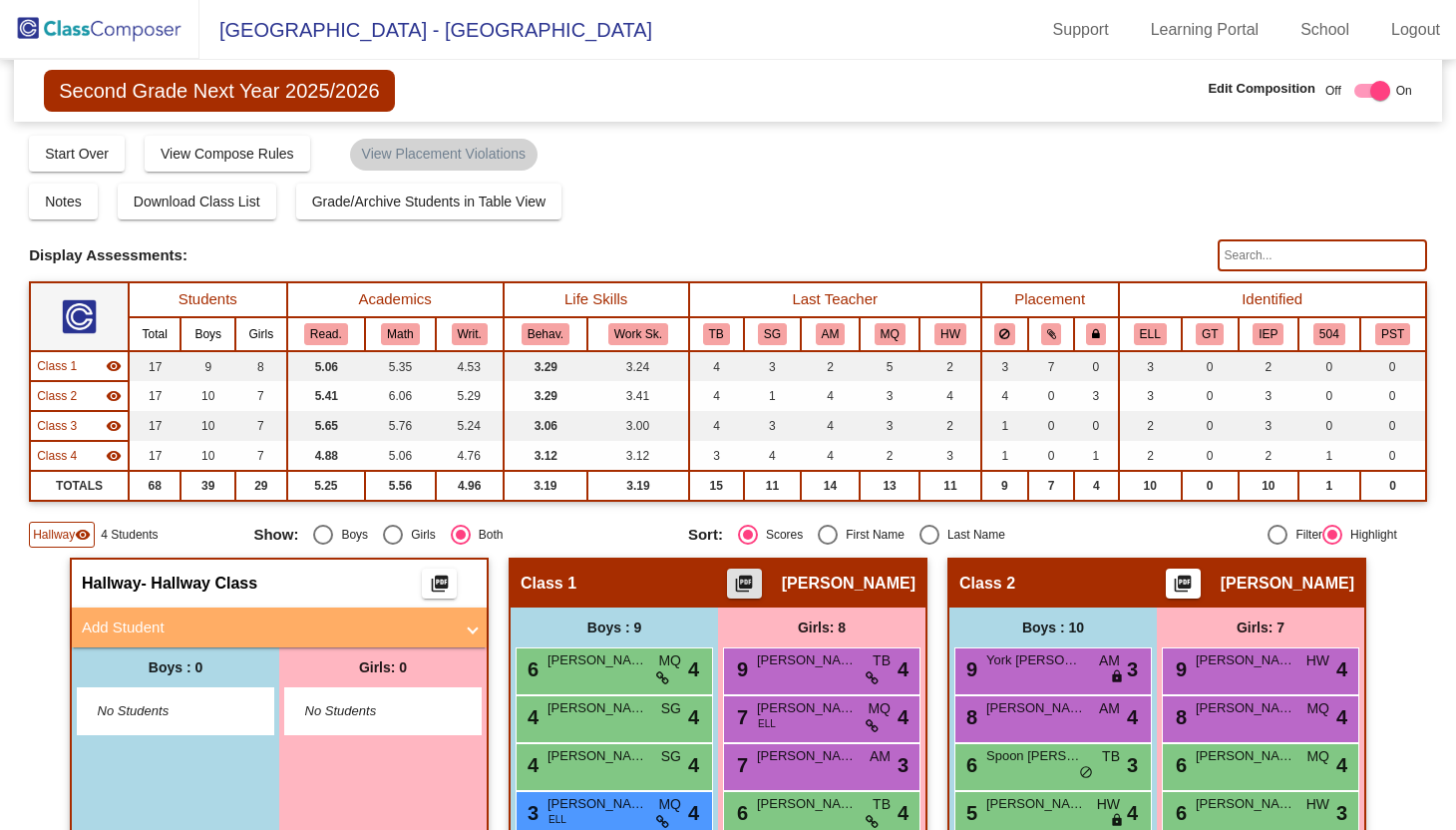 click 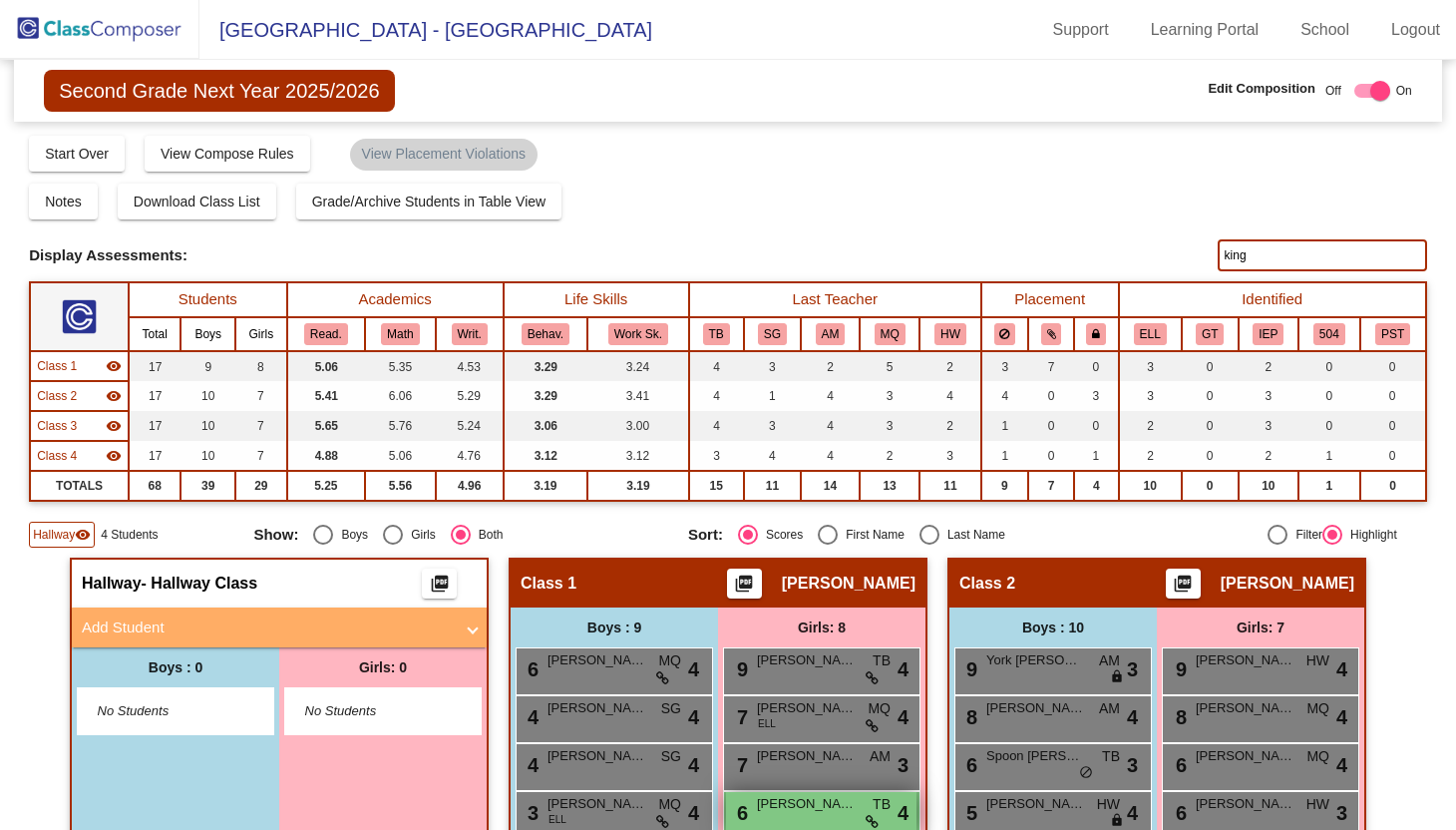 type on "king" 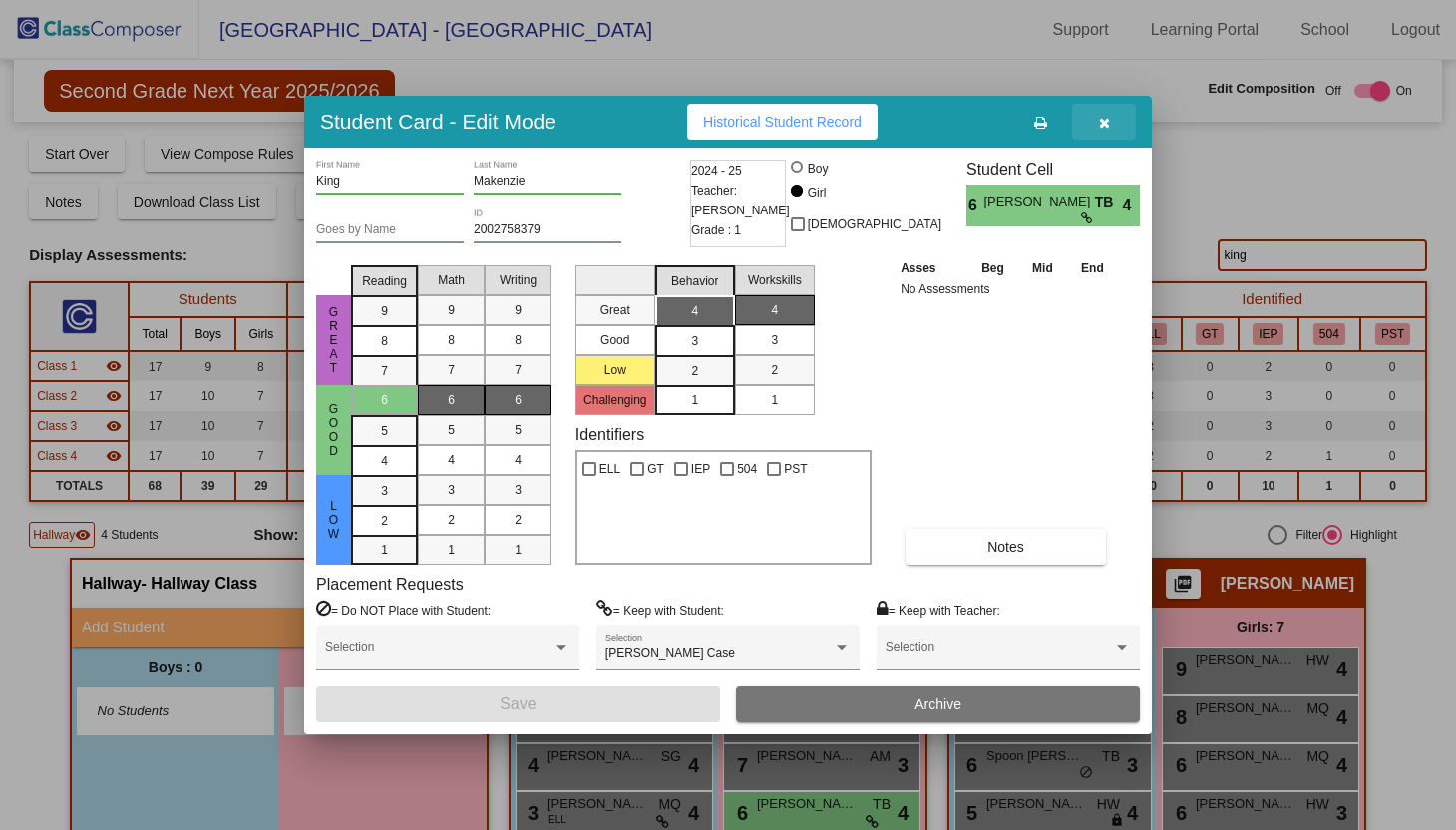 click at bounding box center [1104, 123] 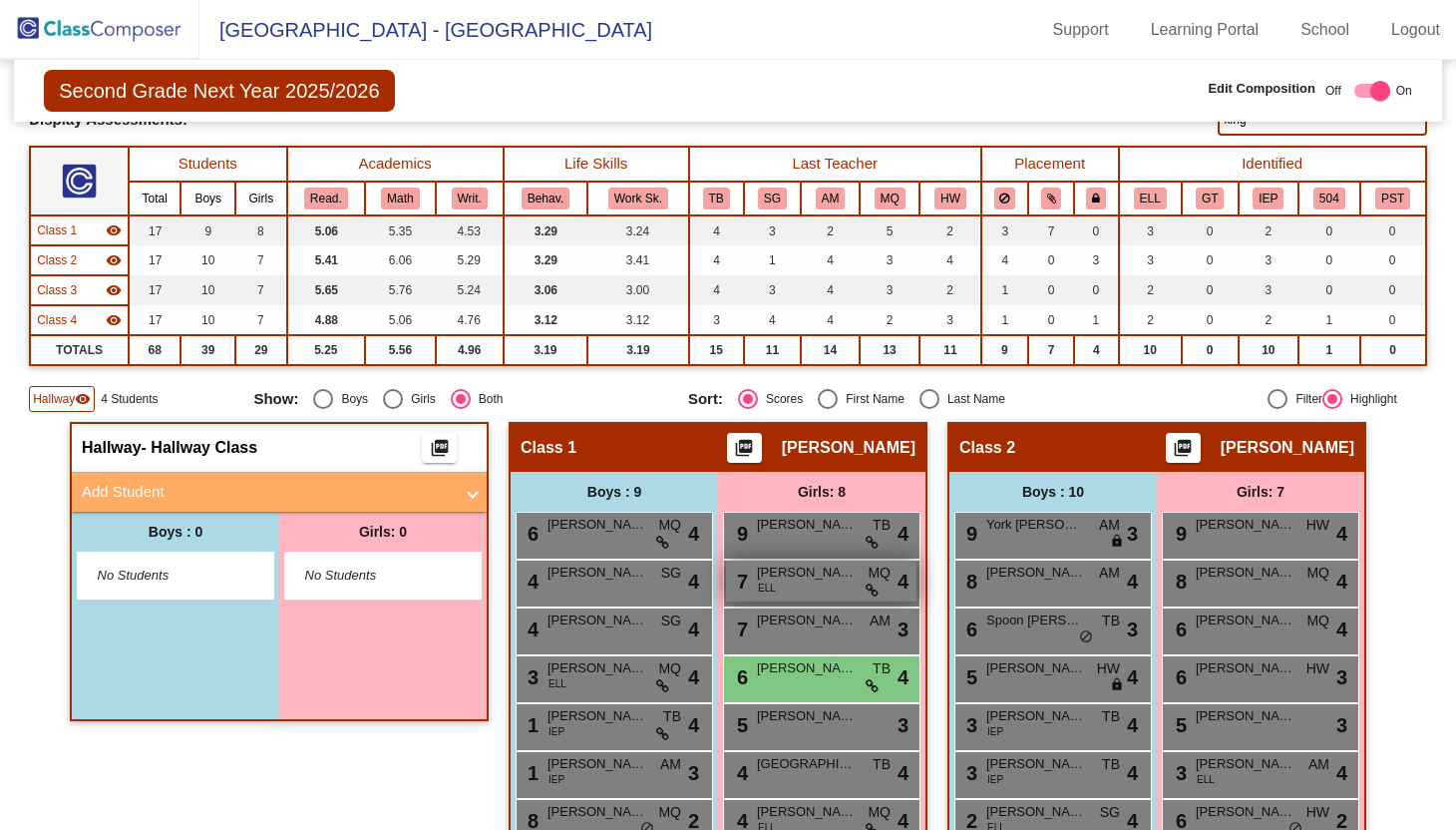 scroll, scrollTop: 137, scrollLeft: 0, axis: vertical 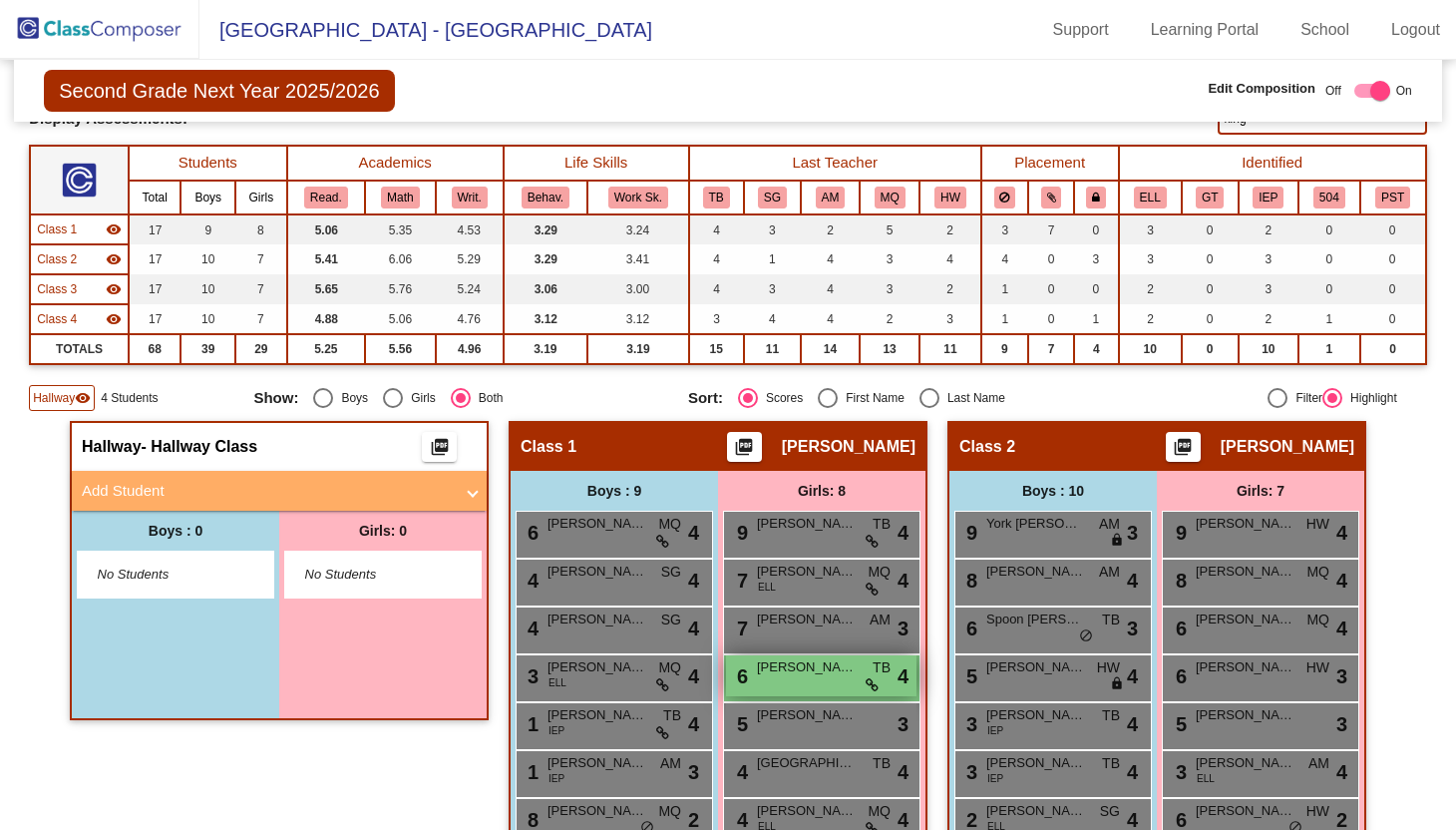 click on "King Makenzie" at bounding box center (807, 667) 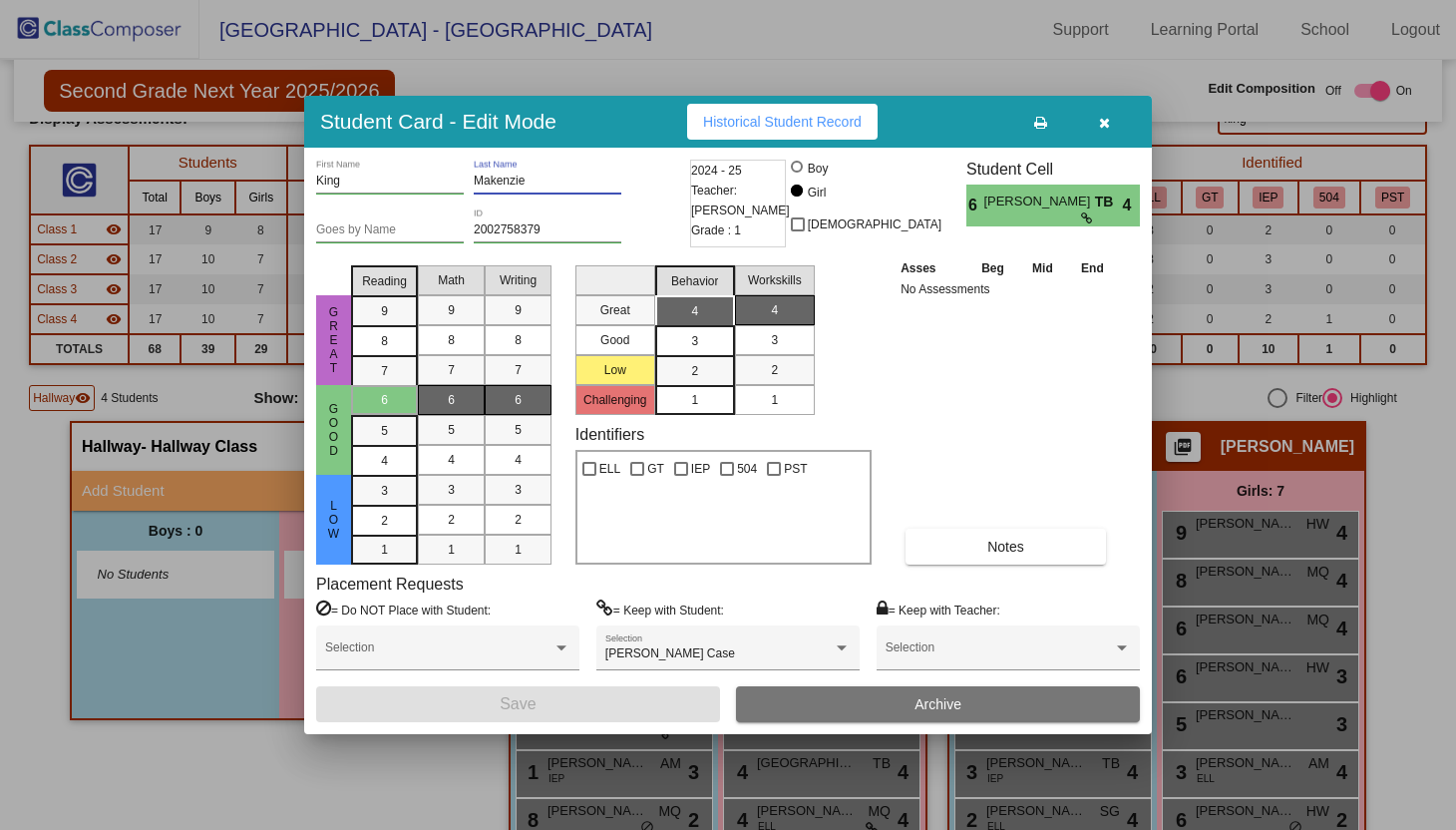 click on "Makenzie" at bounding box center [547, 182] 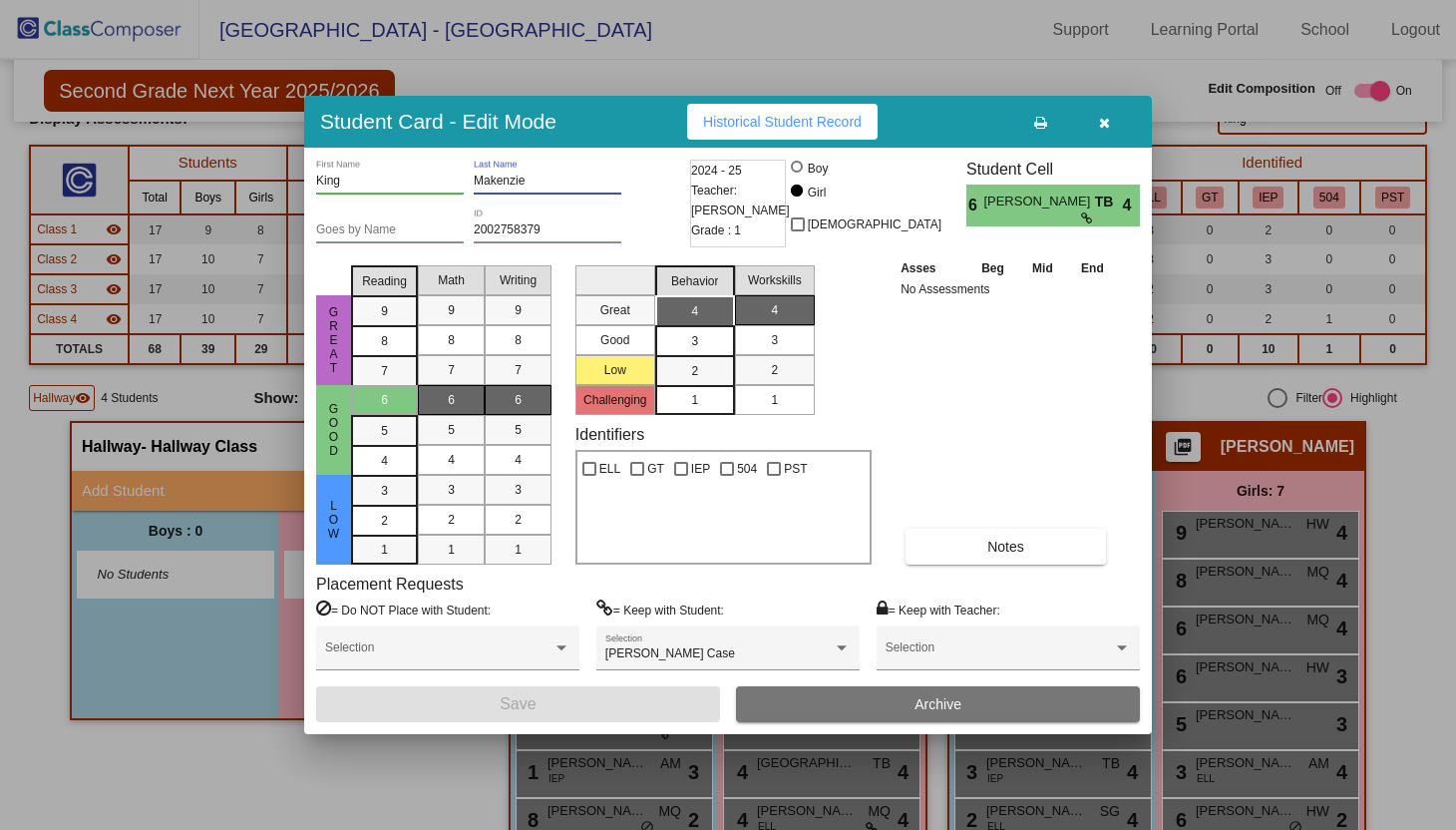 drag, startPoint x: 529, startPoint y: 185, endPoint x: 473, endPoint y: 185, distance: 56 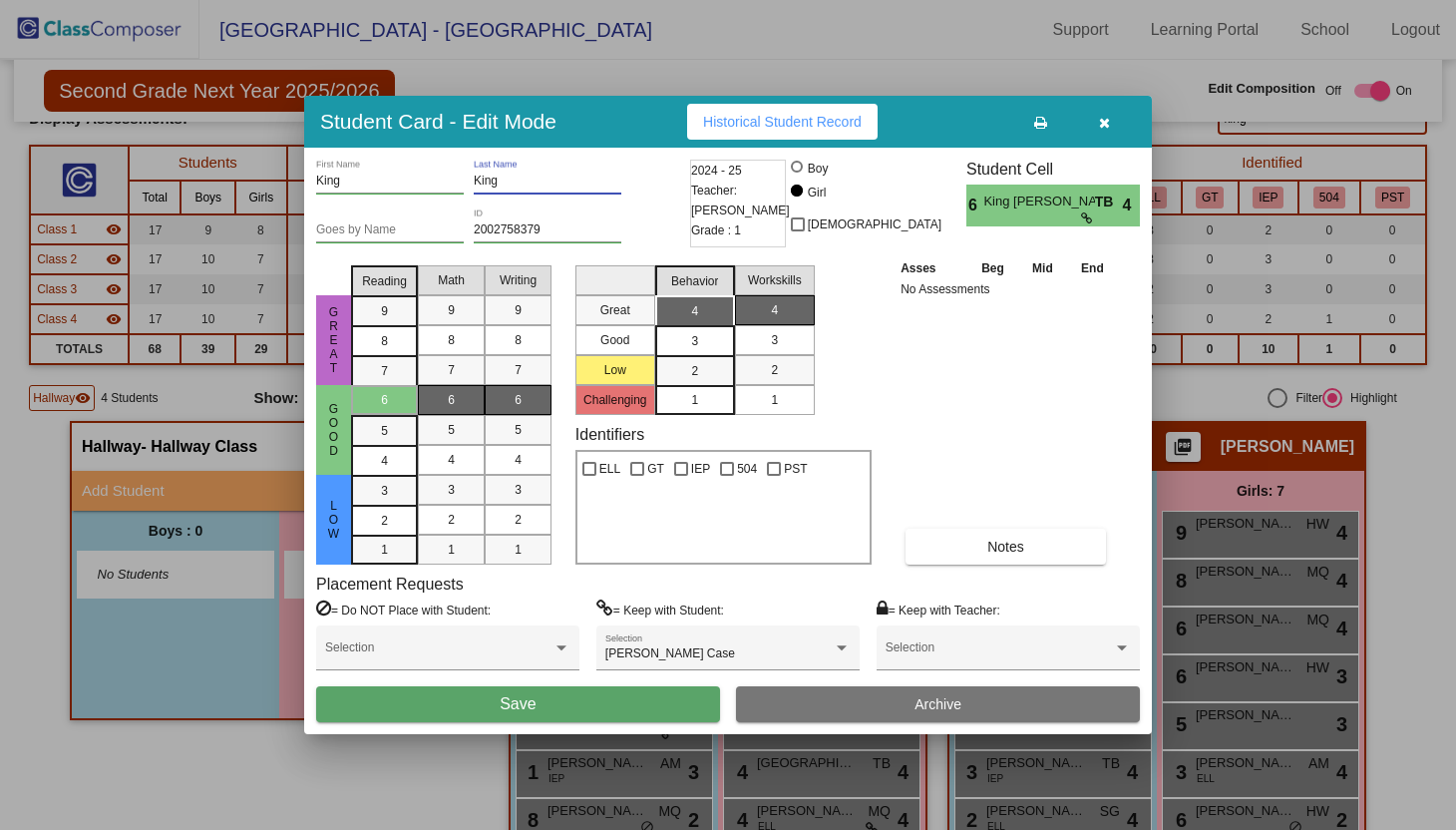 type on "King" 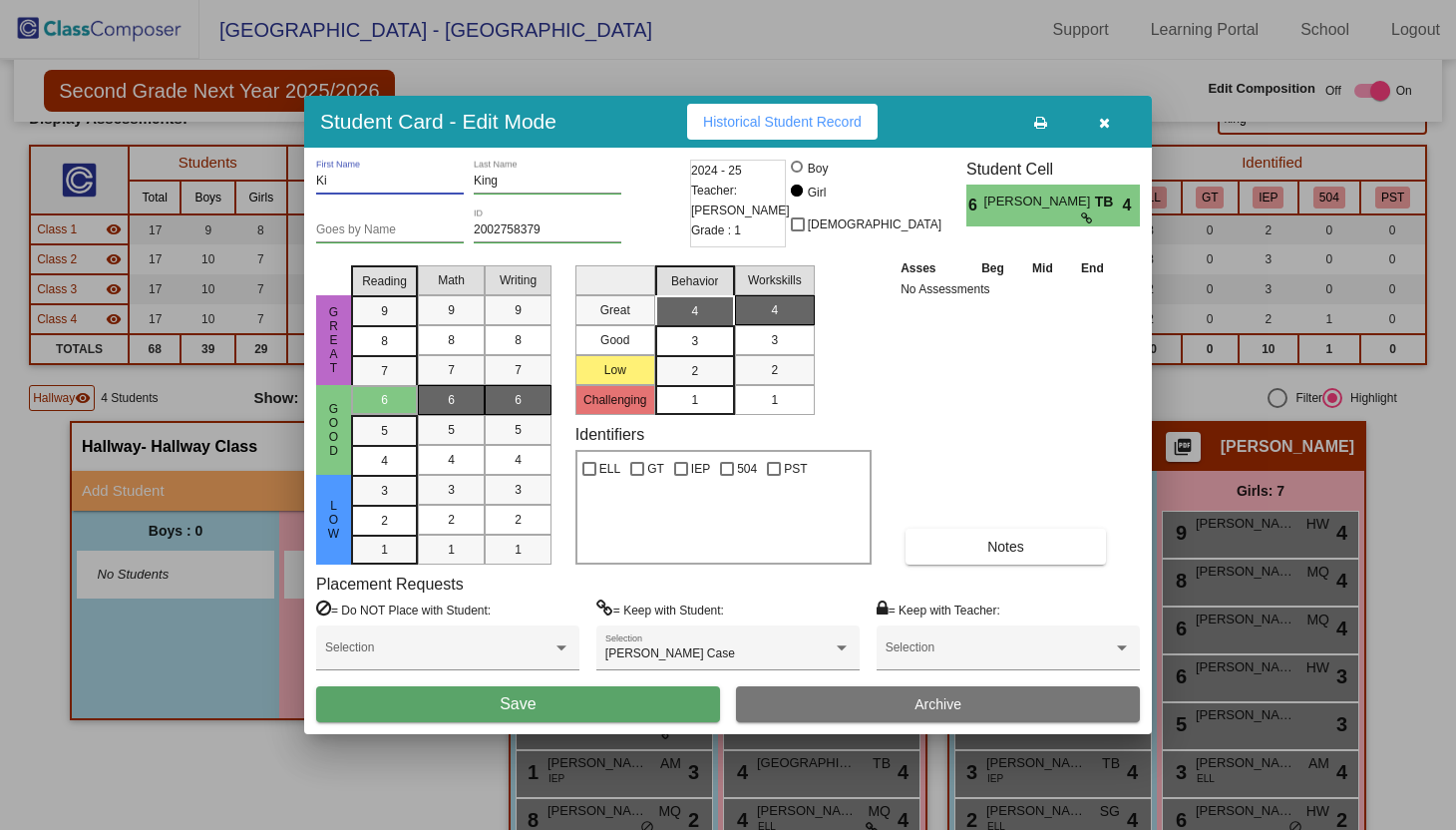 type on "K" 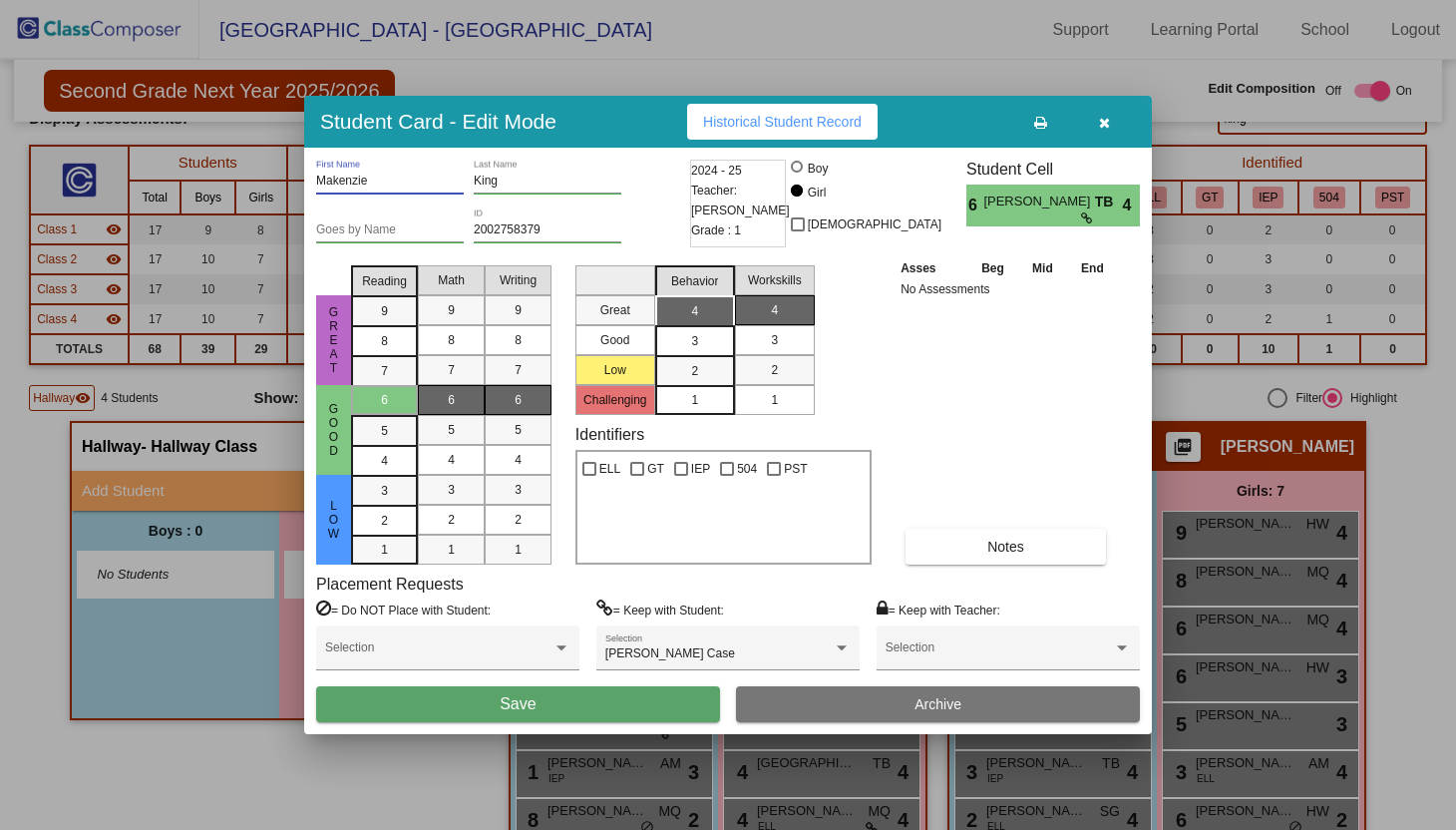 type on "Makenzie" 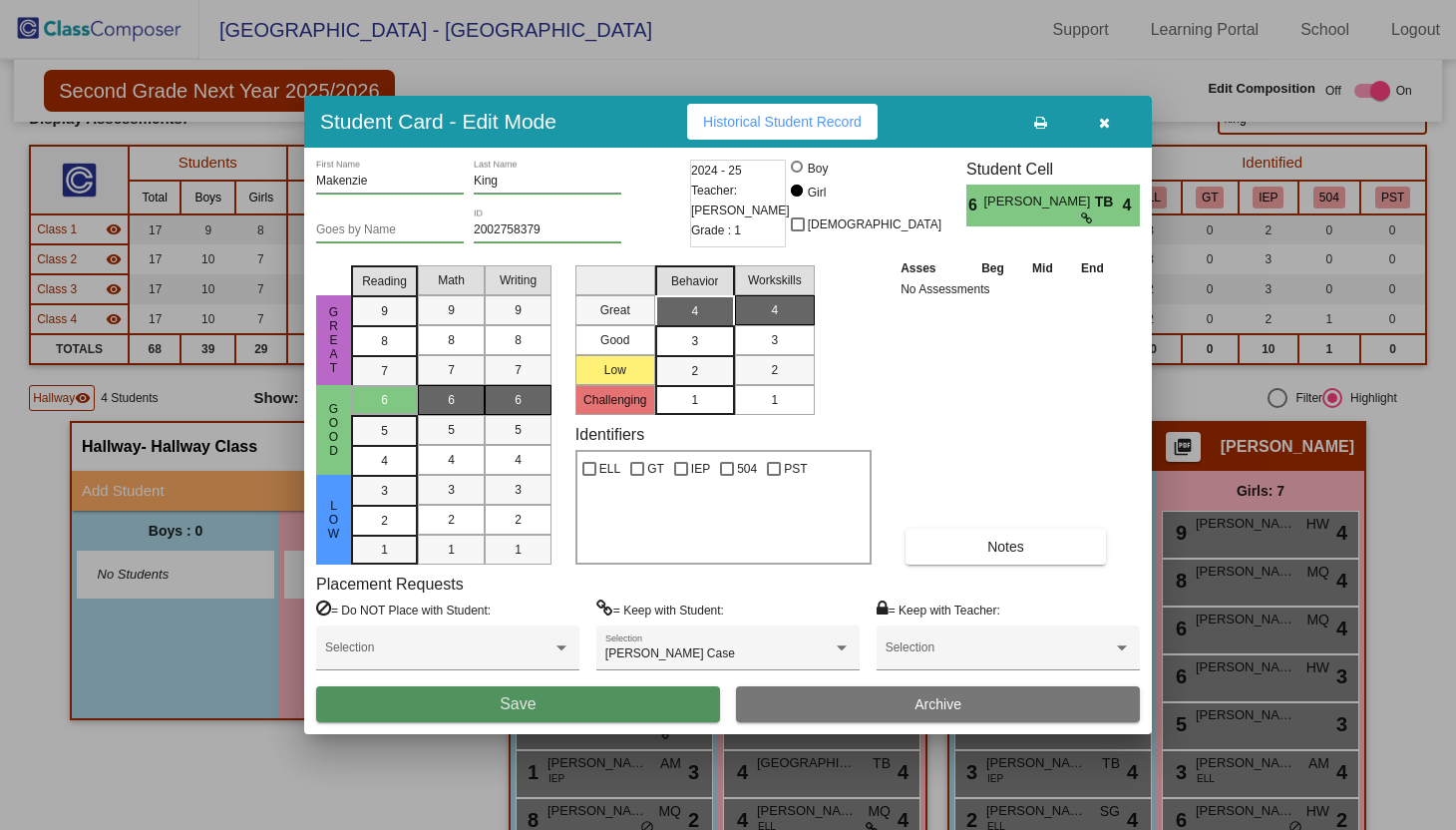 click on "Save" at bounding box center (518, 703) 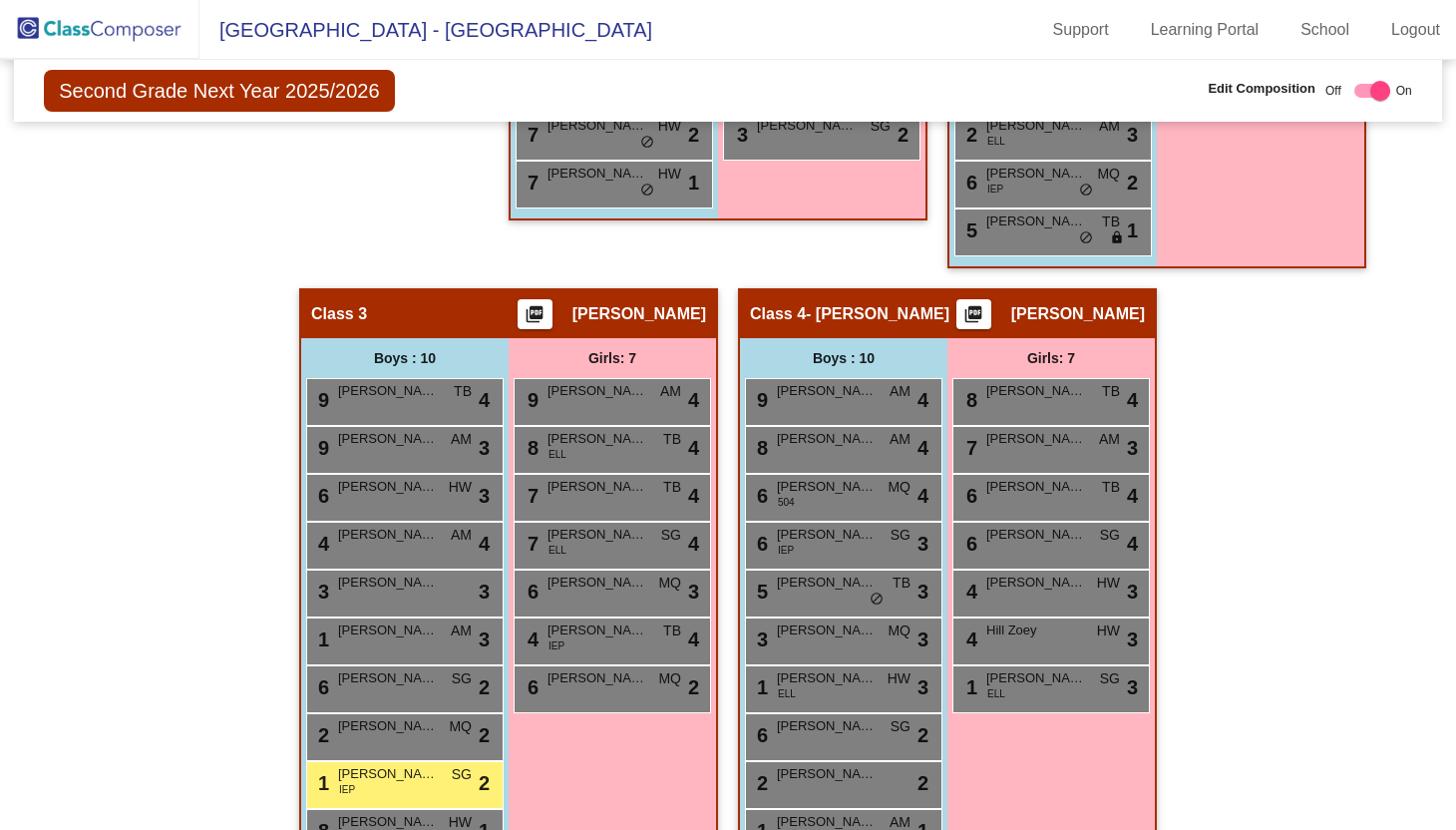 scroll, scrollTop: 928, scrollLeft: 0, axis: vertical 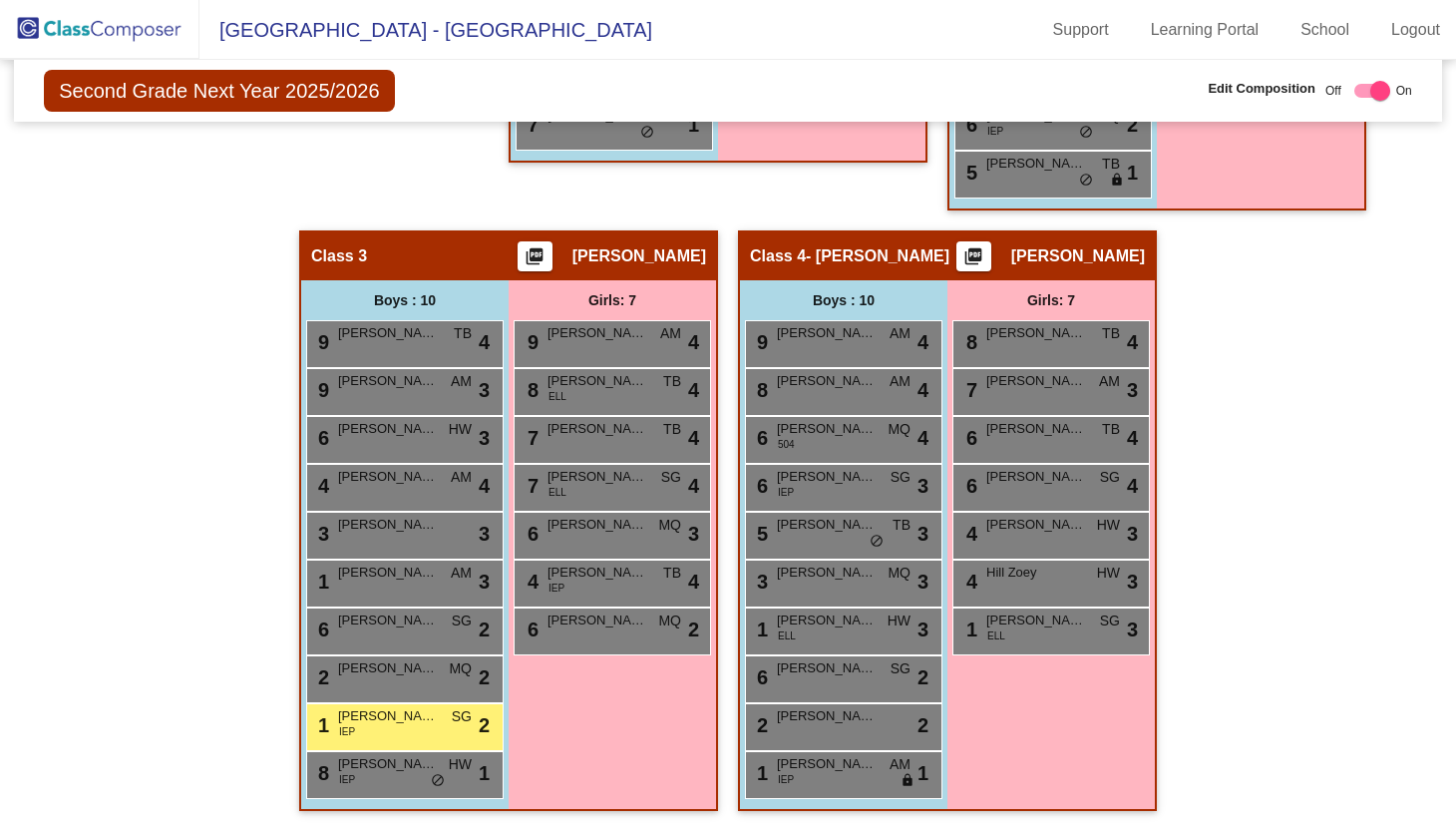 click on "Hallway   - Hallway Class  picture_as_pdf  Add Student  First Name Last Name Student Id  (Recommended)   Boy   Girl   Non Binary Add Close  Boys : 0    No Students   Girls: 0   No Students   Class 1    picture_as_pdf Hallie Freeman  Add Student  First Name Last Name Student Id  (Recommended)   Boy   Girl   Non Binary Add Close  Boys : 9  6 Blankenship Cade MQ lock do_not_disturb_alt 4 4 Tarpley Caden SG lock do_not_disturb_alt 4 4 Winston Raylen SG lock do_not_disturb_alt 4 3 Ajualip Gutierrez Antonio ELL MQ lock do_not_disturb_alt 4 1 Kirby Case IEP TB lock do_not_disturb_alt 4 1 Morrison Lance IEP AM lock do_not_disturb_alt 3 8 Lovell George MQ lock do_not_disturb_alt 2 7 Sylvester Oakley HW lock do_not_disturb_alt 2 7 Jones Gideon HW lock do_not_disturb_alt 1 Girls: 8 9 McGill Riley TB lock do_not_disturb_alt 4 7 Gomez Chavez Ivana ELL MQ lock do_not_disturb_alt 4 7 Nichols Kamiya AM lock do_not_disturb_alt 3 6 Makenzie King TB lock do_not_disturb_alt 4 5 Cora Paul lock do_not_disturb_alt 3 4 TB lock" 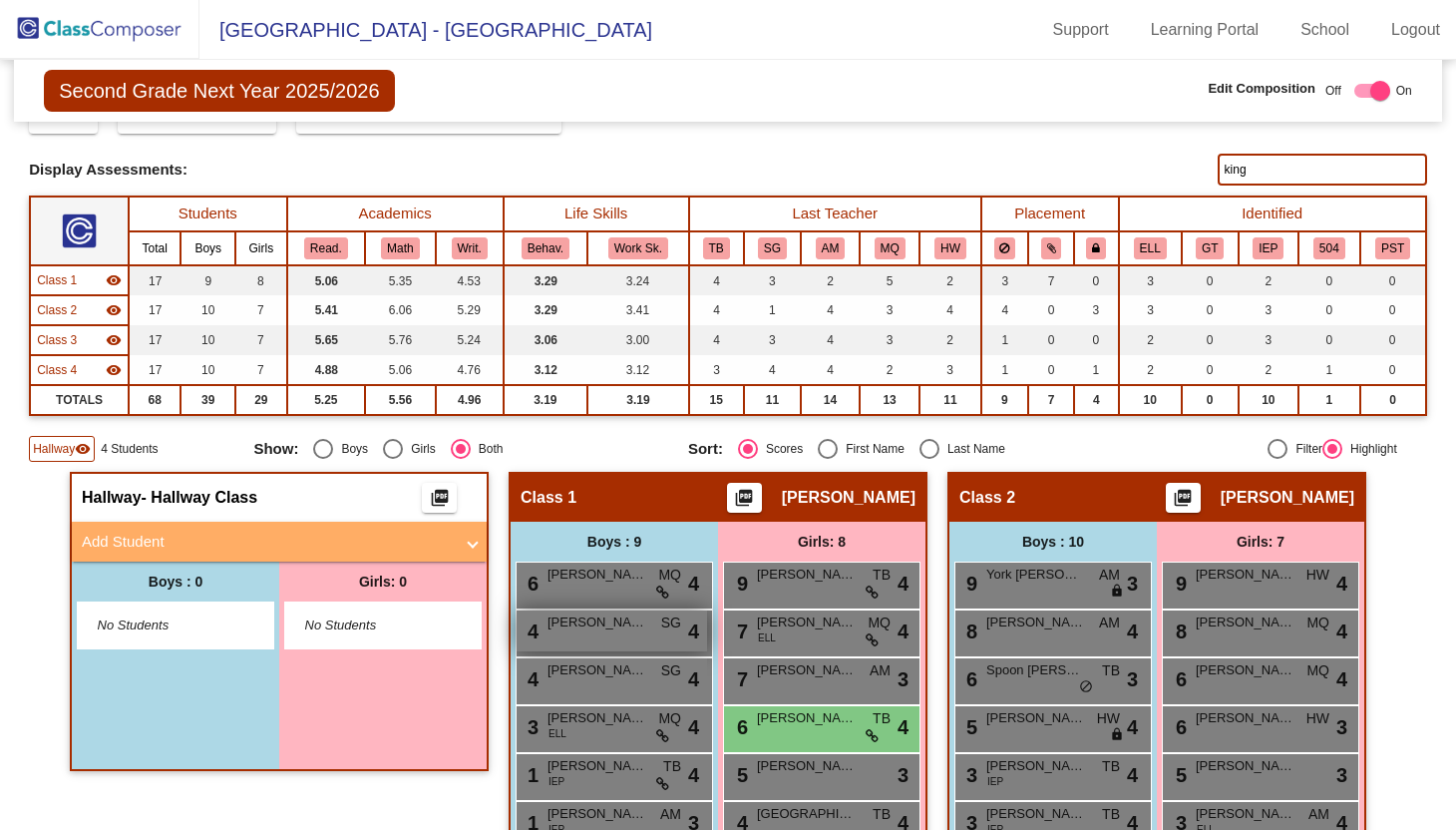 scroll, scrollTop: 0, scrollLeft: 0, axis: both 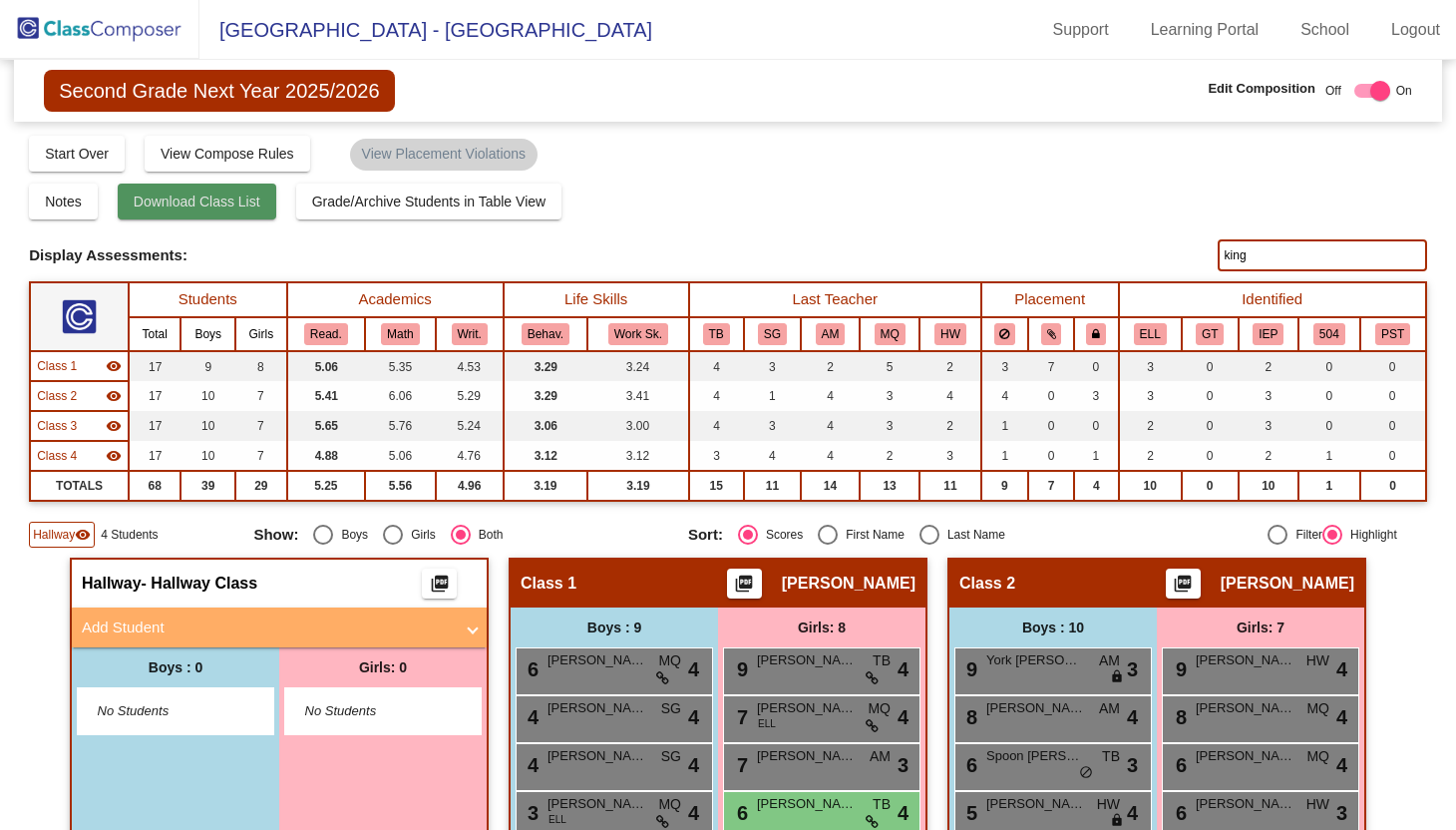 click on "Download Class List" 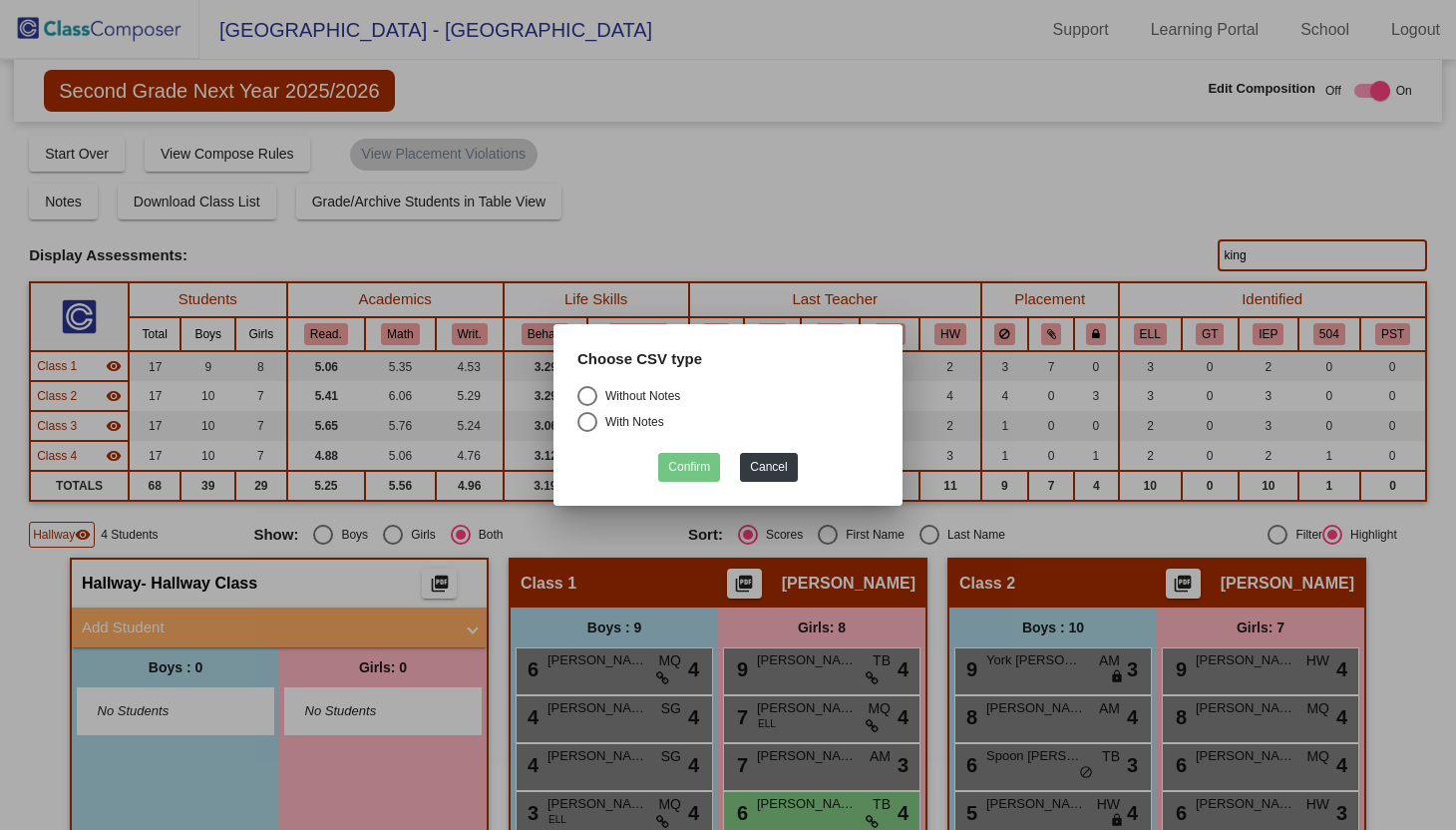 click at bounding box center [587, 396] 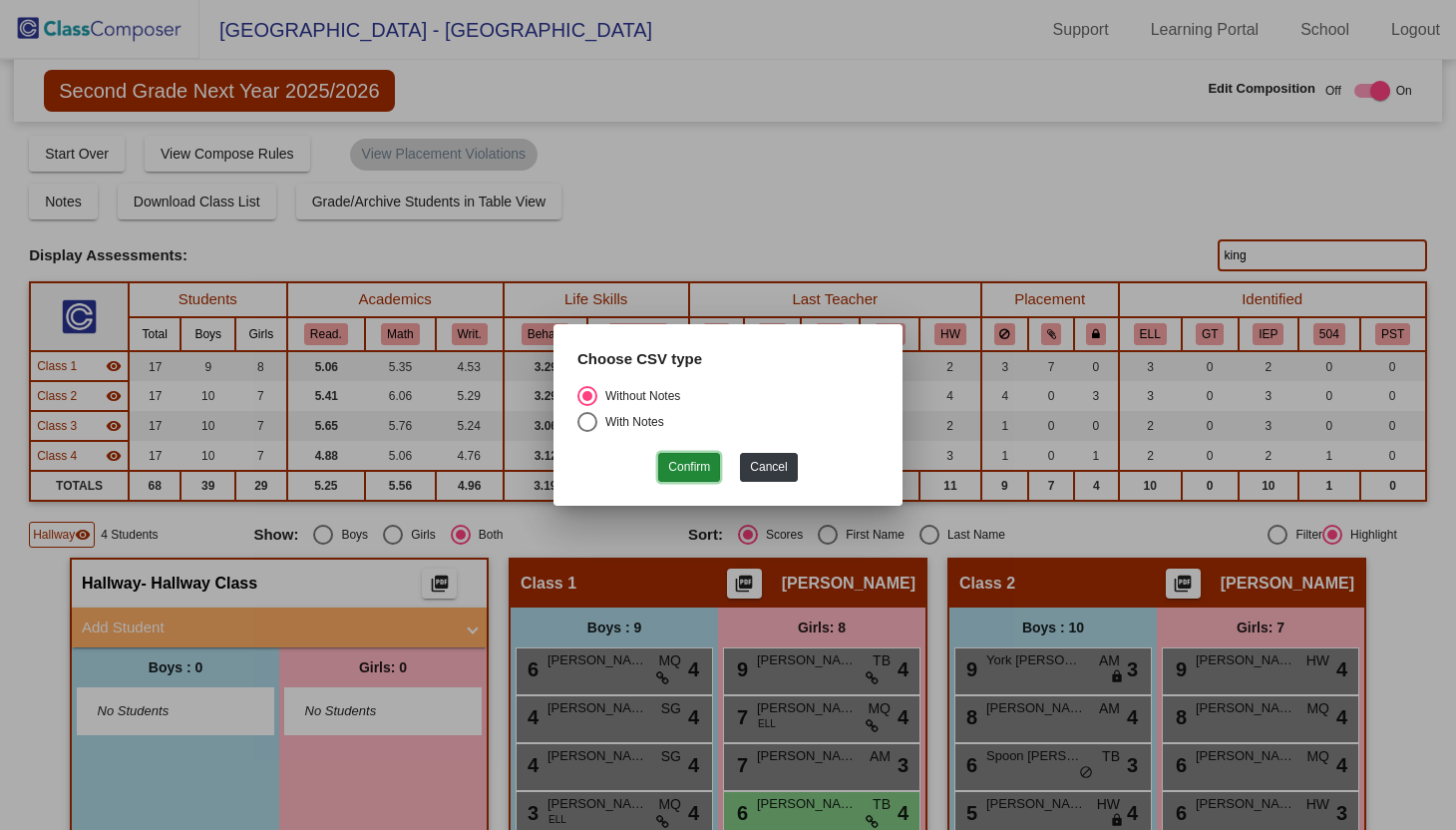 click on "Confirm" at bounding box center (689, 467) 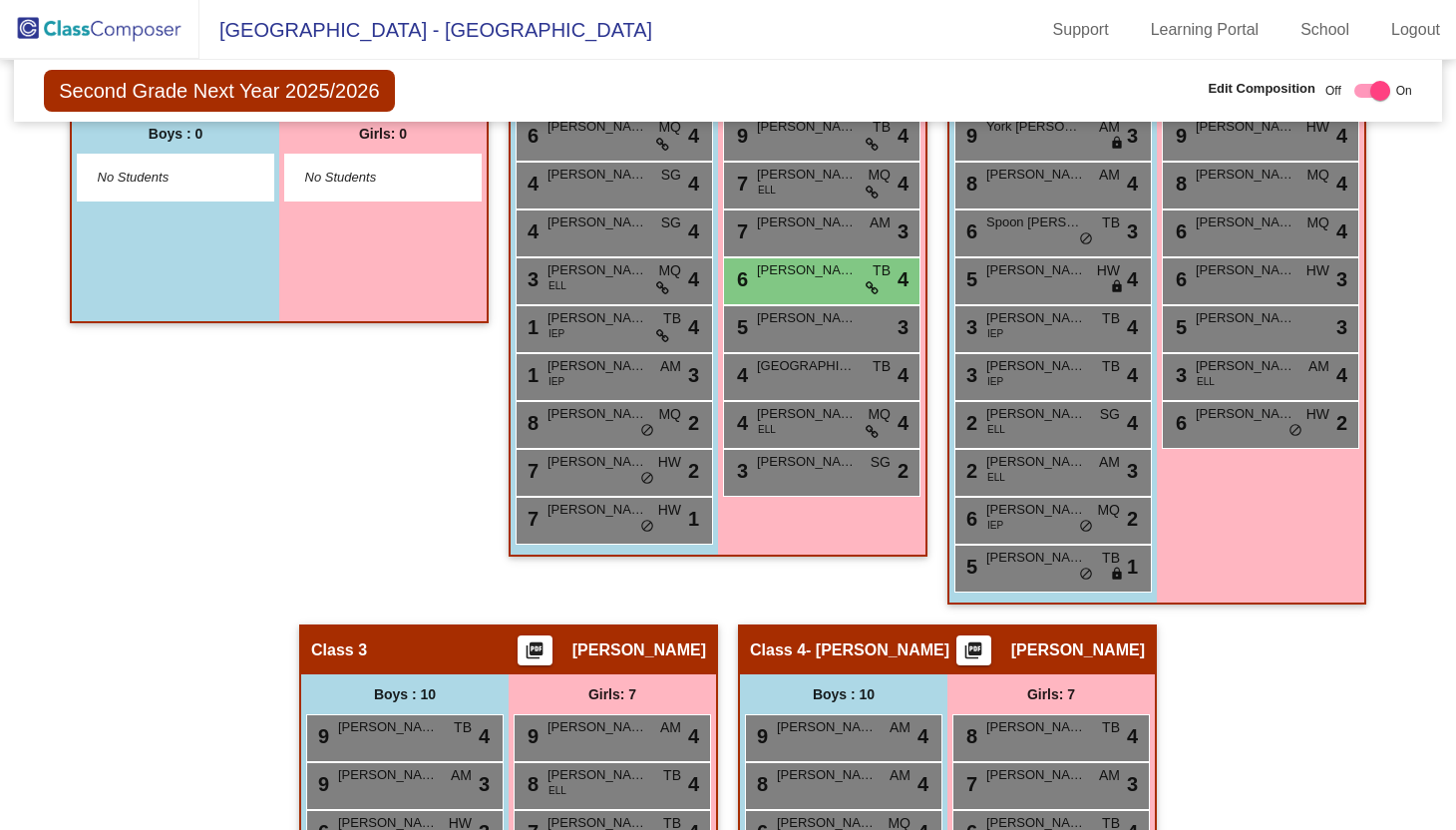 scroll, scrollTop: 671, scrollLeft: 0, axis: vertical 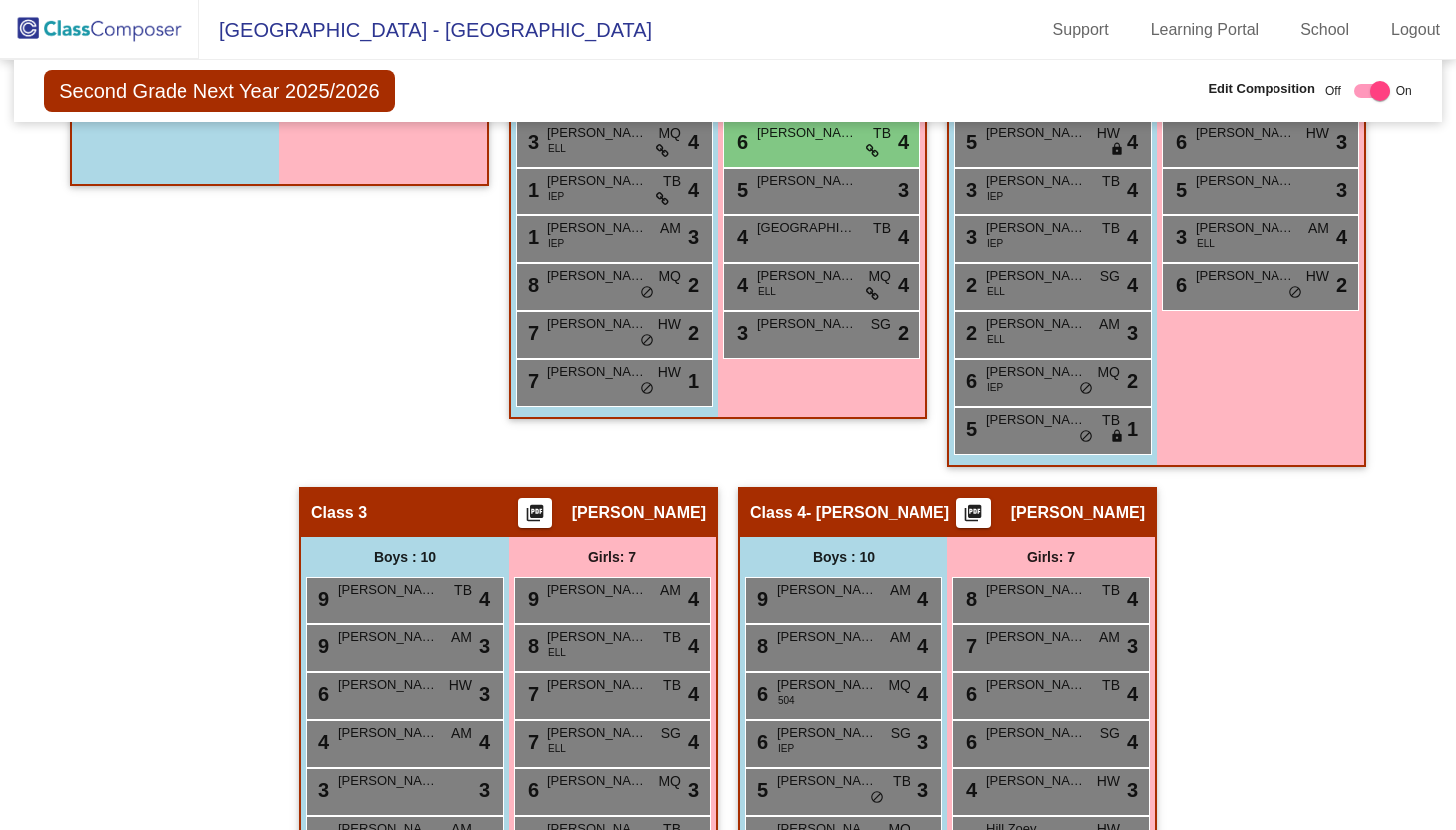 click on "Hallway   - Hallway Class  picture_as_pdf  Add Student  First Name Last Name Student Id  (Recommended)   Boy   Girl   Non Binary Add Close  Boys : 0    No Students   Girls: 0   No Students" 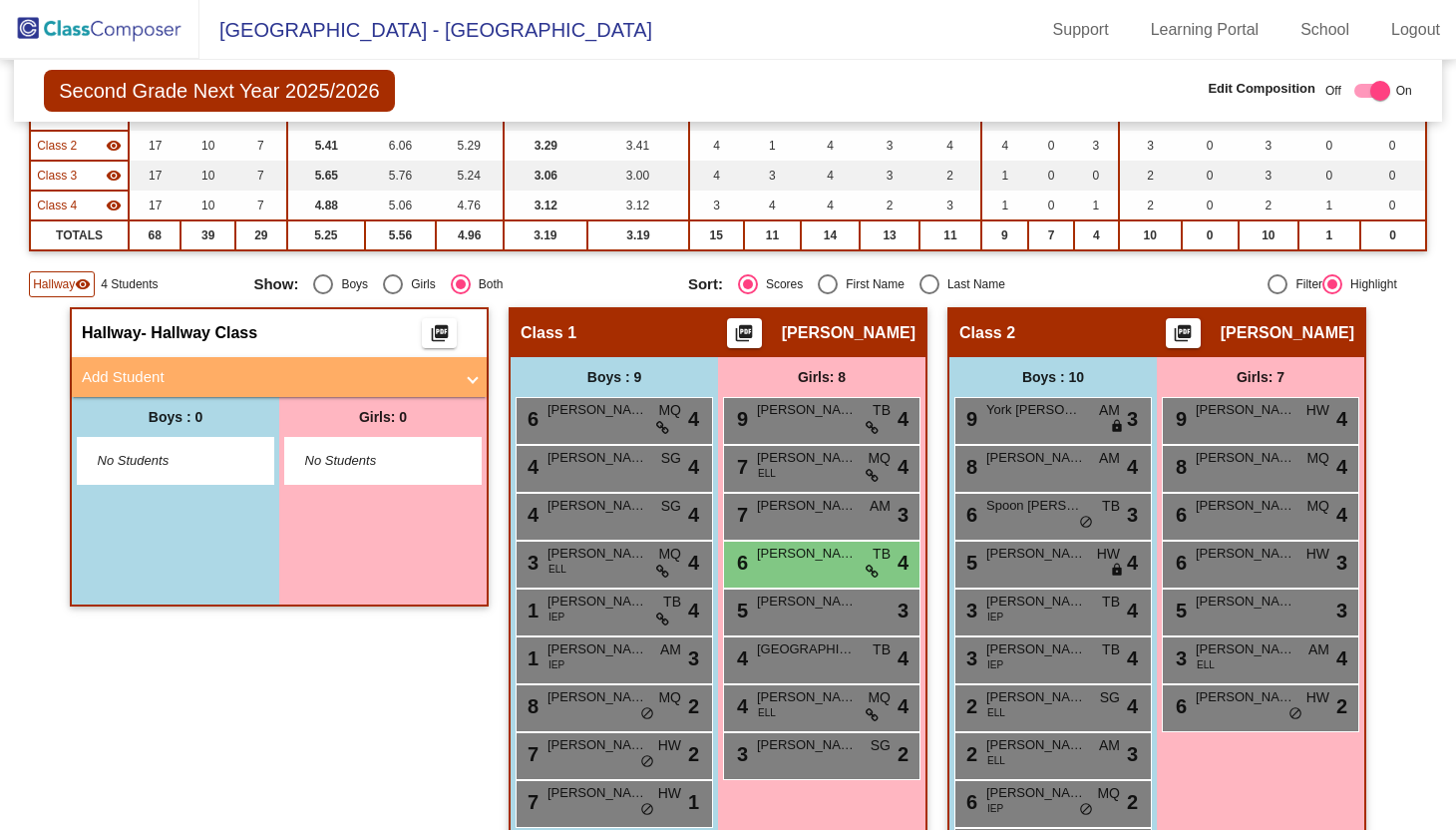 scroll, scrollTop: 0, scrollLeft: 0, axis: both 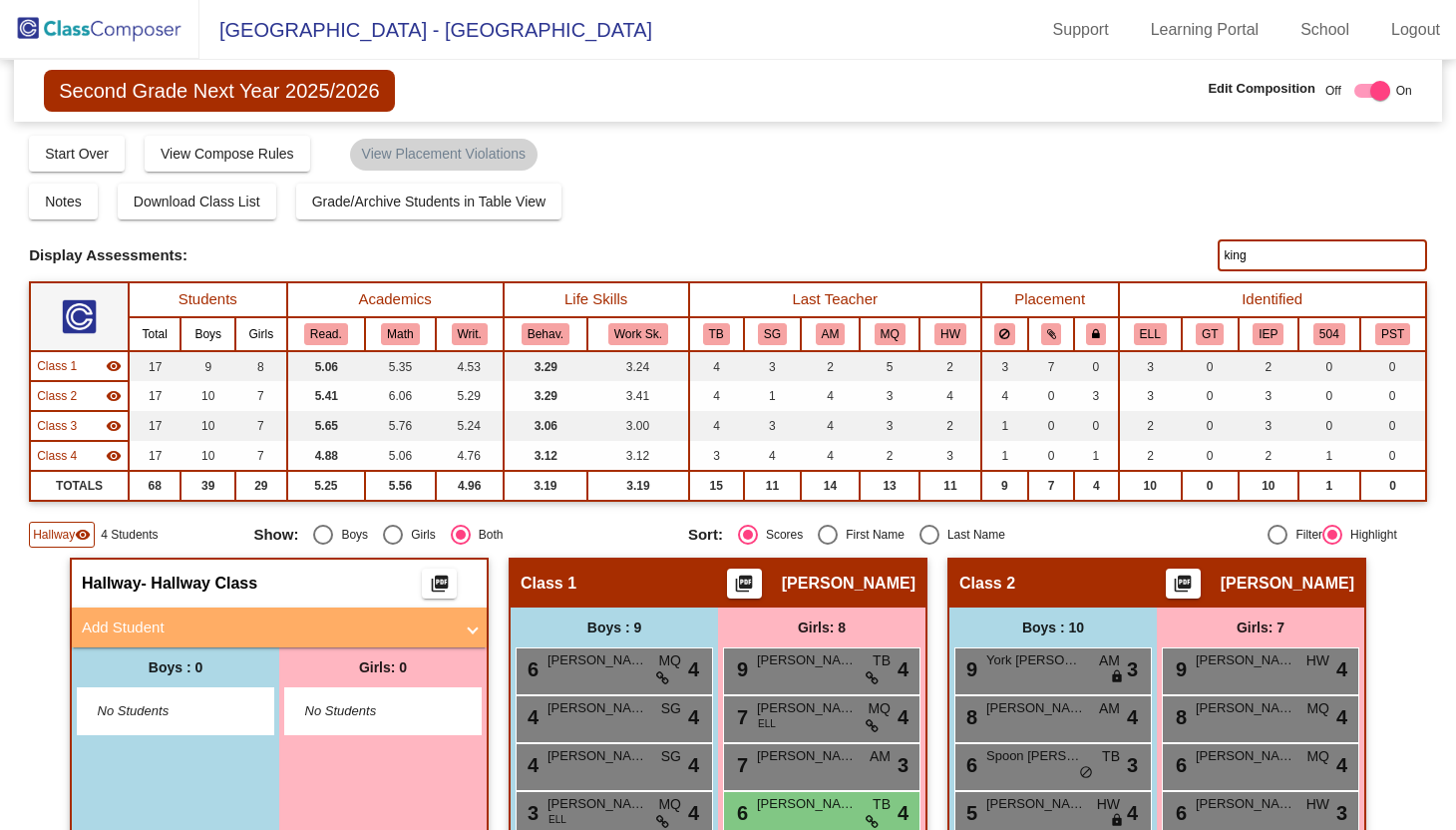 click on "king" 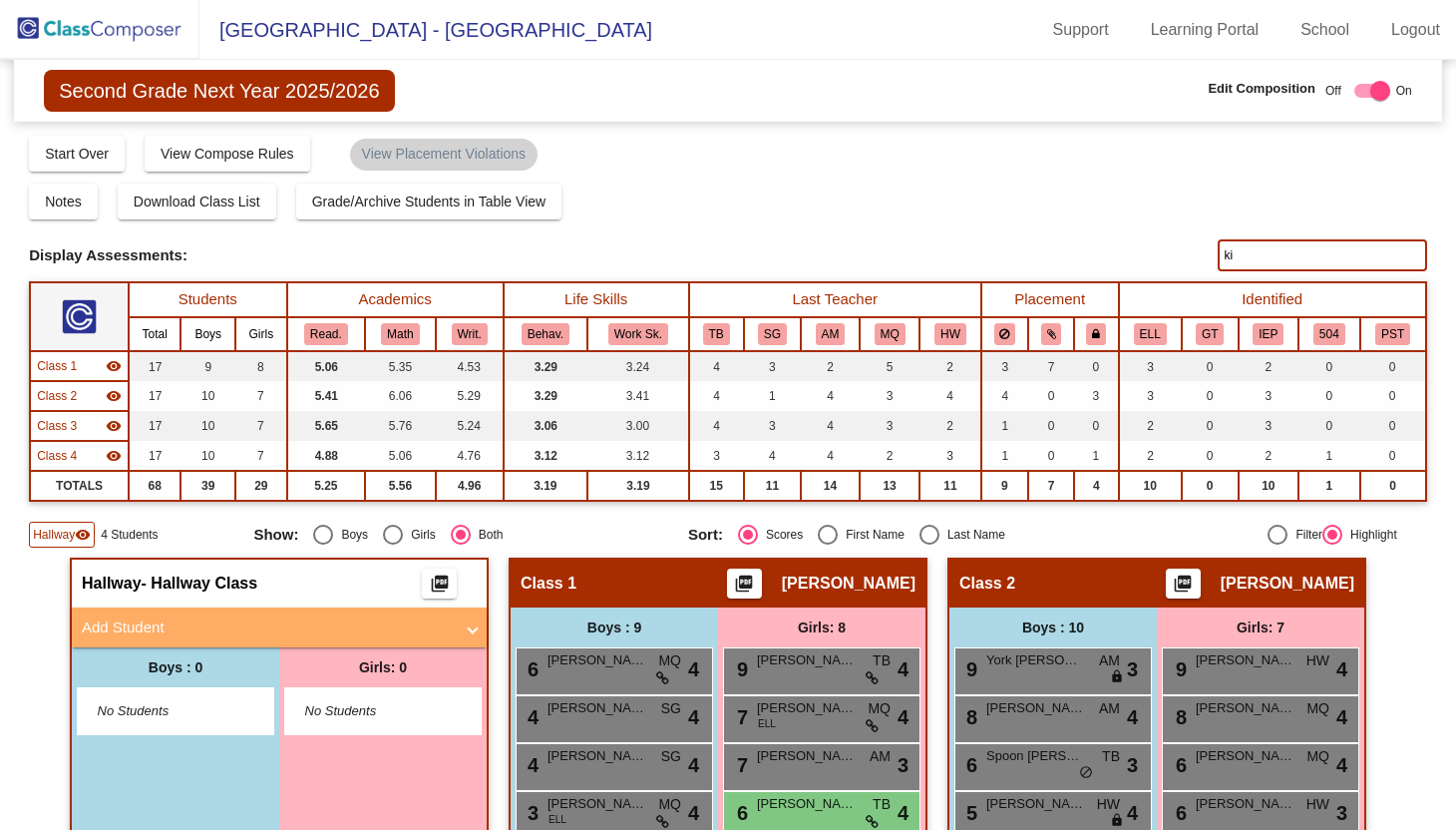 type on "k" 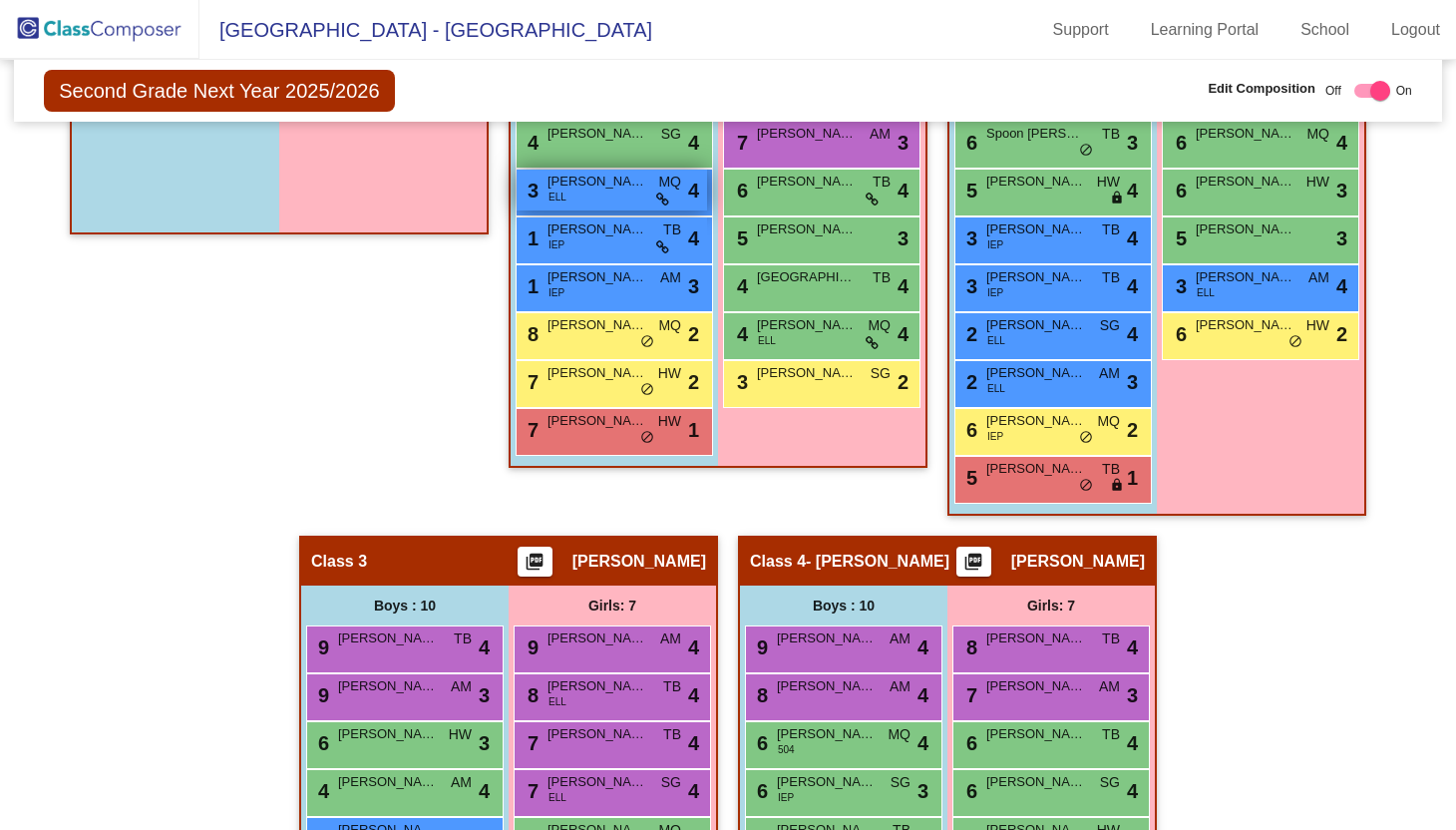 scroll, scrollTop: 627, scrollLeft: 0, axis: vertical 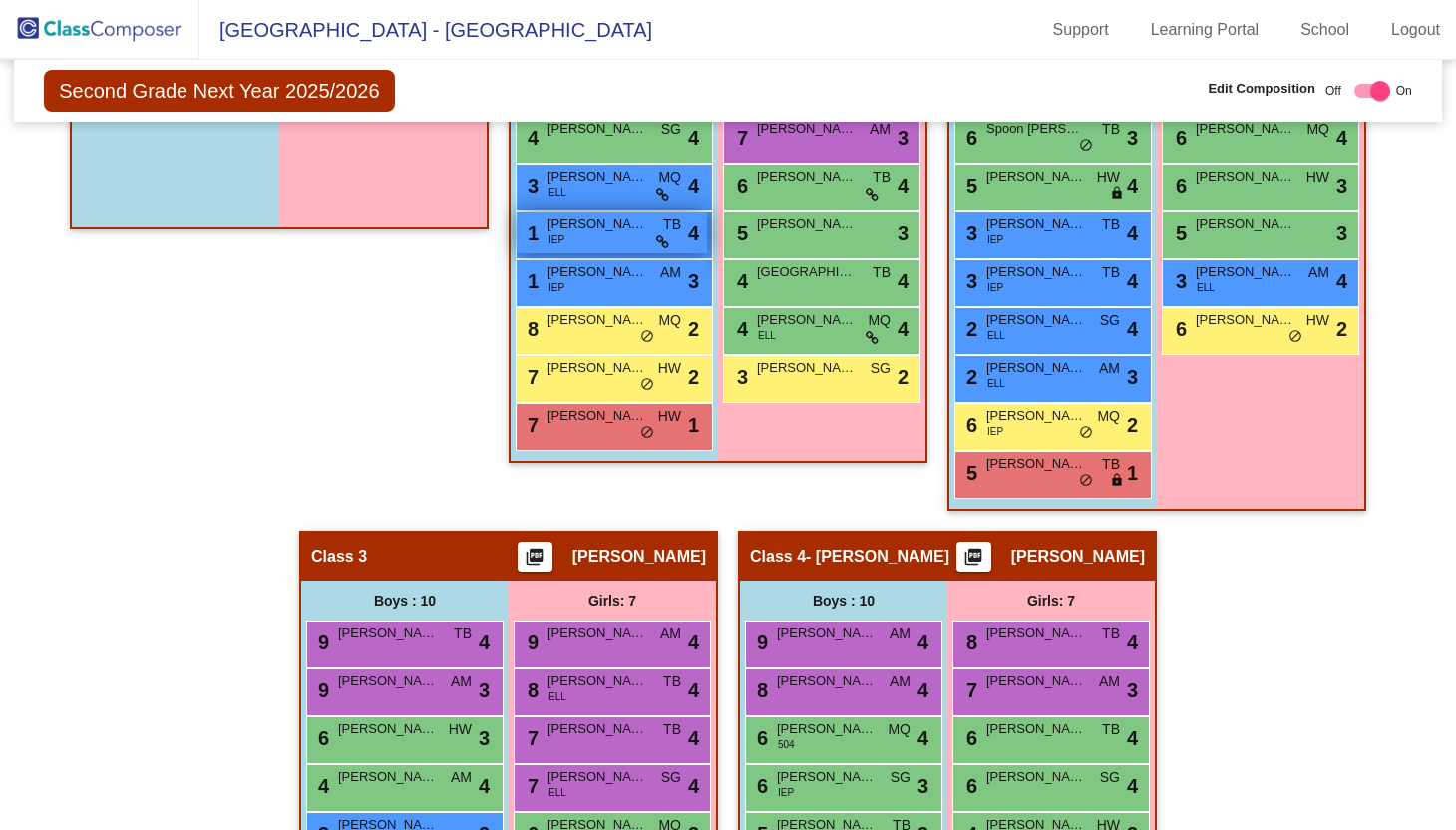 type 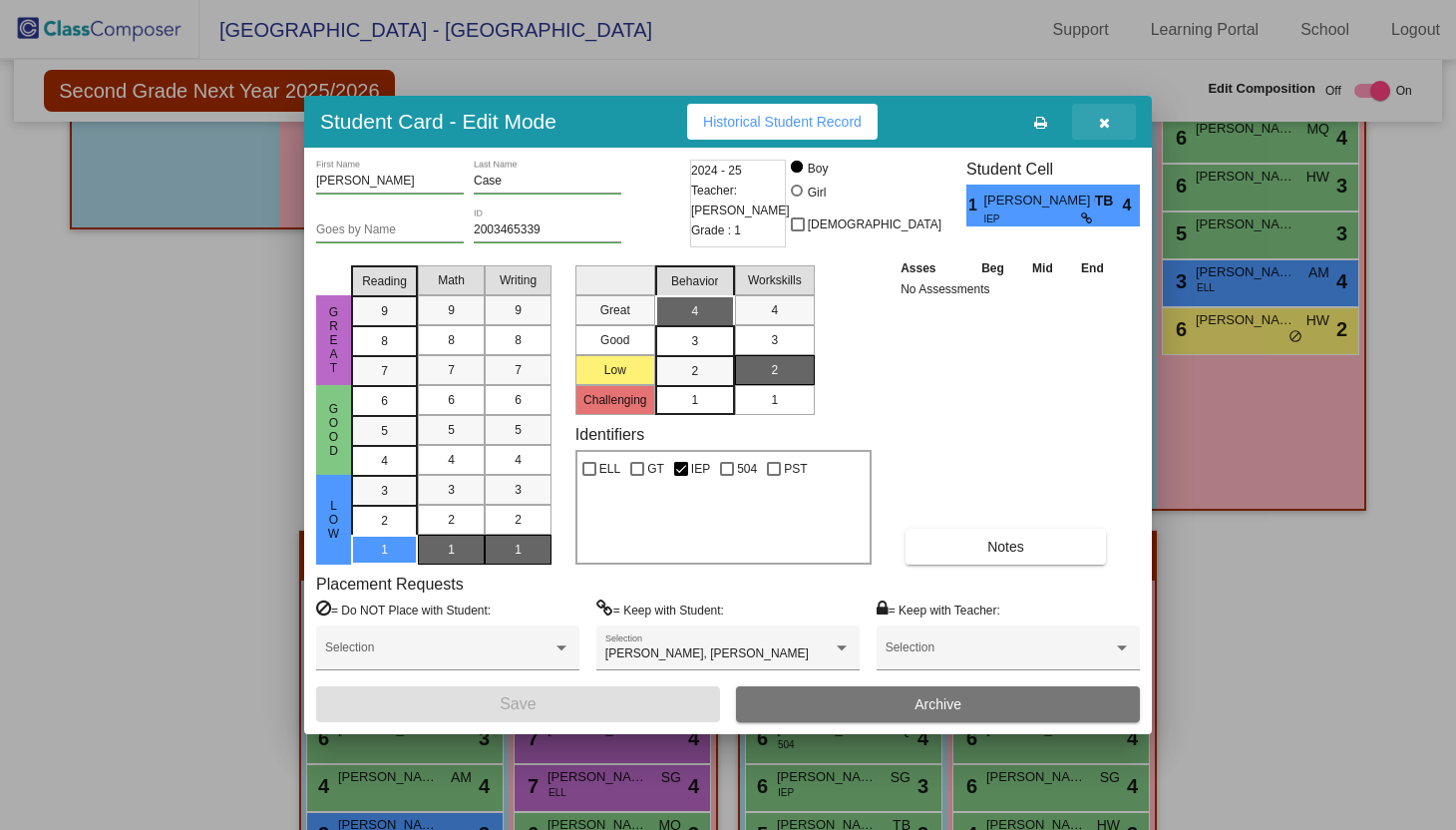 click at bounding box center (1104, 122) 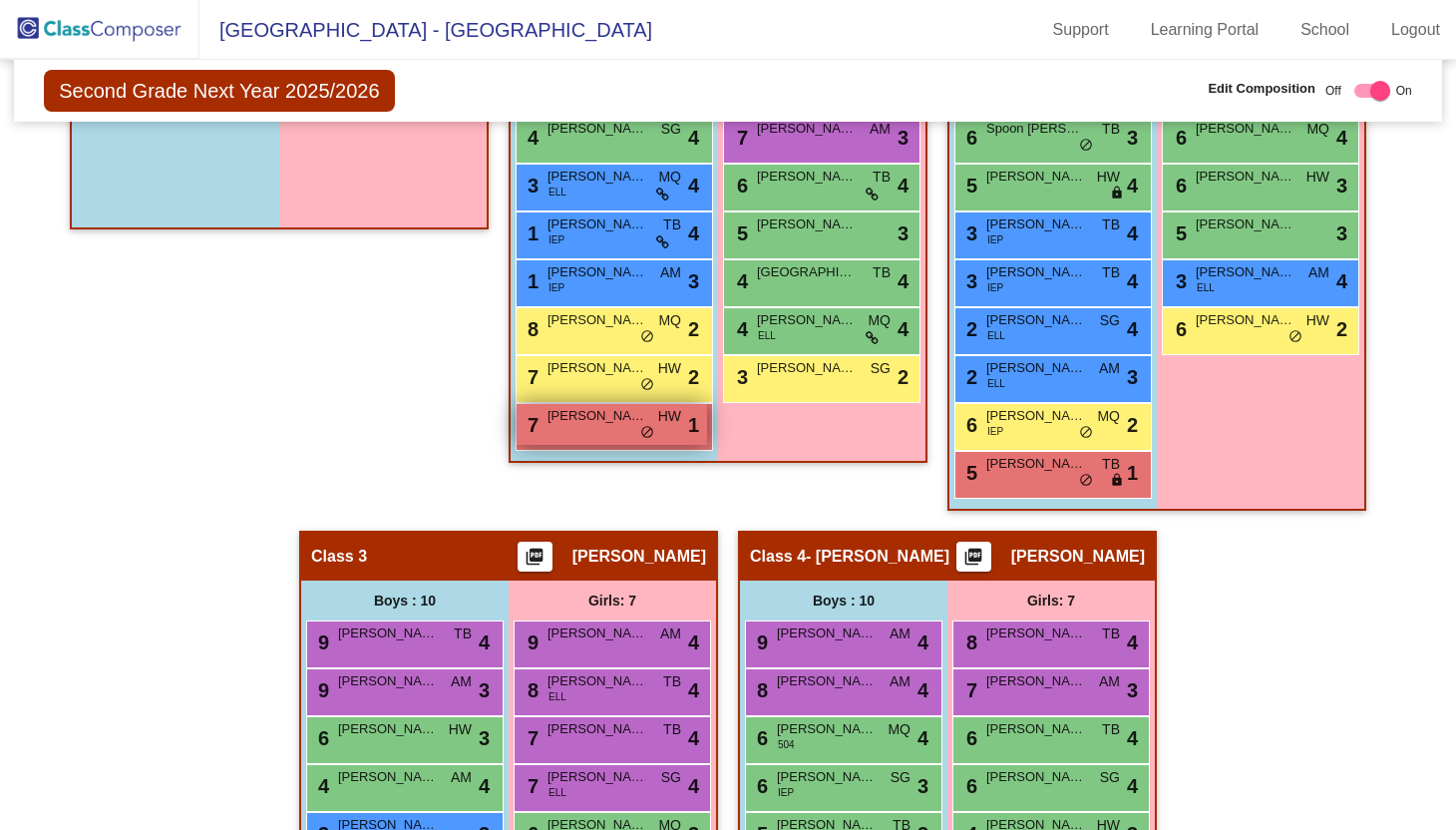 click on "7 Jones Gideon HW lock do_not_disturb_alt 1" at bounding box center [611, 424] 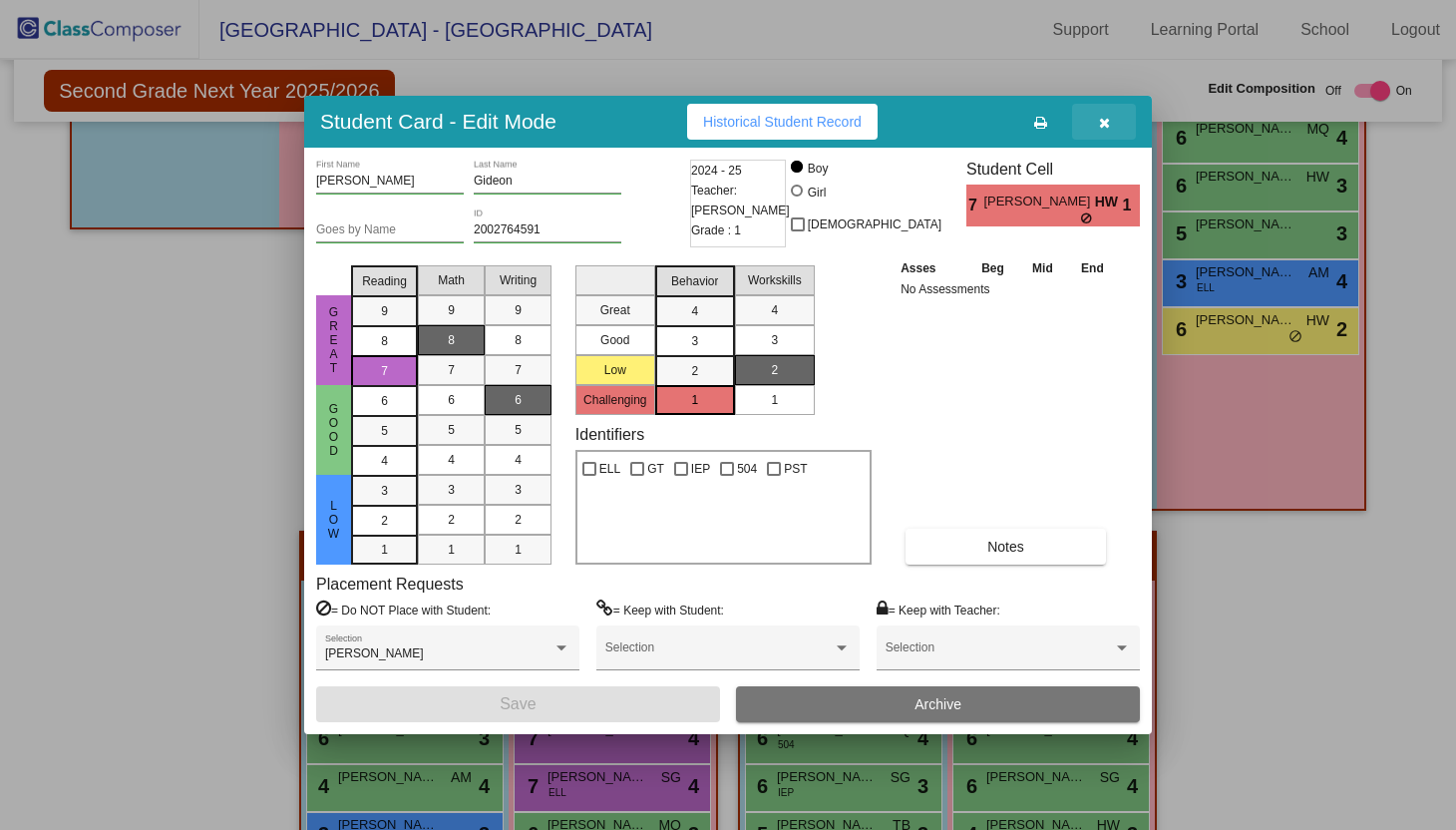 click at bounding box center [1104, 123] 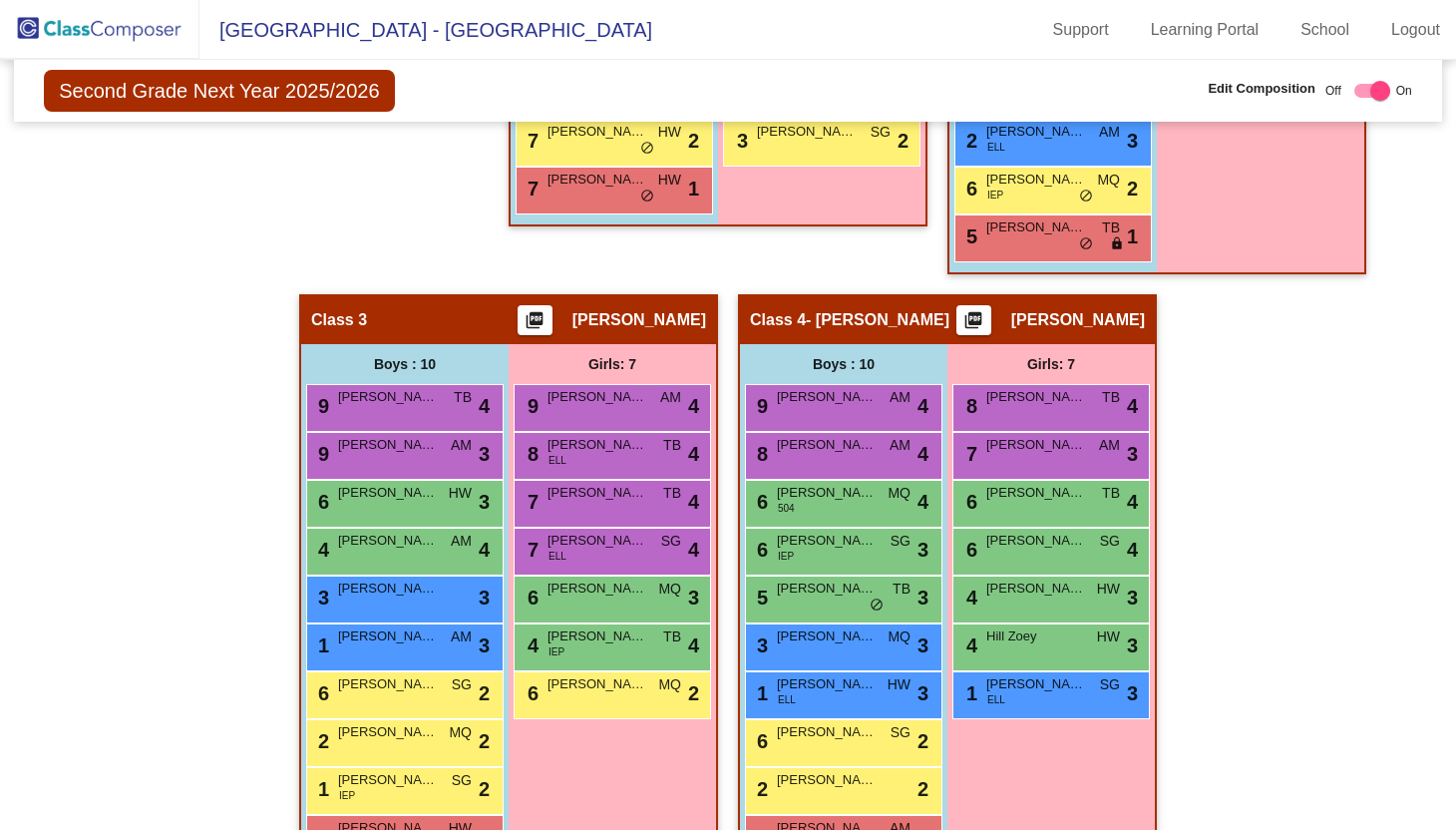 scroll, scrollTop: 928, scrollLeft: 0, axis: vertical 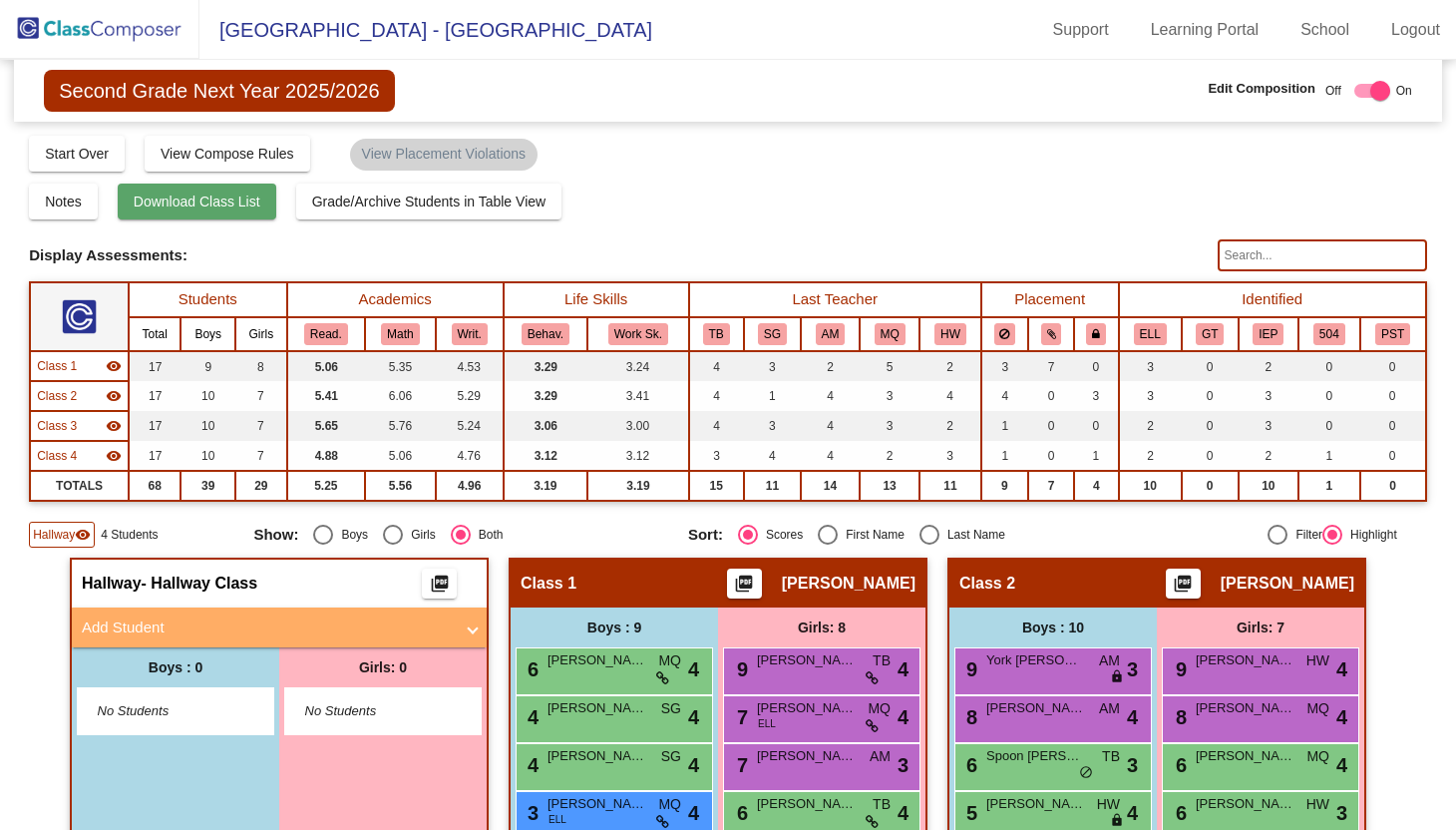 click on "Download Class List" 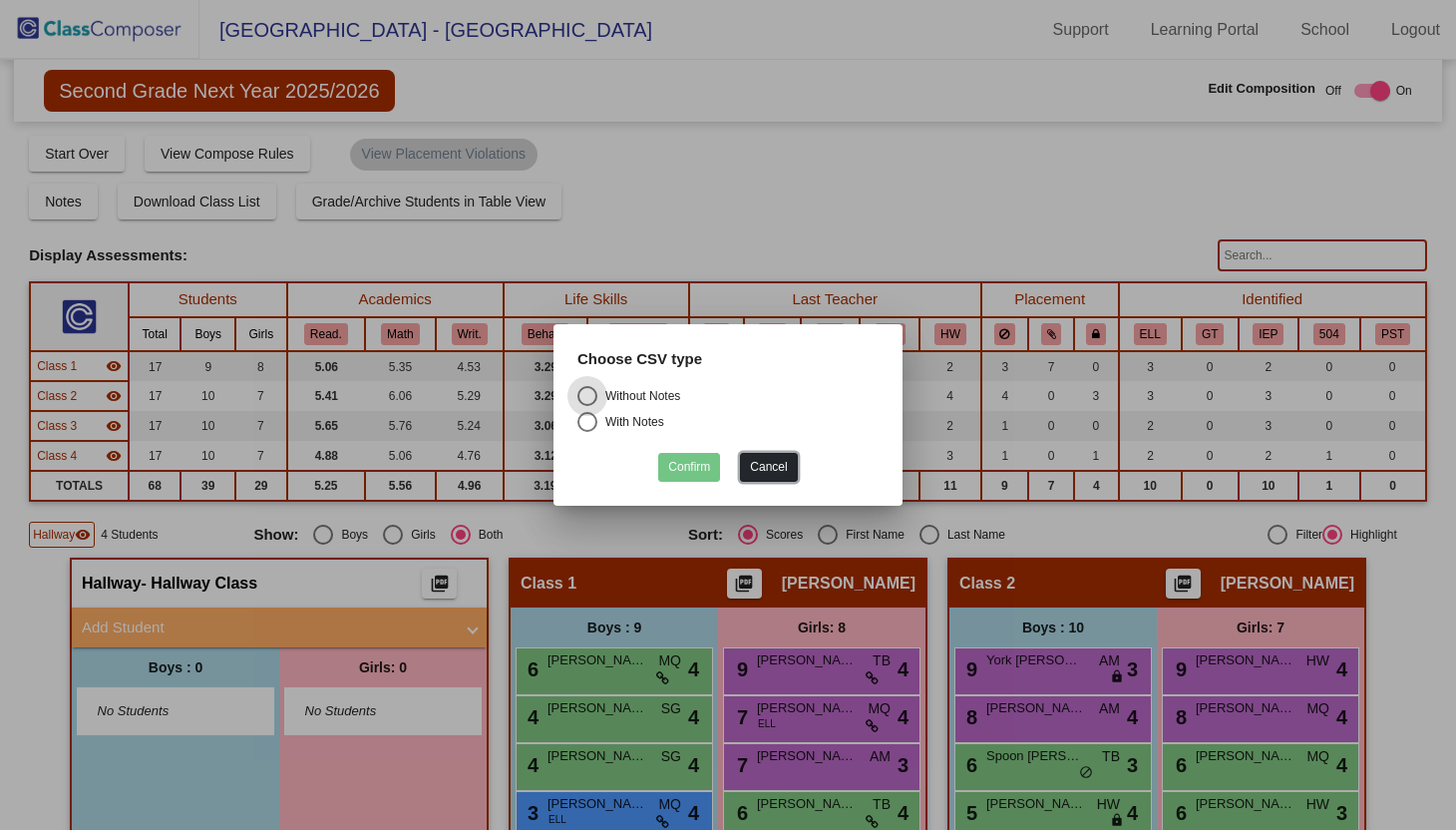 click on "Cancel" at bounding box center [768, 467] 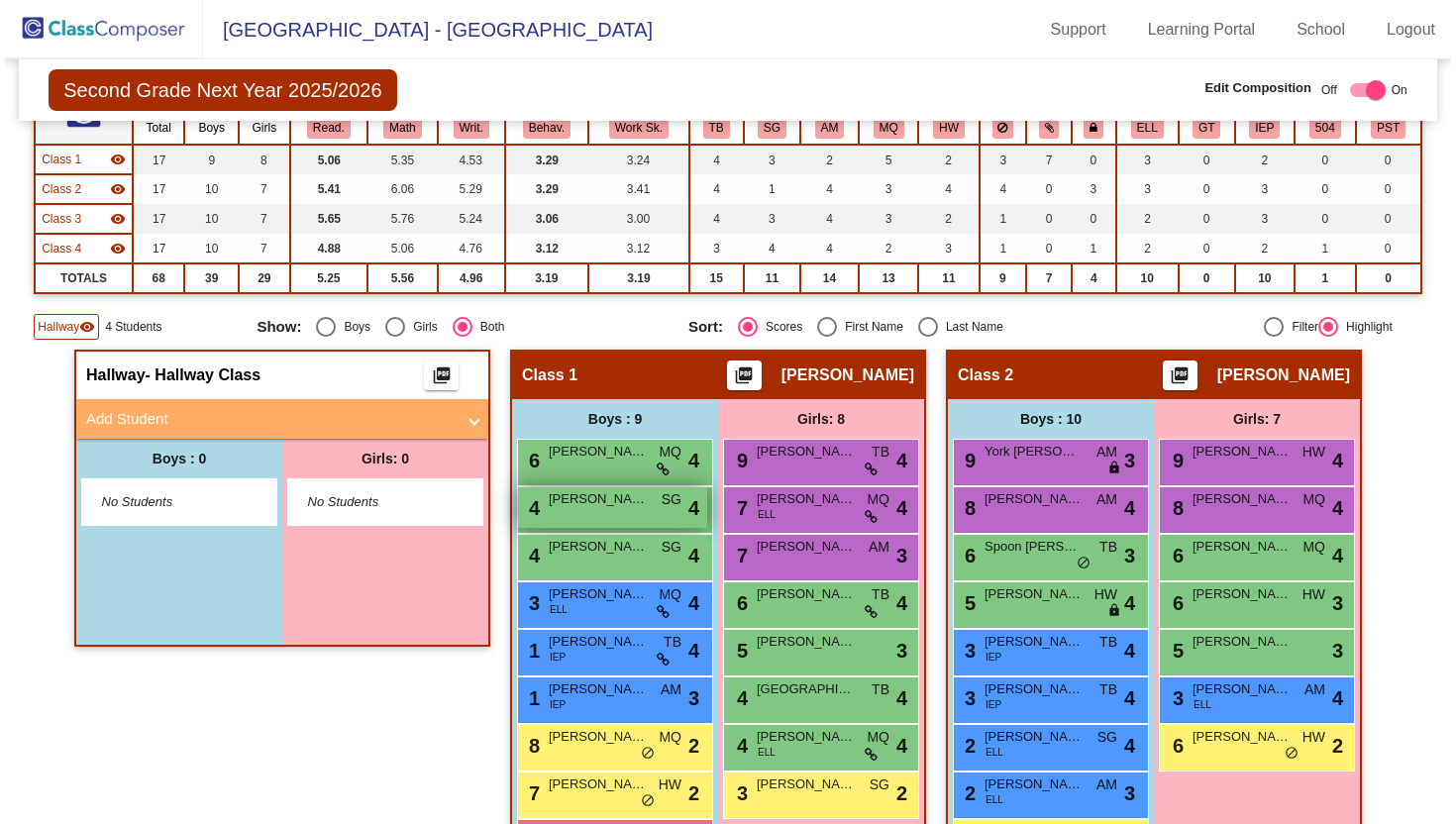 scroll, scrollTop: 0, scrollLeft: 0, axis: both 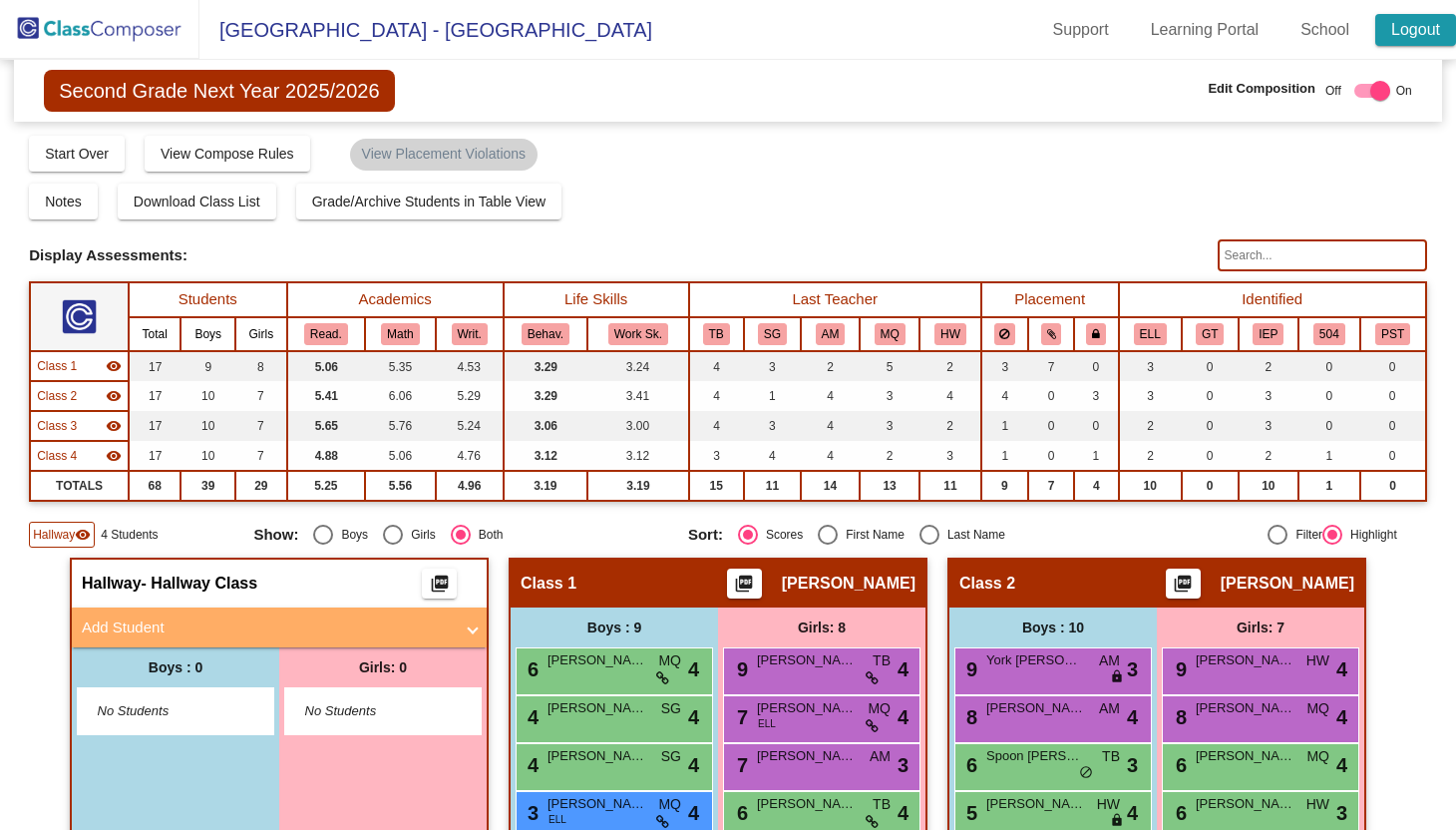 click on "Logout" at bounding box center (1415, 30) 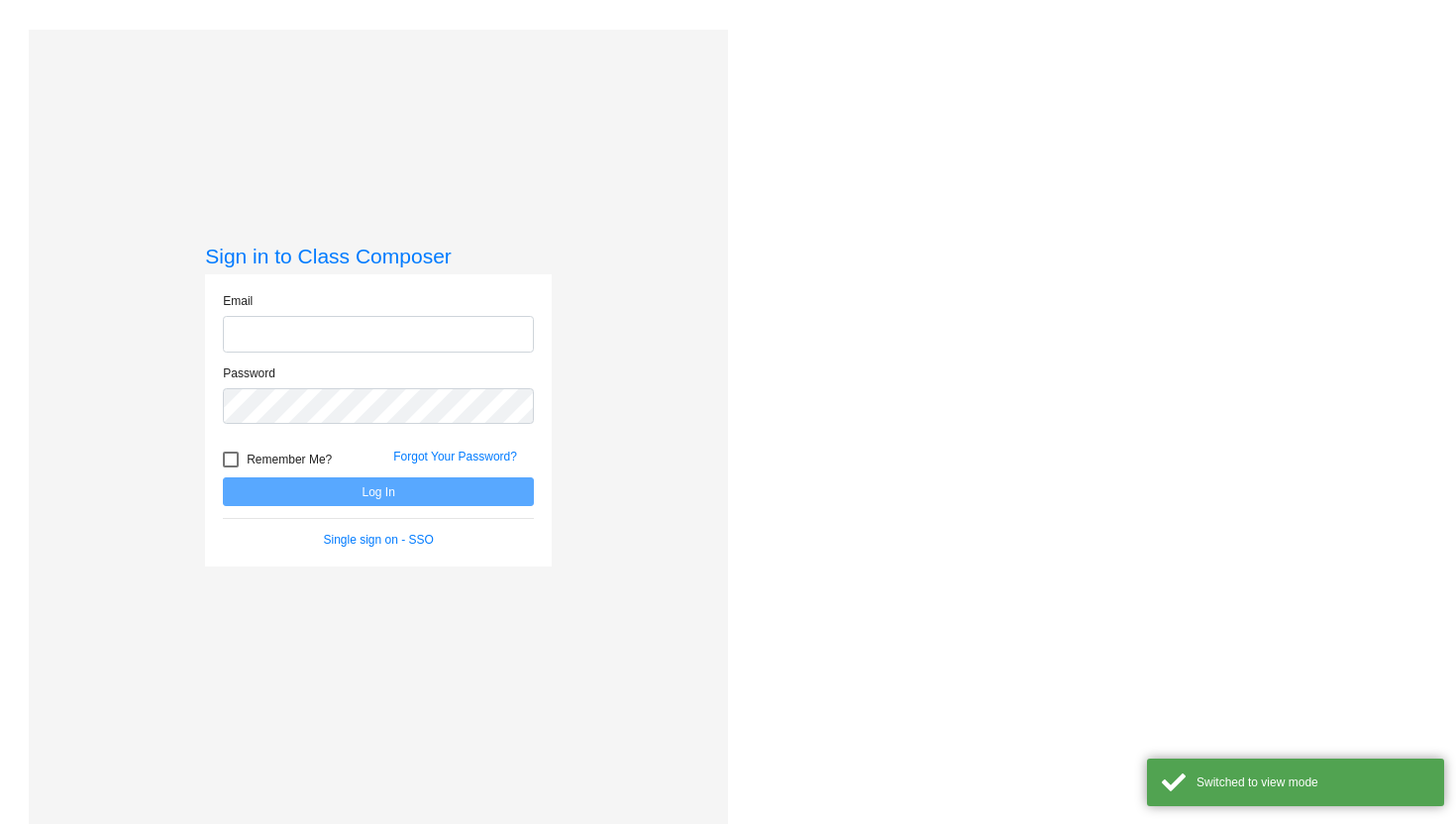 type on "kimberly.odonnell@lcsk12.org" 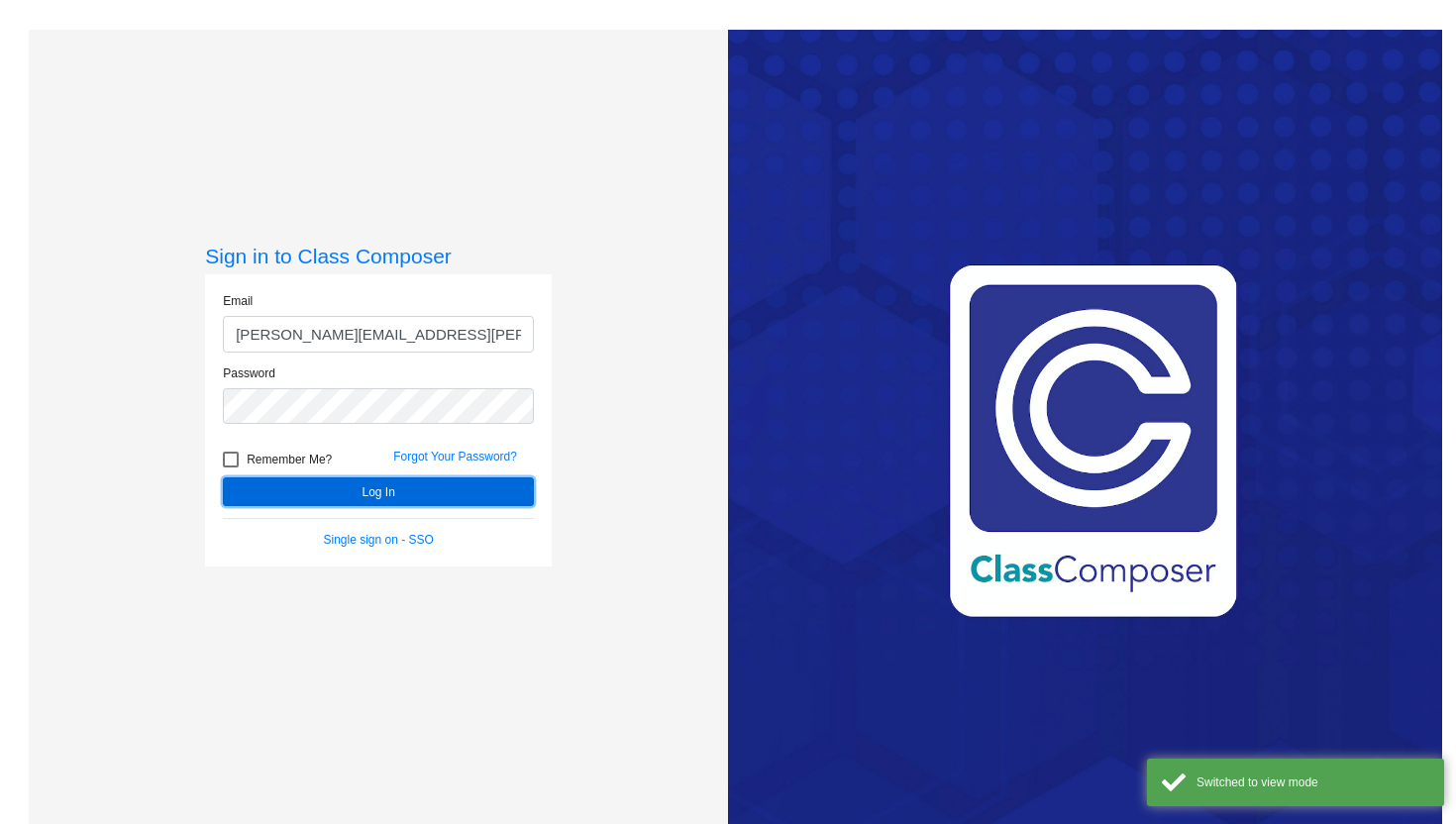 click on "Log In" 